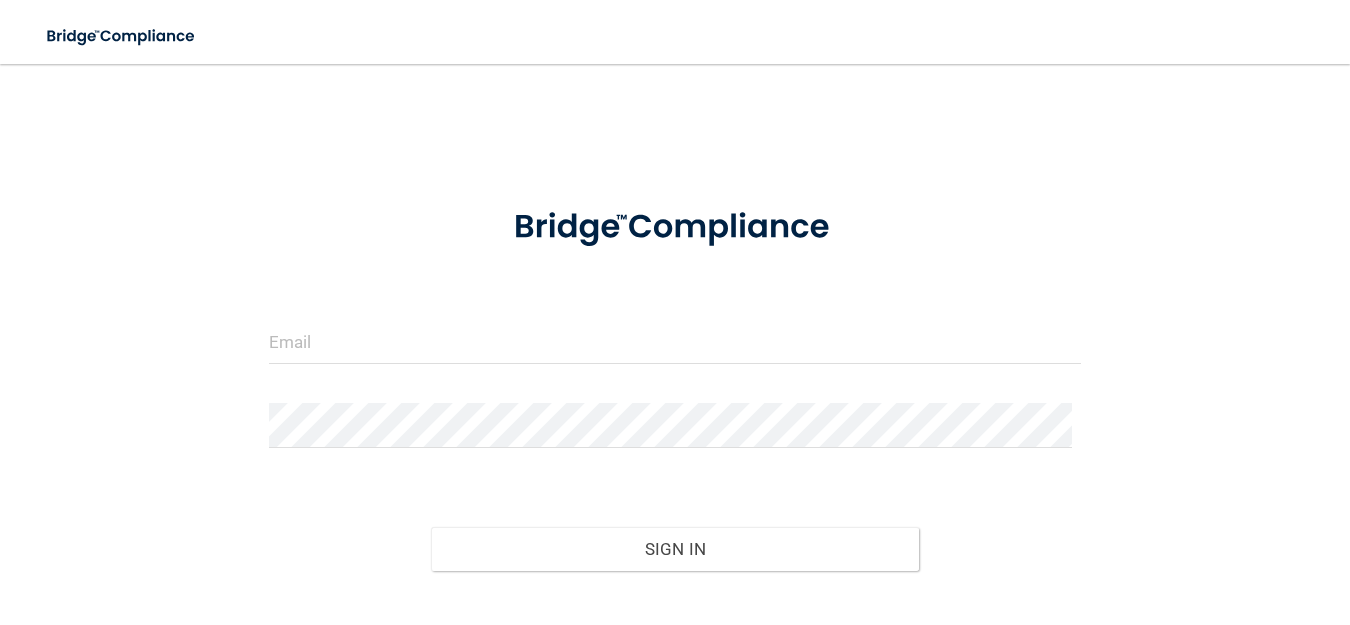 scroll, scrollTop: 0, scrollLeft: 0, axis: both 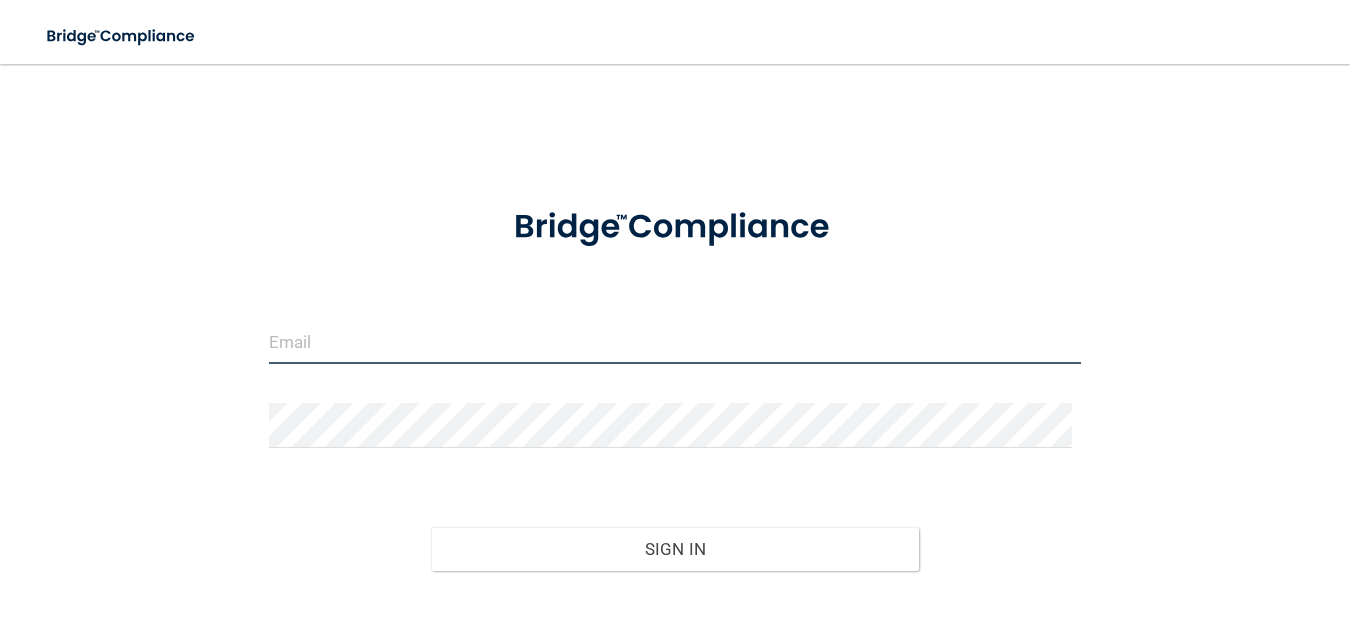 click at bounding box center [675, 341] 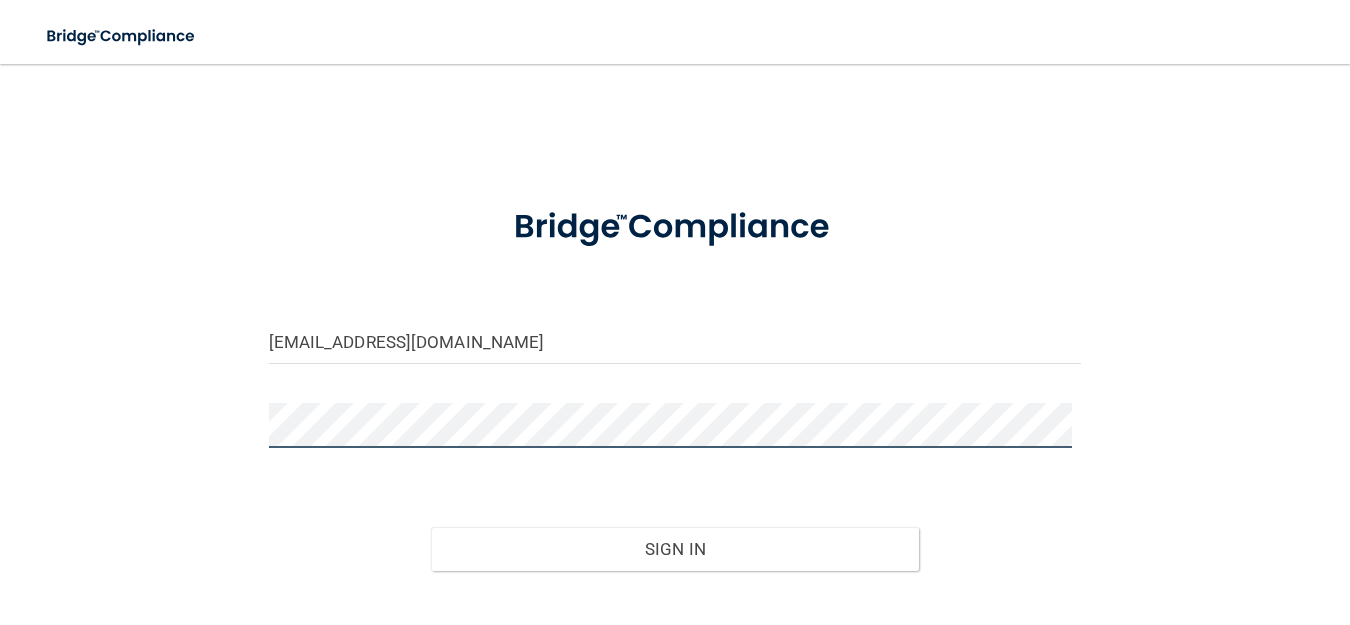 click on "Sign In" at bounding box center [675, 549] 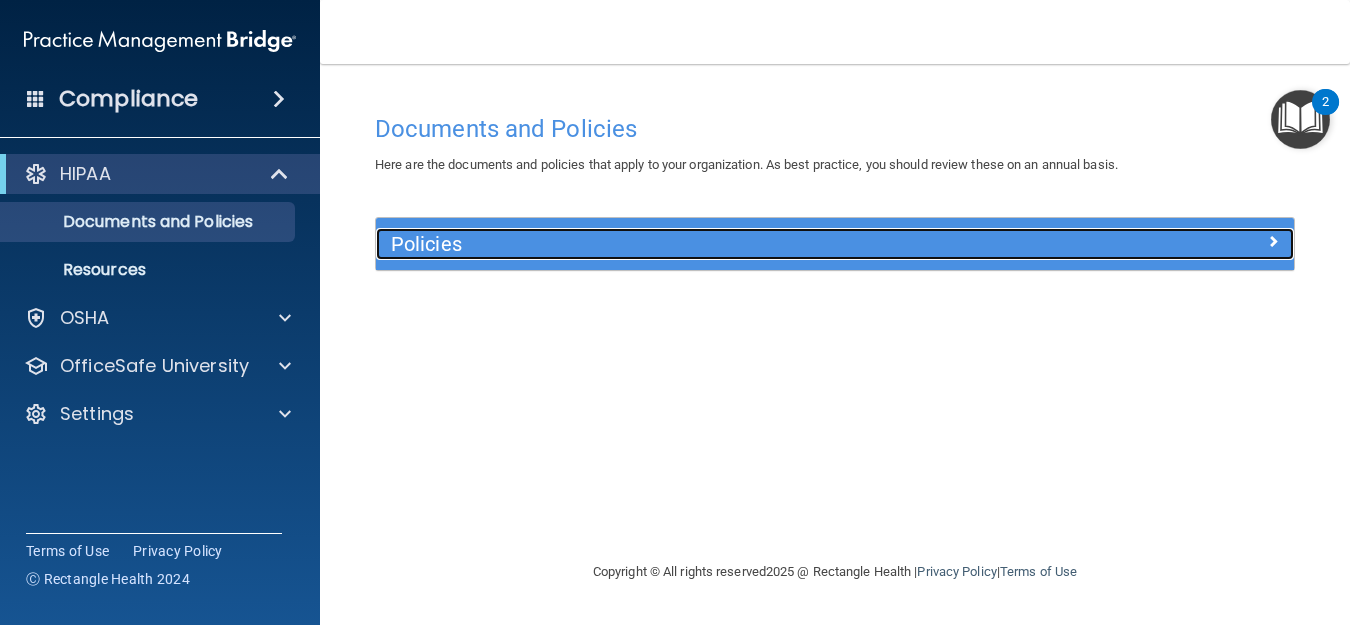 click on "Policies" at bounding box center (720, 244) 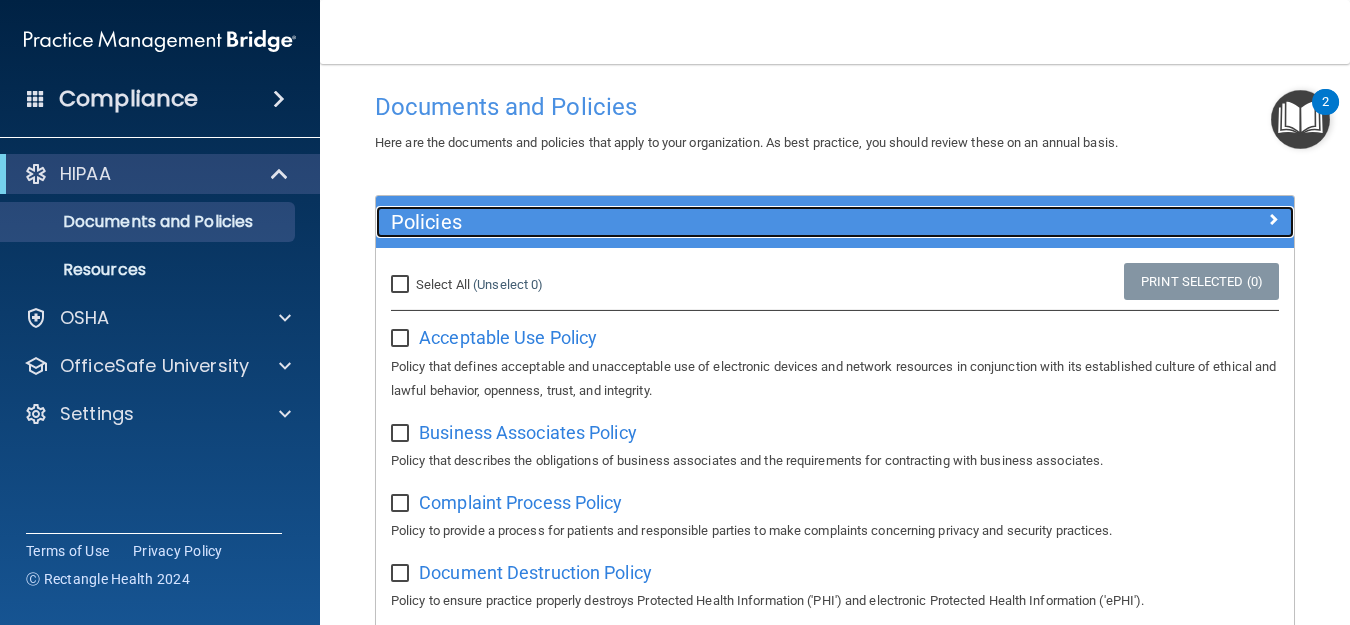 scroll, scrollTop: 0, scrollLeft: 0, axis: both 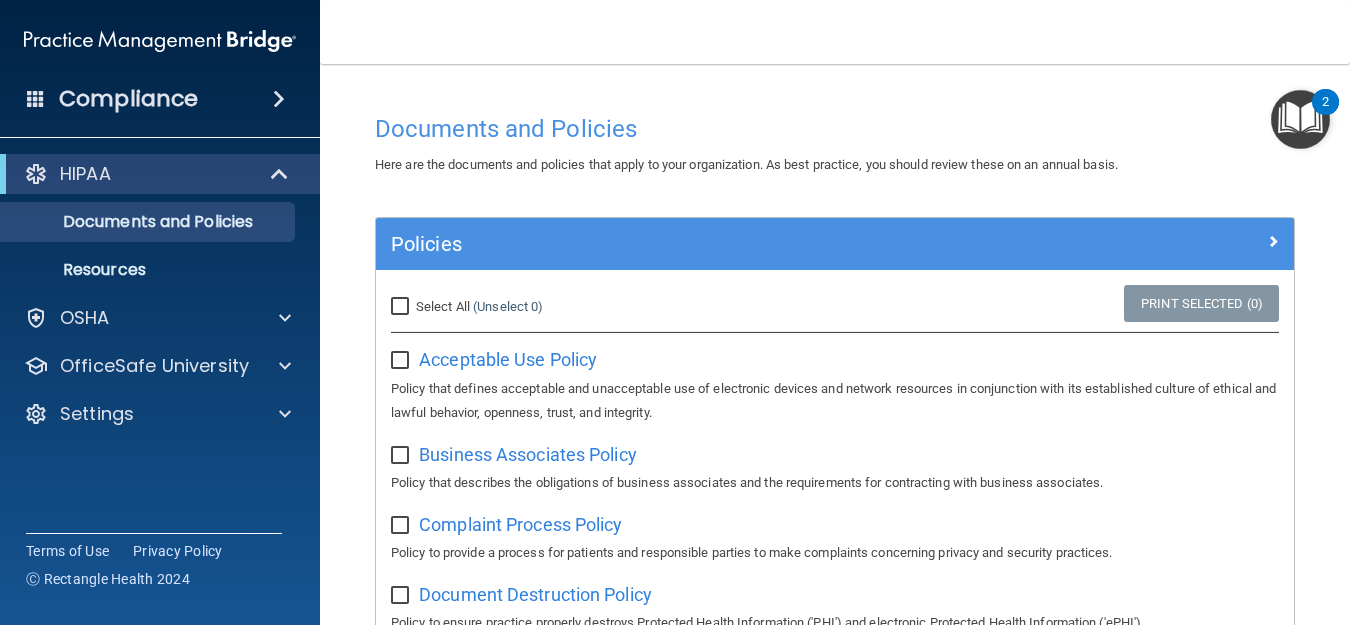 click at bounding box center [402, 361] 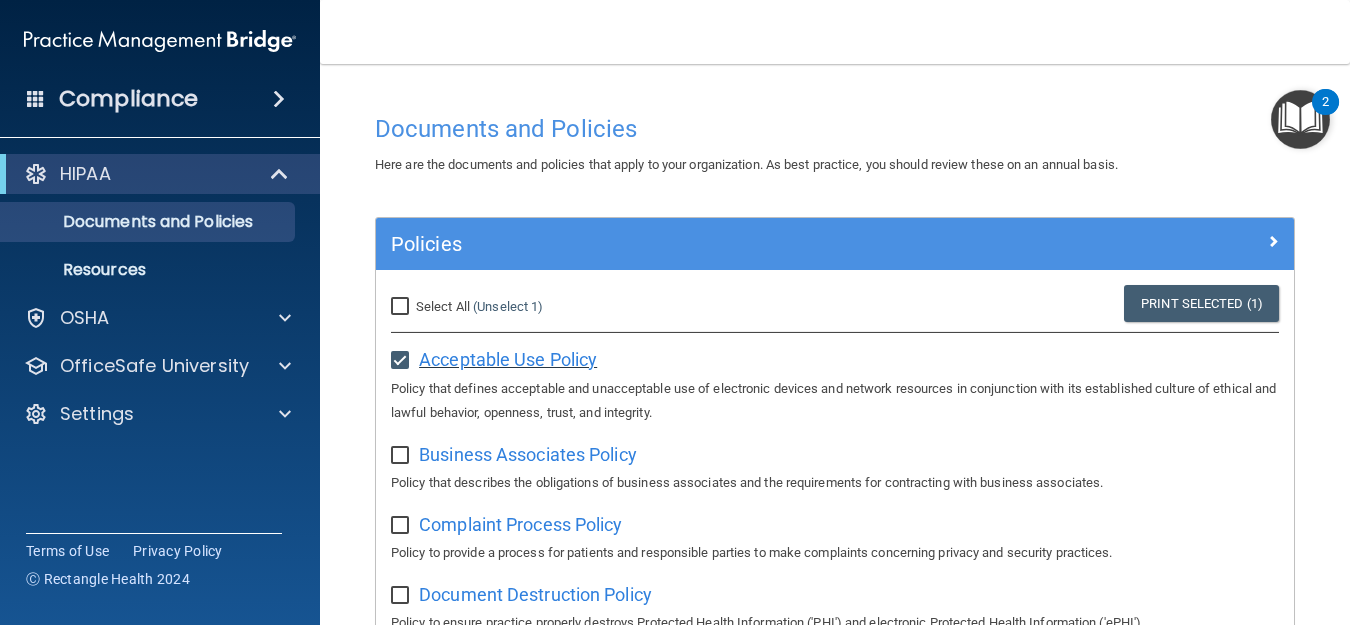 click on "Acceptable Use Policy" at bounding box center (508, 359) 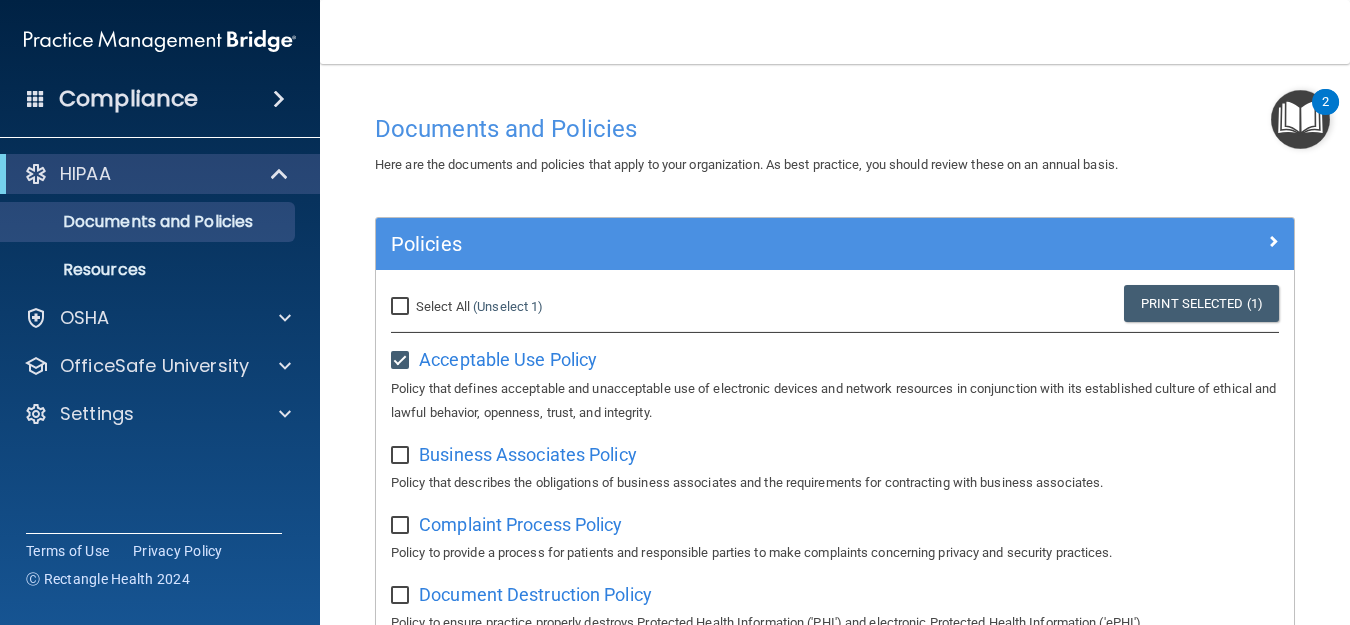 click at bounding box center (1300, 119) 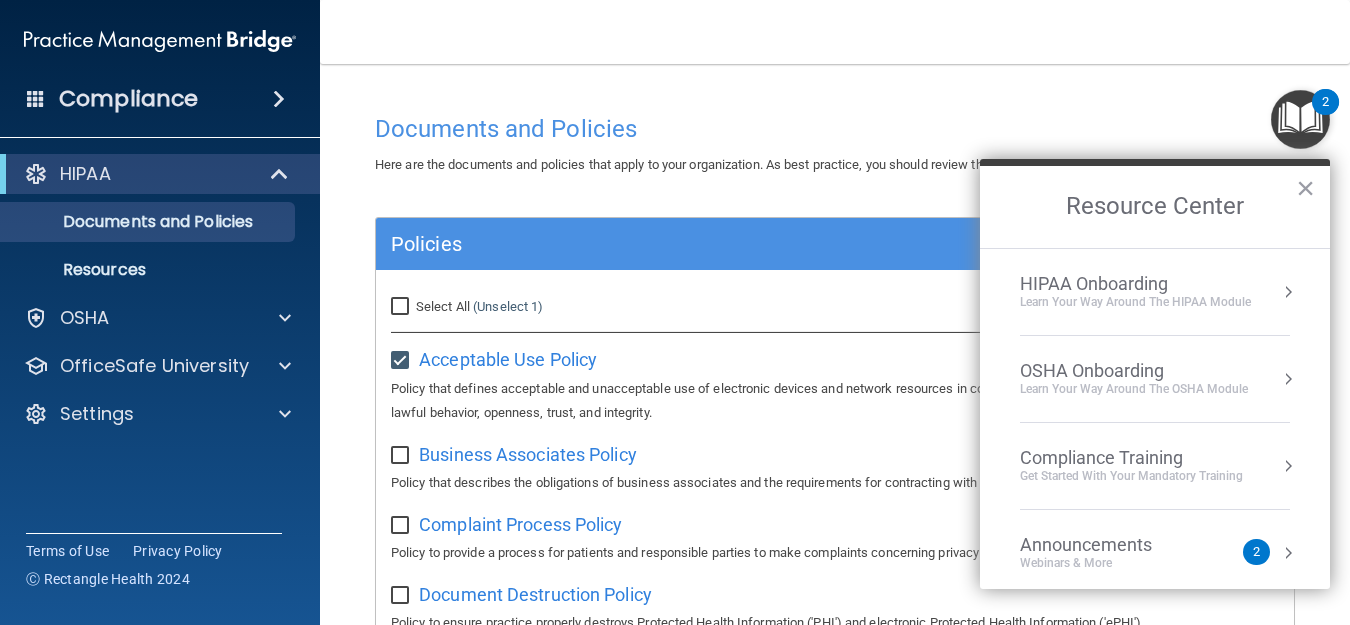 click on "Documents and Policies       Here are the documents and policies that apply to your organization. As best practice, you should review these on an annual basis.             There are no documents selected                Search Documents:                      Search Results            Name  Description        Acceptable Use Policy   Acceptable Use Policy     Policy that defines acceptable and unacceptable use of electronic devices and network resources in conjunction with its established culture of ethical and lawful behavior, openness, trust, and integrity.        Business Associates Policy   Business Associates Policy     Policy that describes the obligations of business associates and the requirements for contracting with business associates.        Complaint Process Policy   Complaint Process Policy     Policy to provide a process for patients and responsible parties to make complaints concerning privacy and security practices.        Document Destruction Policy   Document Destruction Policy" at bounding box center (835, 1098) 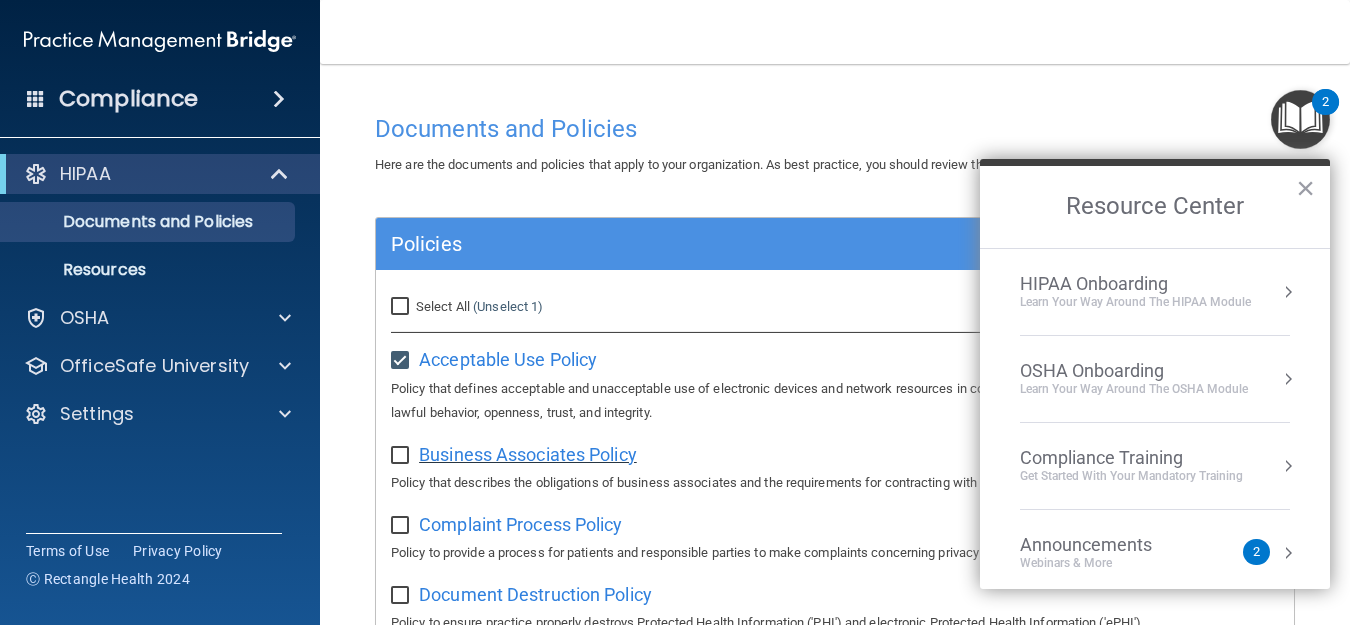 click on "Business Associates Policy" at bounding box center [528, 454] 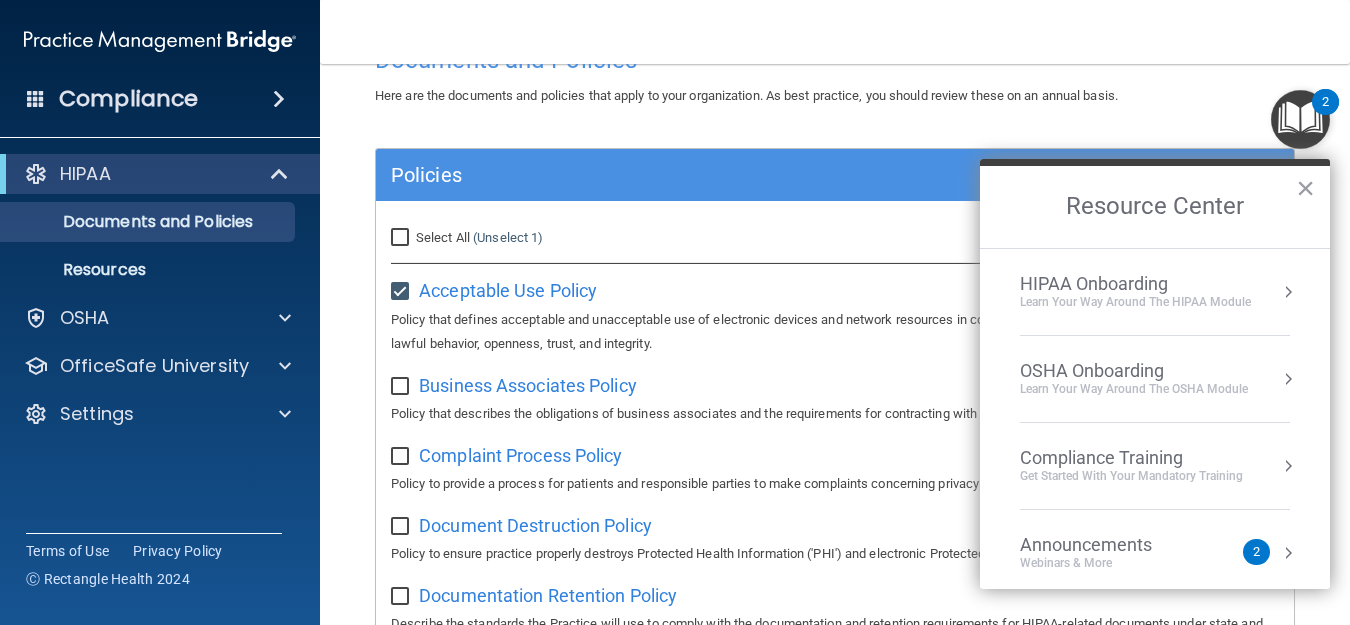 scroll, scrollTop: 90, scrollLeft: 0, axis: vertical 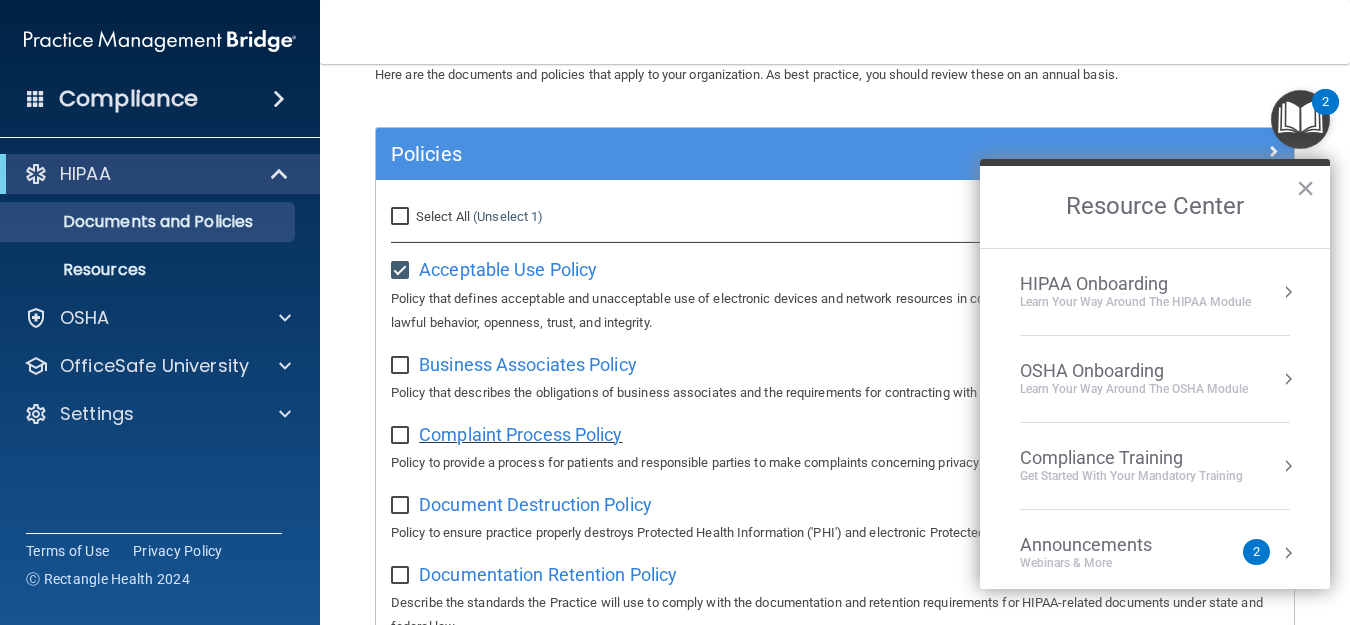 click on "Complaint Process Policy" at bounding box center (520, 434) 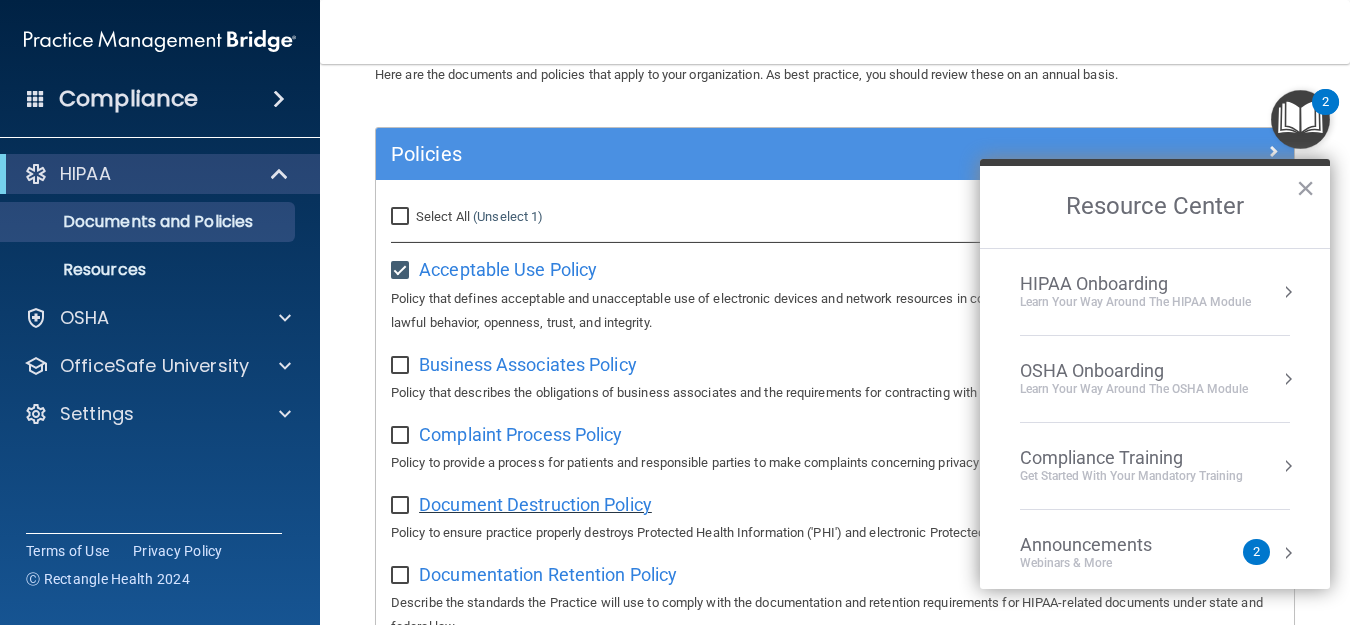 click on "Document Destruction Policy" at bounding box center [535, 504] 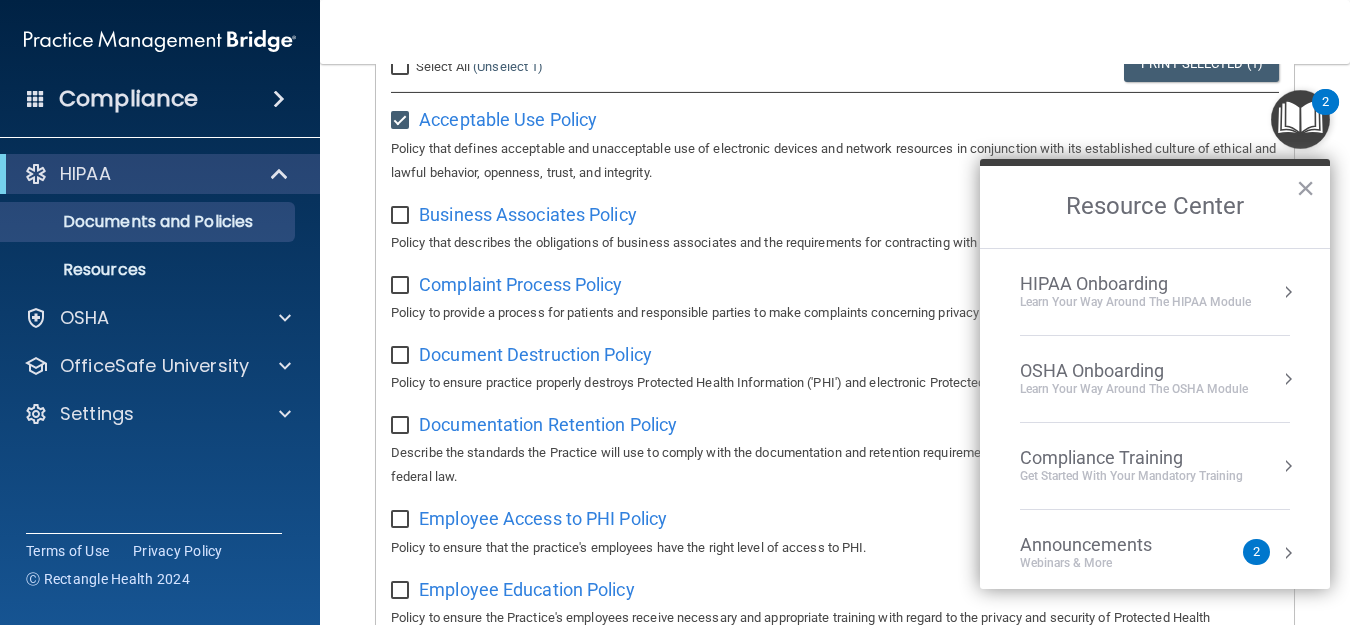 scroll, scrollTop: 243, scrollLeft: 0, axis: vertical 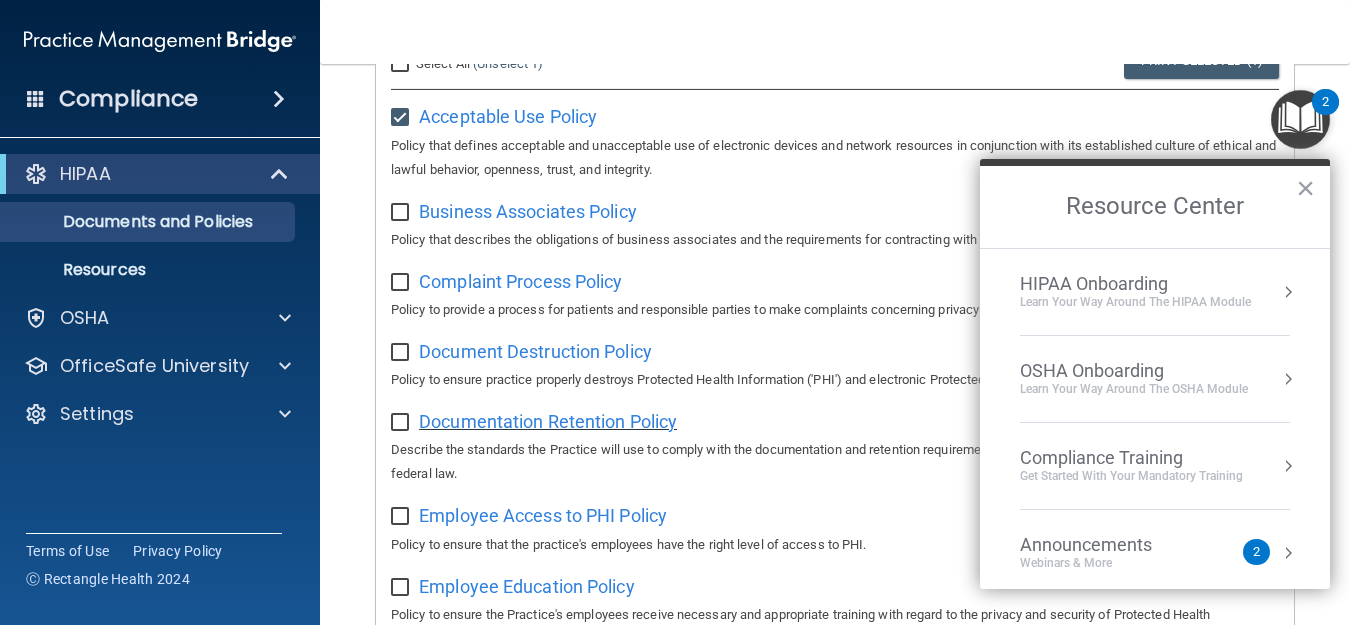 click on "Documentation Retention Policy" at bounding box center (548, 421) 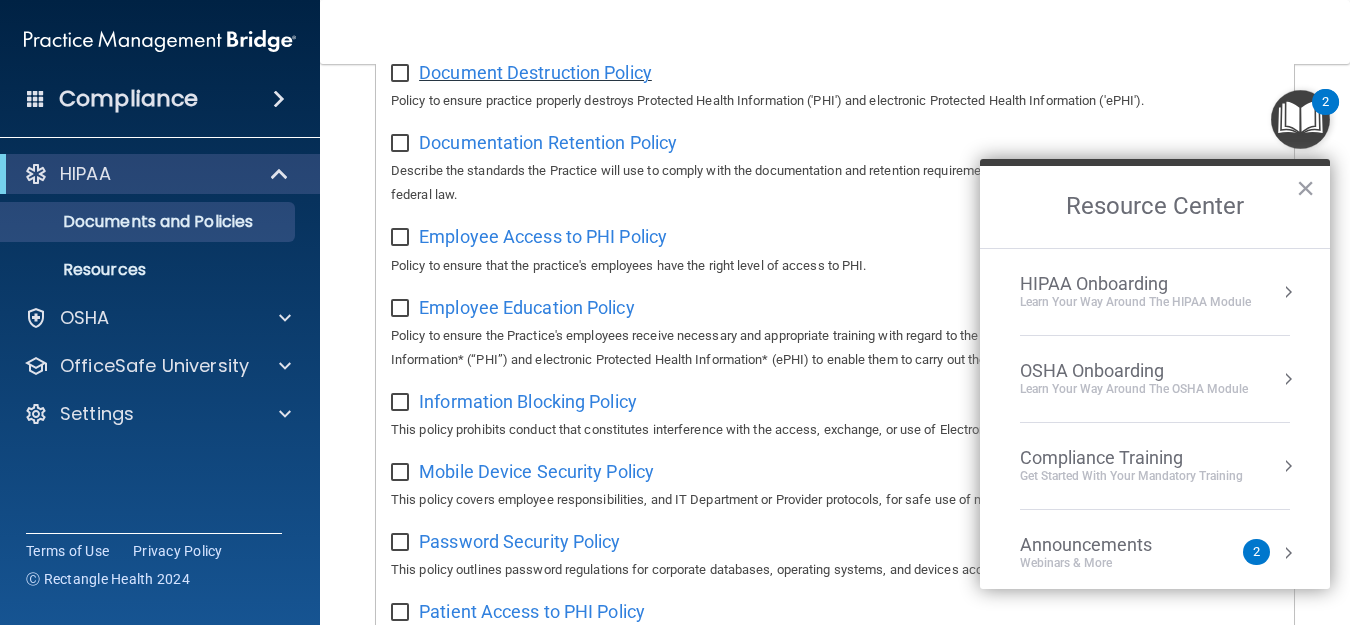 scroll, scrollTop: 563, scrollLeft: 0, axis: vertical 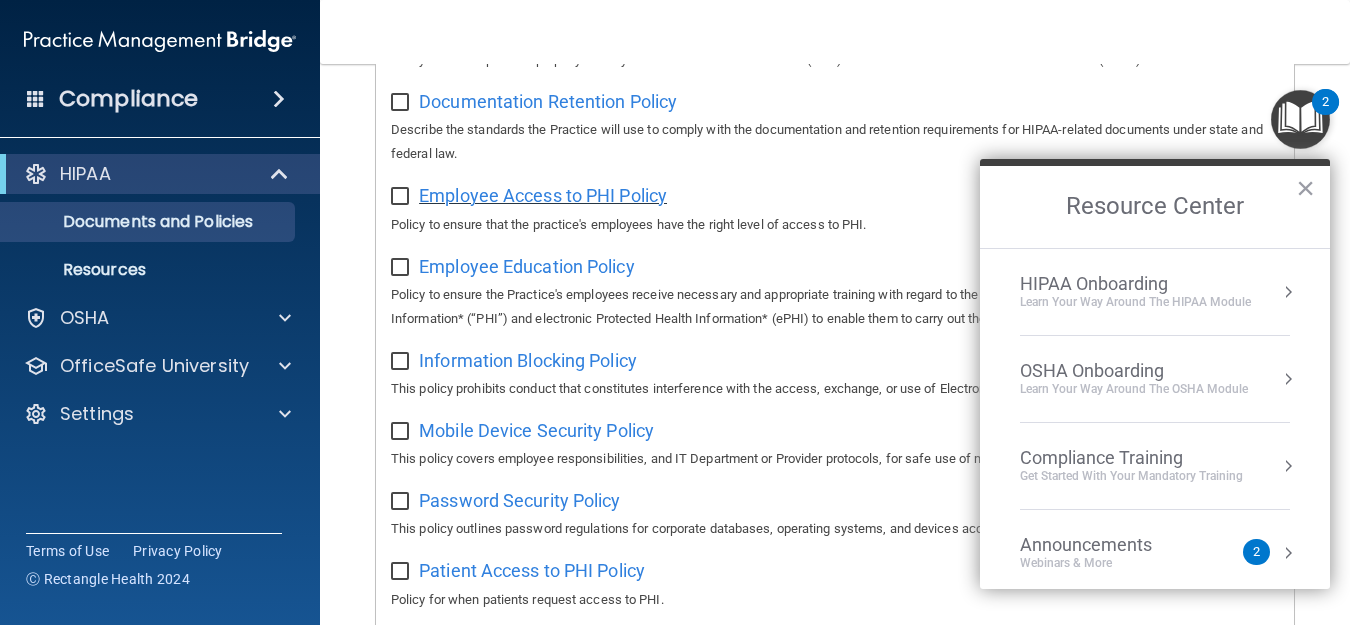 click on "Employee Access to PHI Policy" at bounding box center (543, 195) 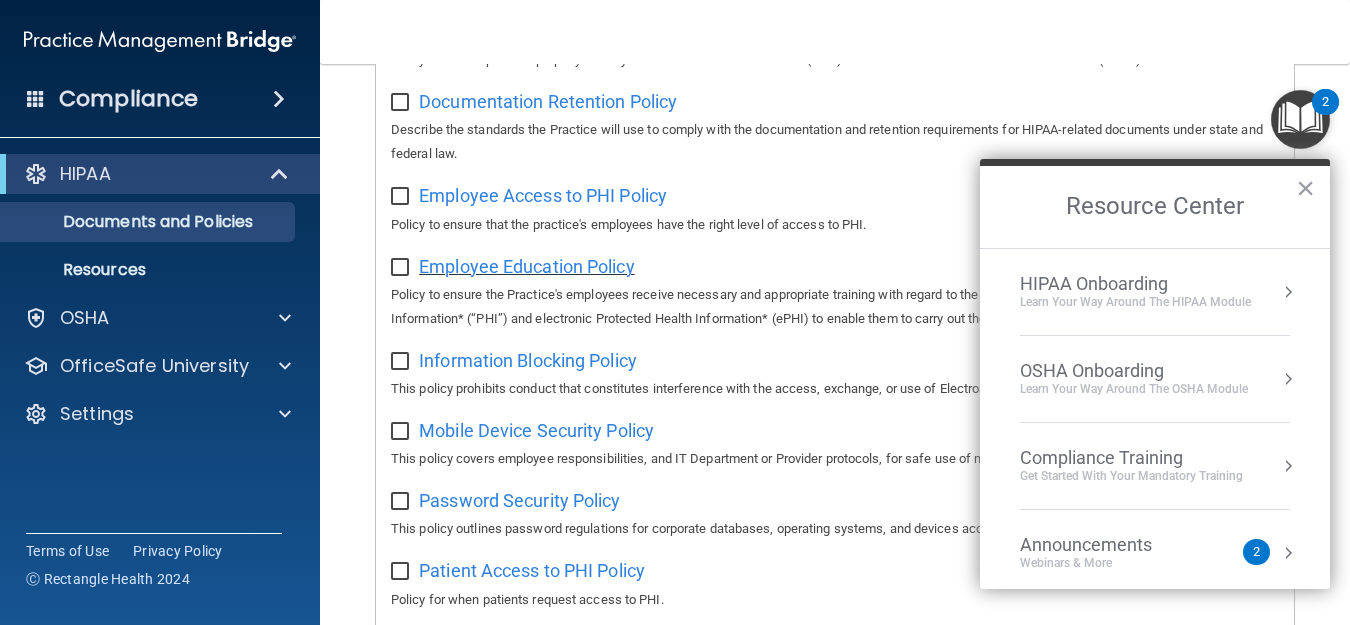 click on "Employee Education Policy" at bounding box center (527, 266) 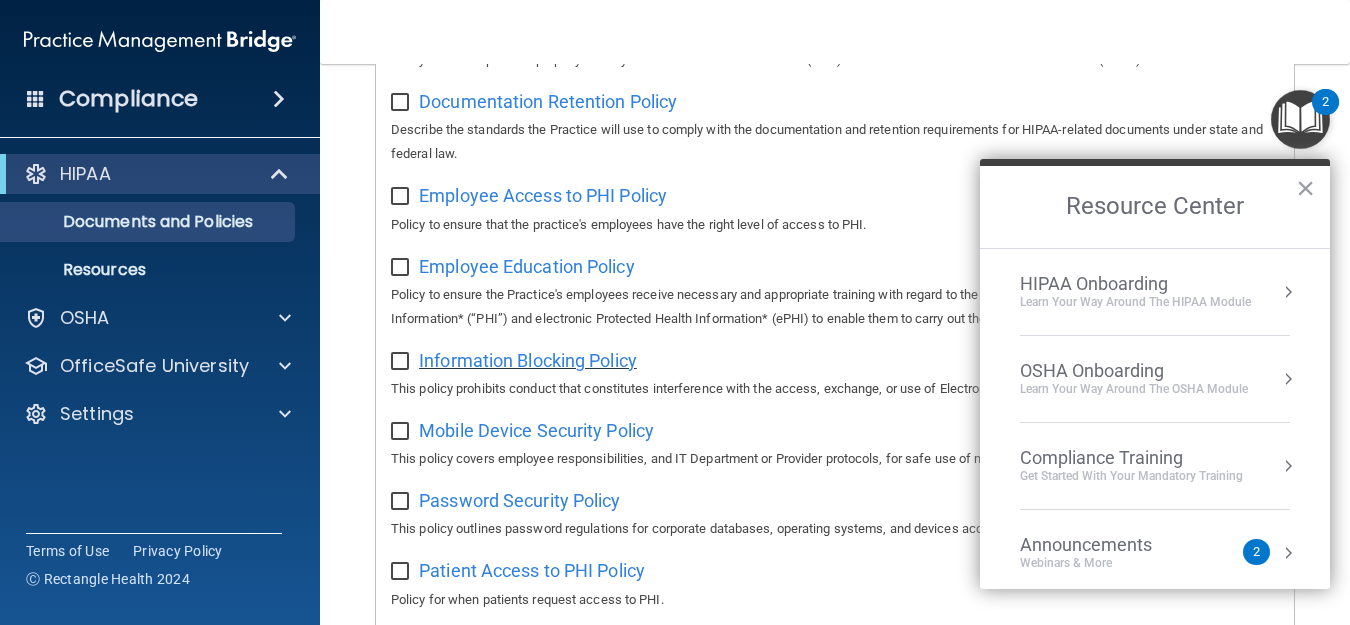 click on "Information Blocking Policy" at bounding box center (528, 360) 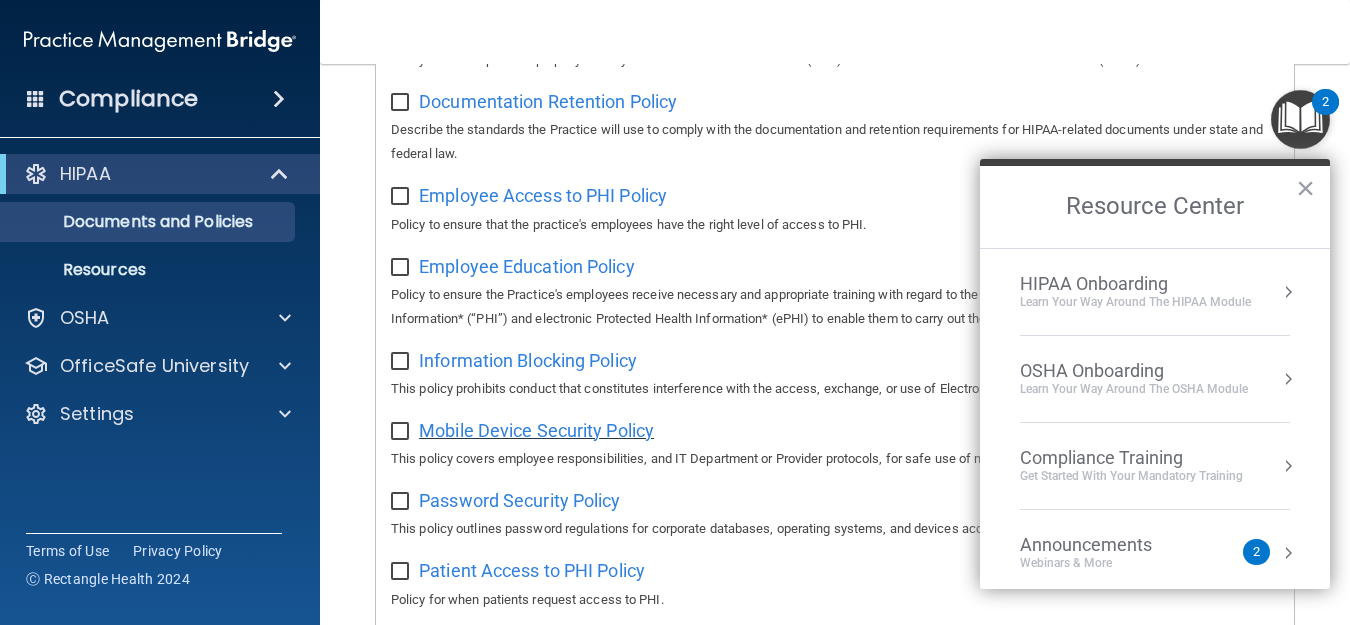 click on "Mobile Device Security Policy" at bounding box center (536, 430) 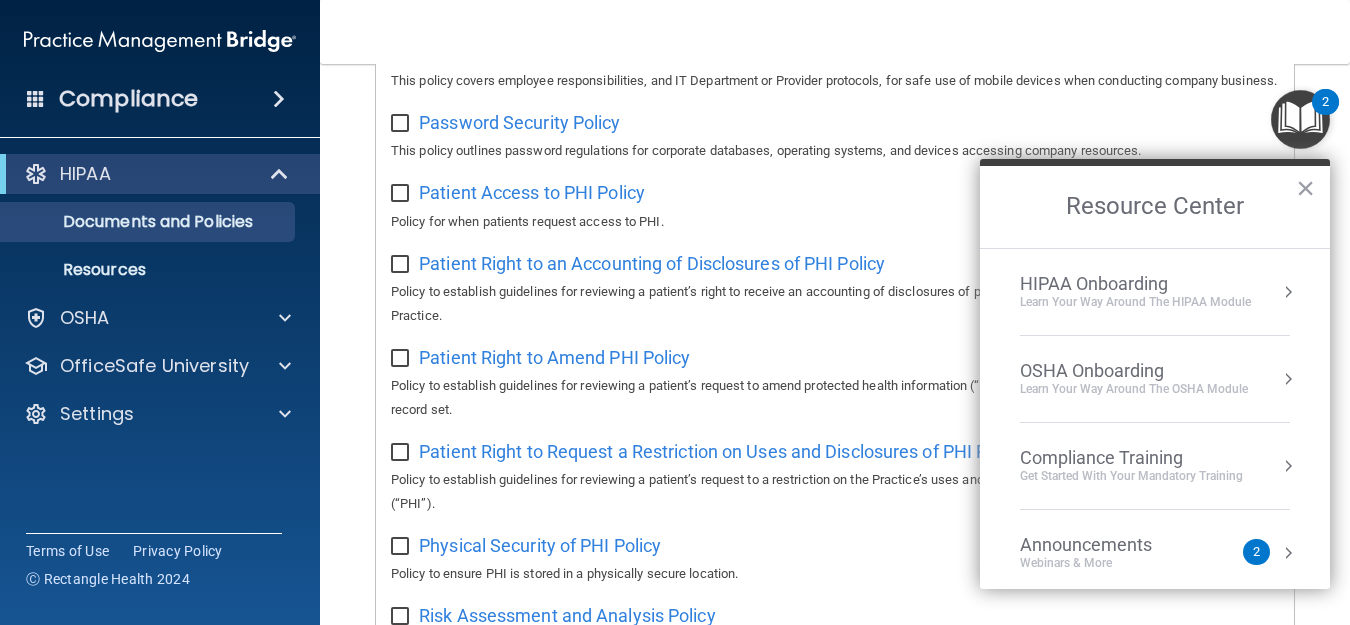 scroll, scrollTop: 950, scrollLeft: 0, axis: vertical 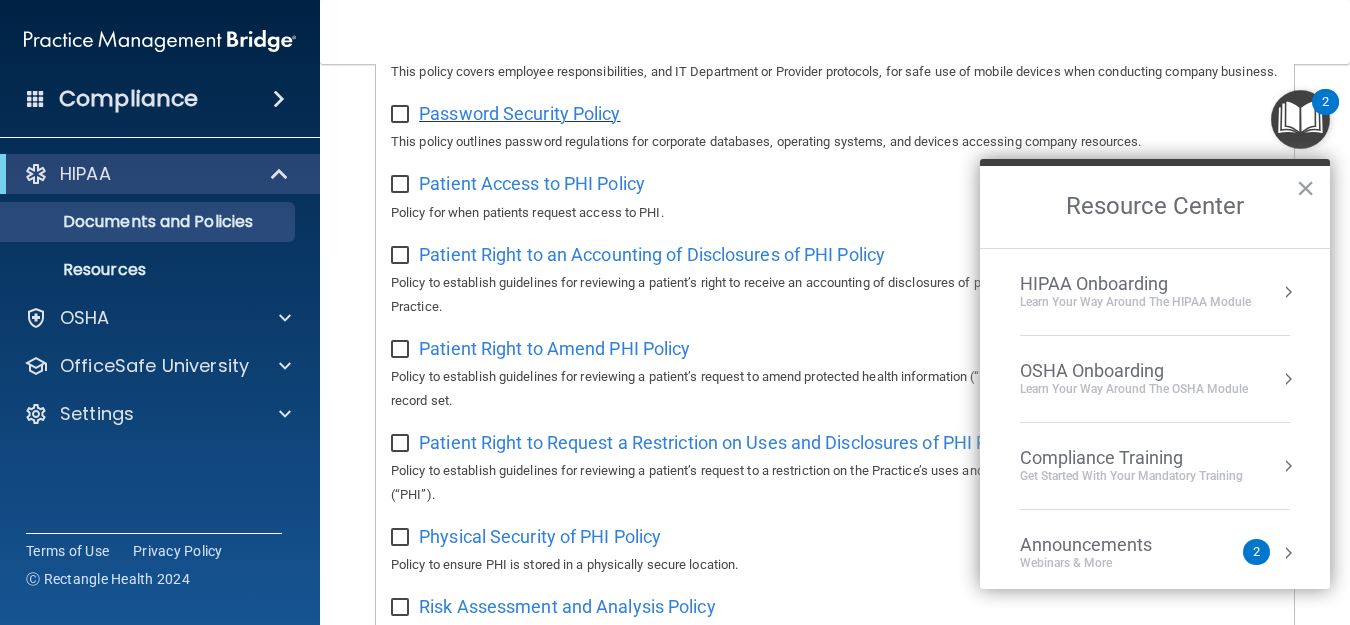 click on "Password Security Policy" at bounding box center [519, 113] 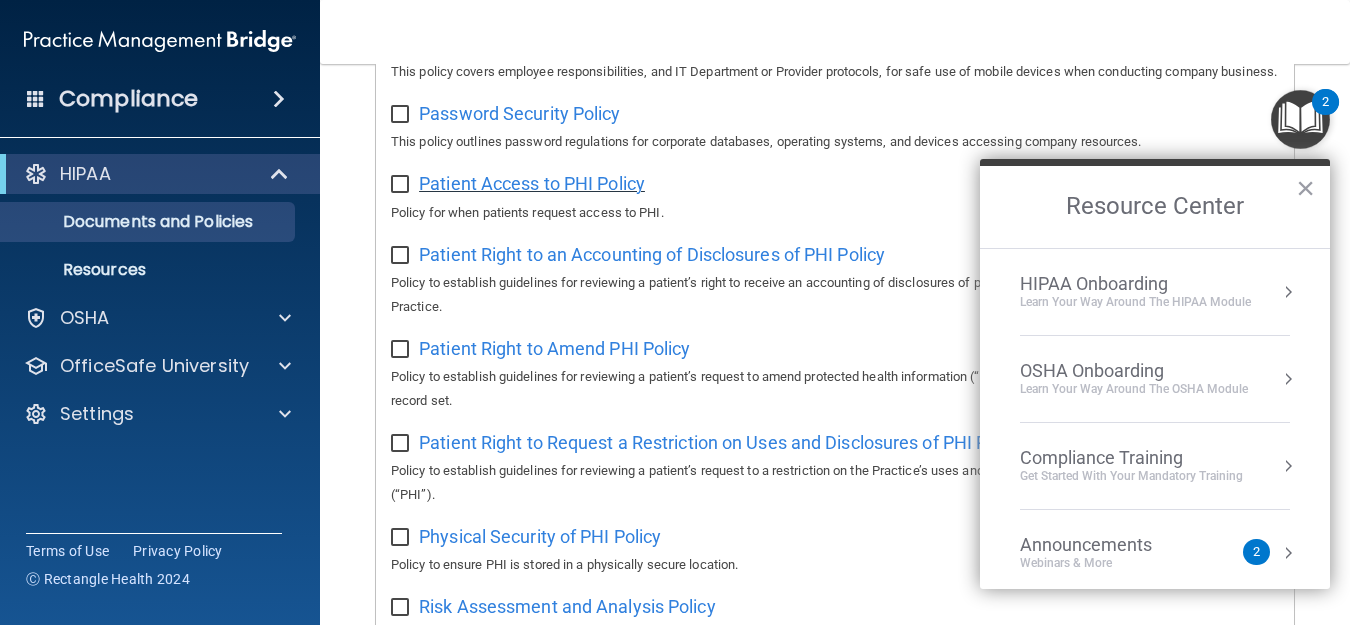 click on "Patient Access to PHI Policy" at bounding box center [532, 183] 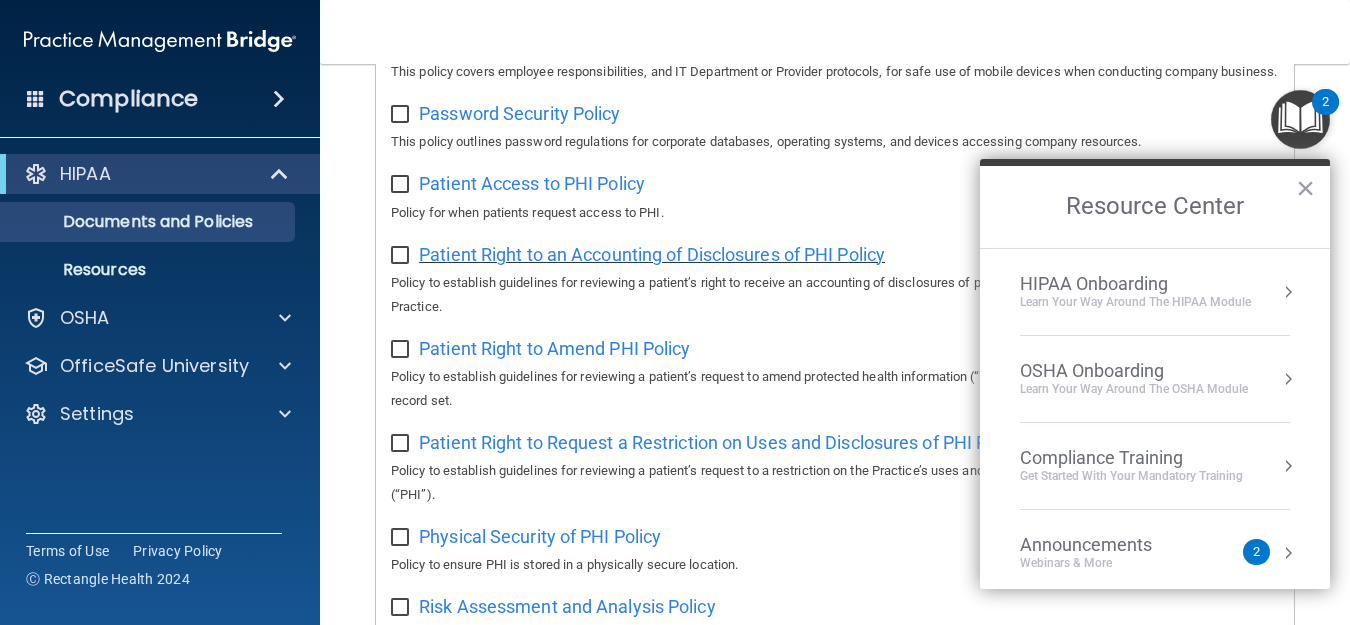 click on "Patient Right to an Accounting of Disclosures of PHI Policy" at bounding box center (652, 254) 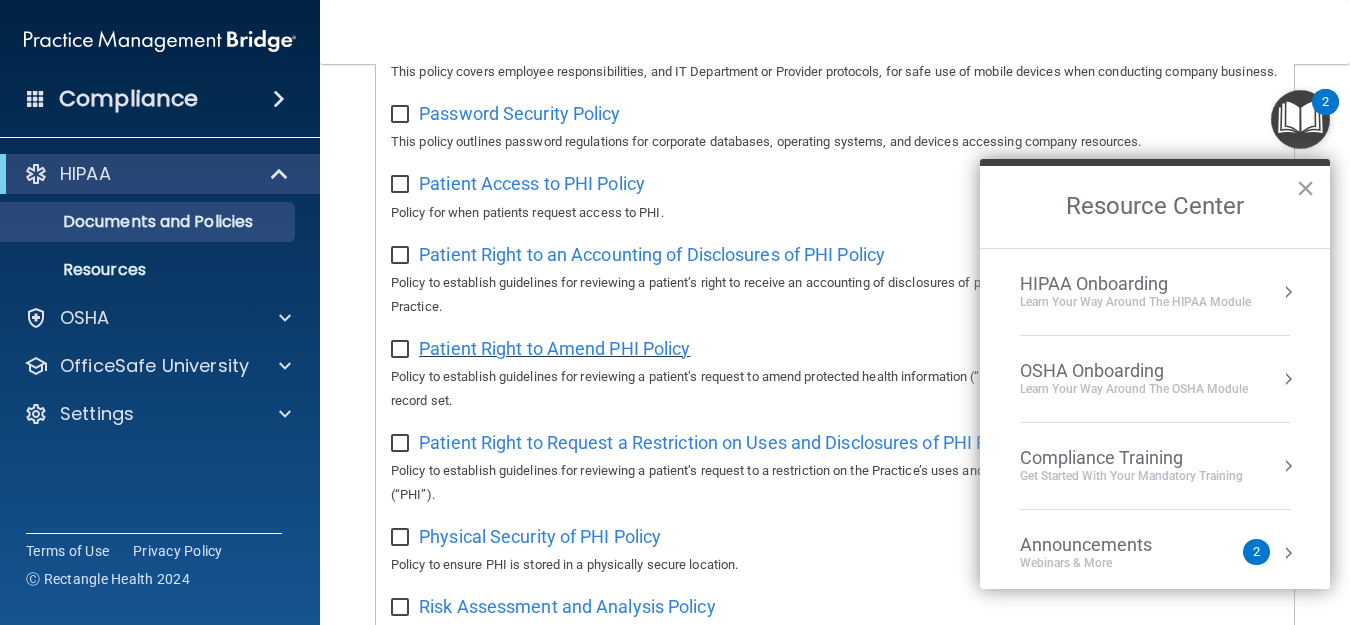 click on "Patient Right to Amend PHI Policy" at bounding box center [554, 348] 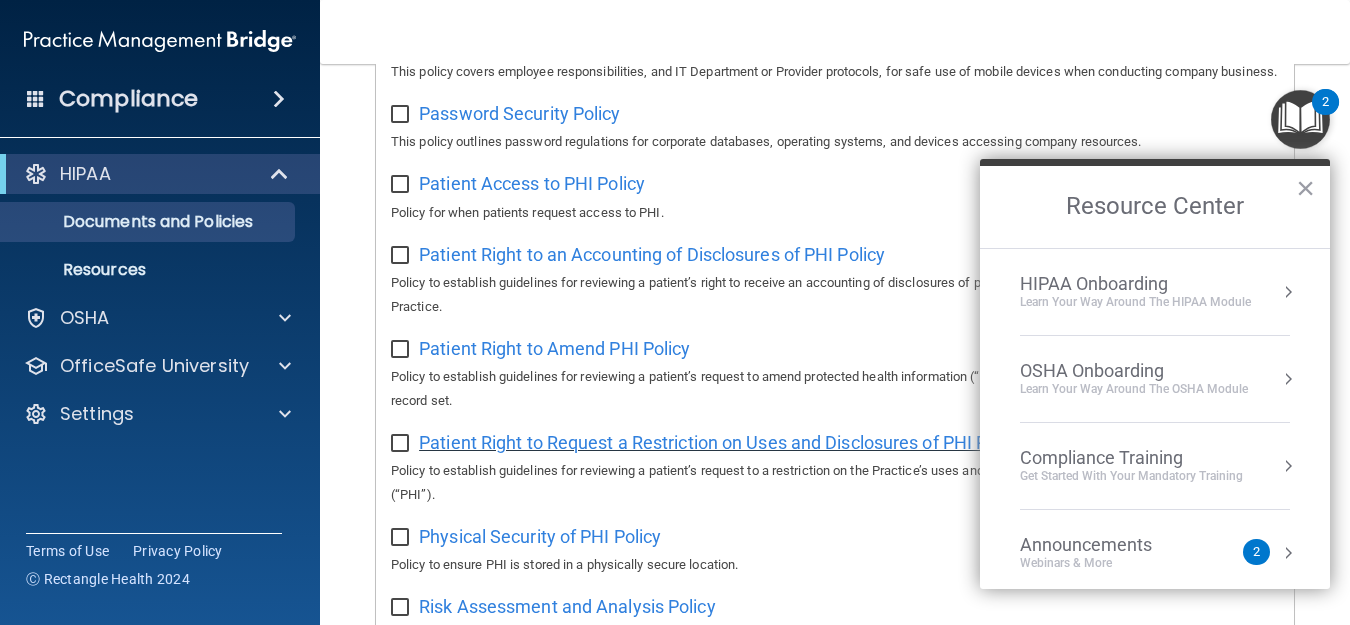 click on "Patient Right to Request a Restriction on Uses and Disclosures of PHI Policy" at bounding box center (721, 442) 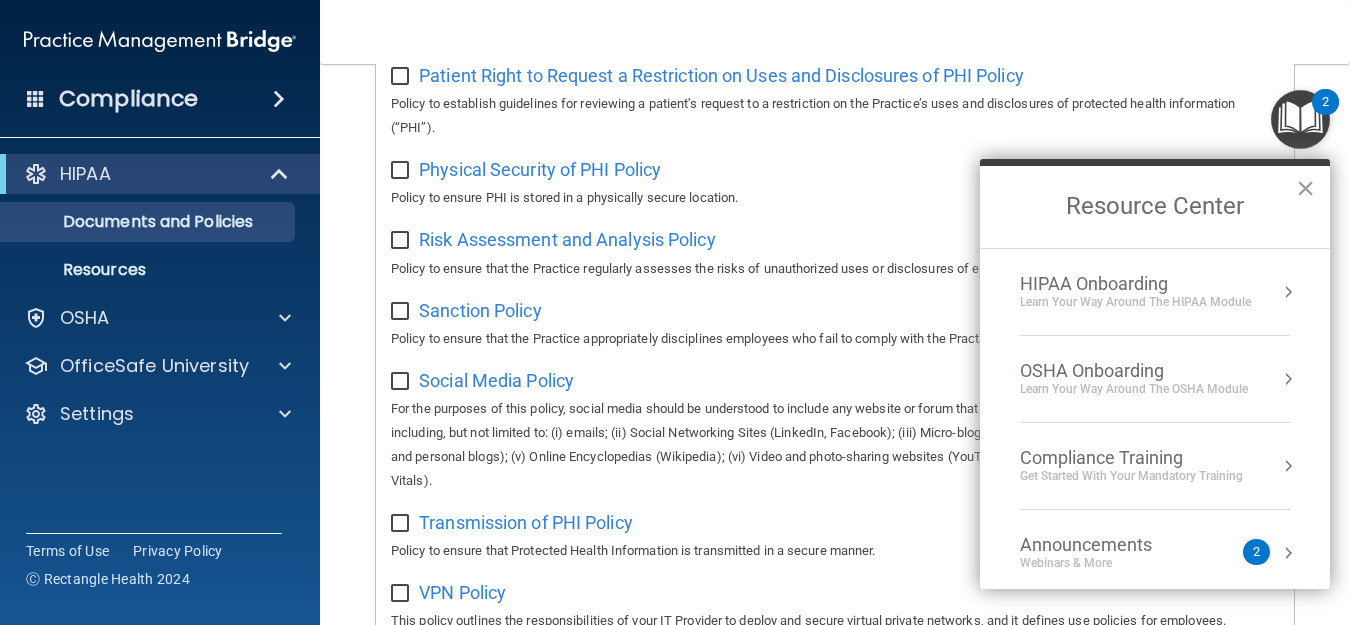 scroll, scrollTop: 1319, scrollLeft: 0, axis: vertical 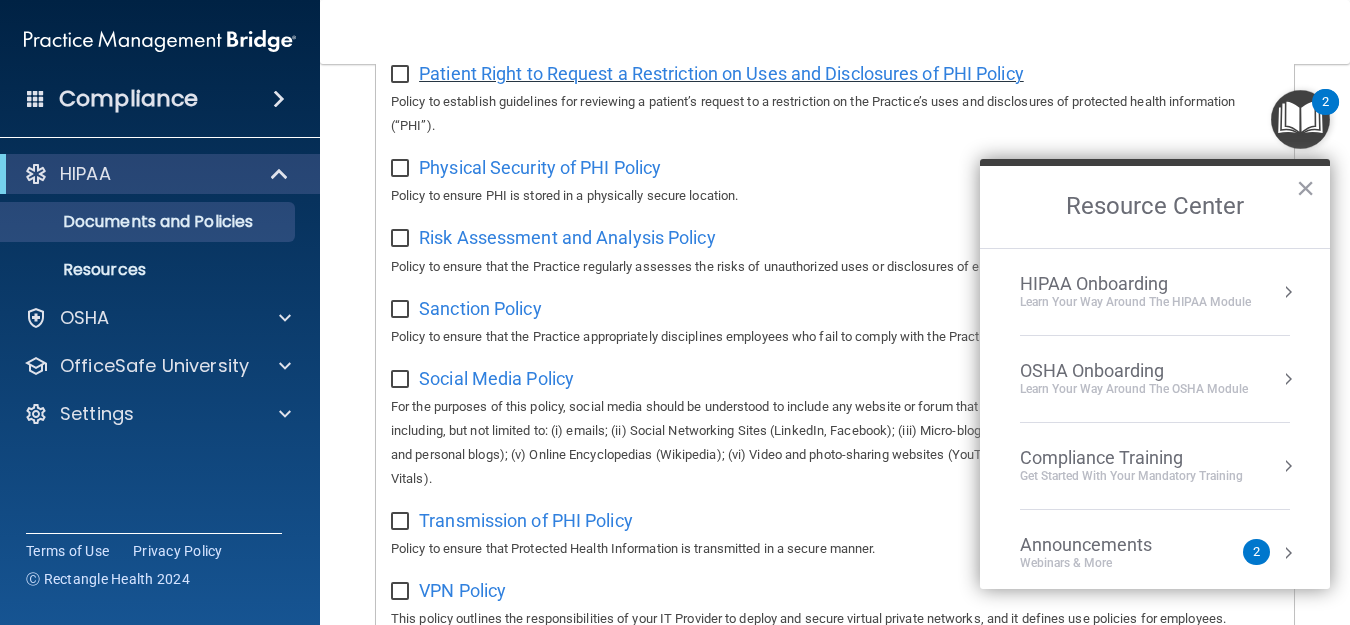 click on "Patient Right to Request a Restriction on Uses and Disclosures of PHI Policy" at bounding box center (721, 73) 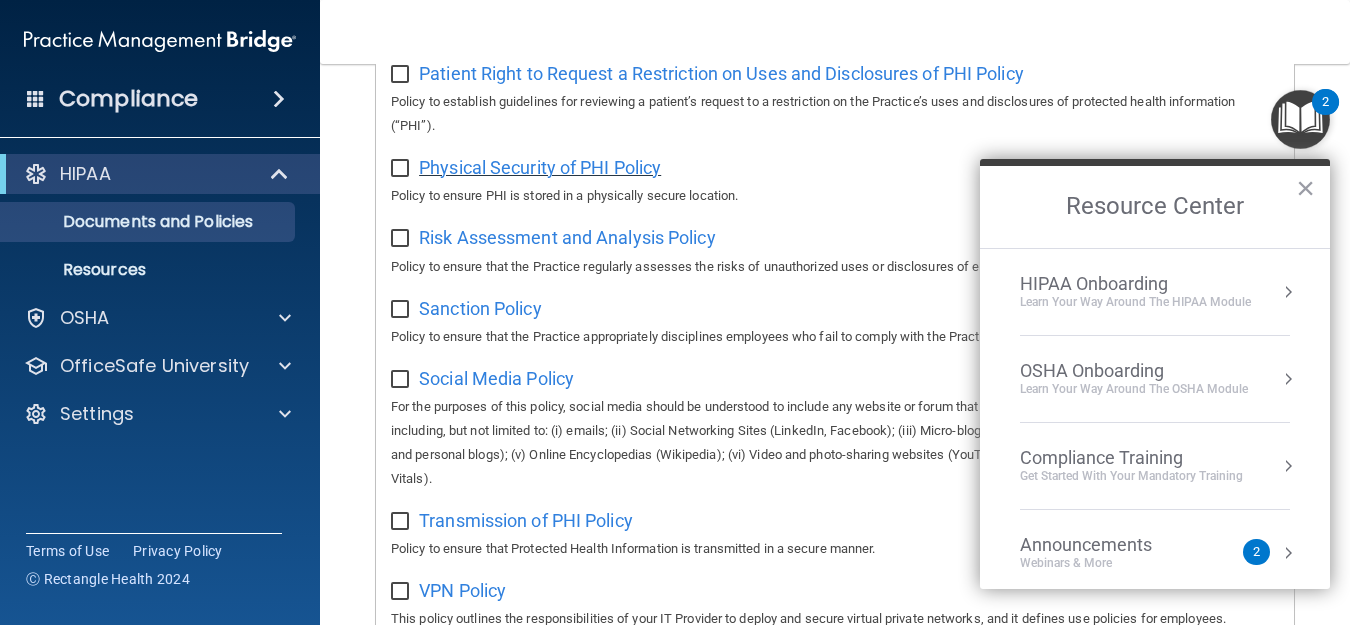 click on "Physical Security of PHI Policy" at bounding box center [540, 167] 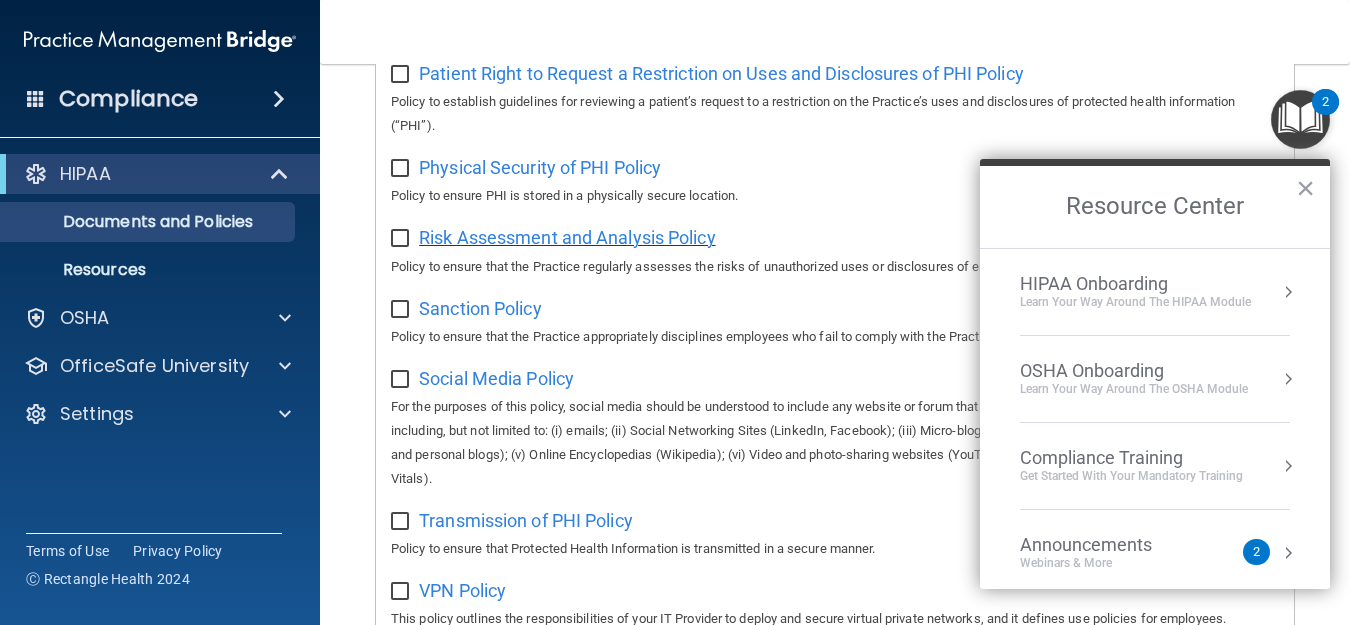 click on "Risk Assessment and Analysis Policy" at bounding box center [567, 237] 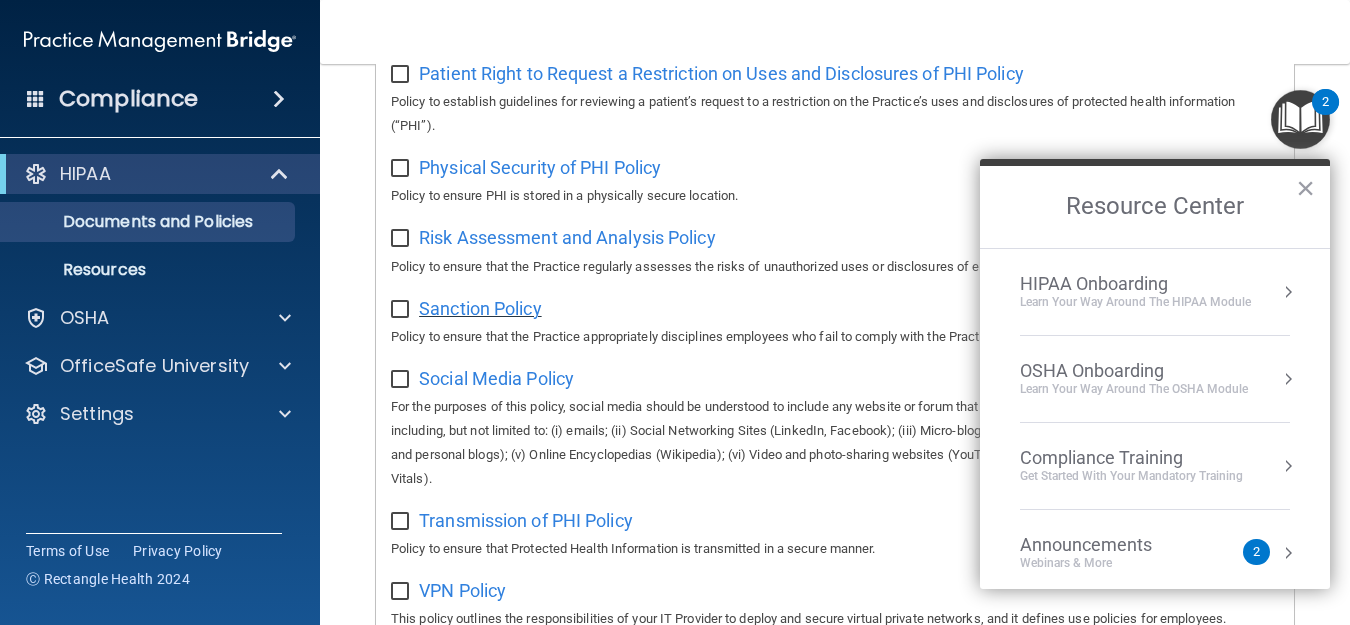 click on "Sanction Policy" at bounding box center [480, 308] 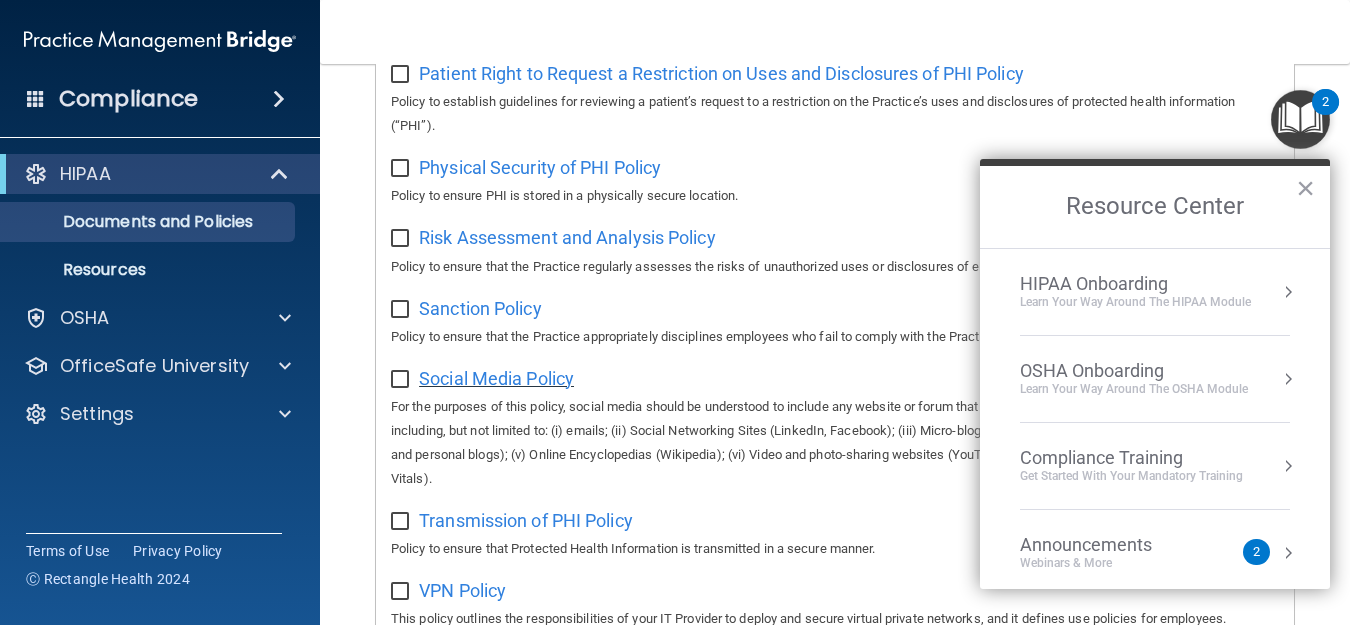 click on "Social Media Policy" at bounding box center (496, 378) 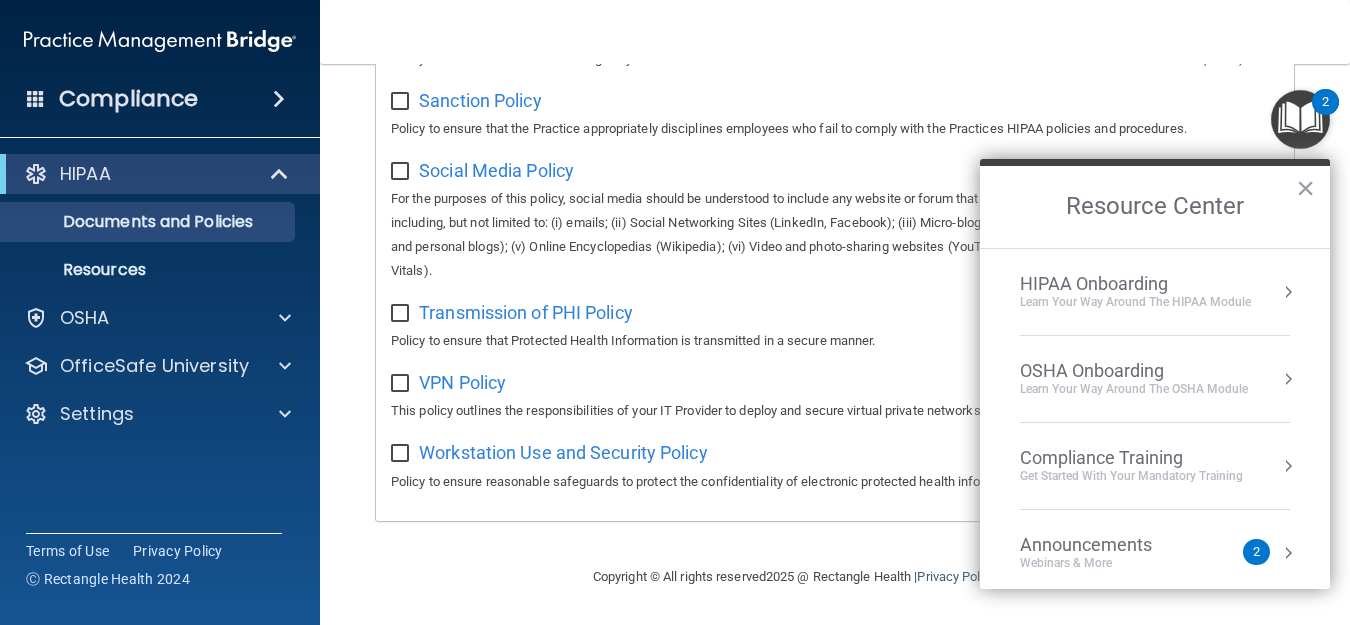 scroll, scrollTop: 1572, scrollLeft: 0, axis: vertical 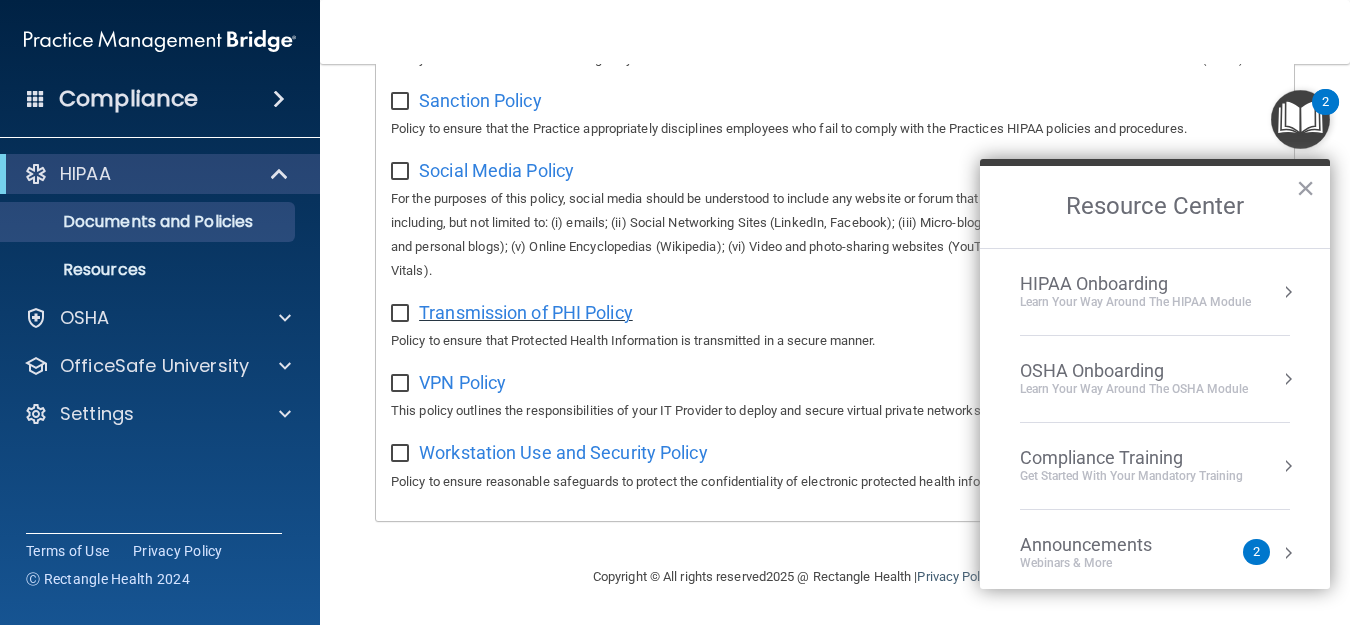 click on "Transmission of PHI Policy" at bounding box center (526, 312) 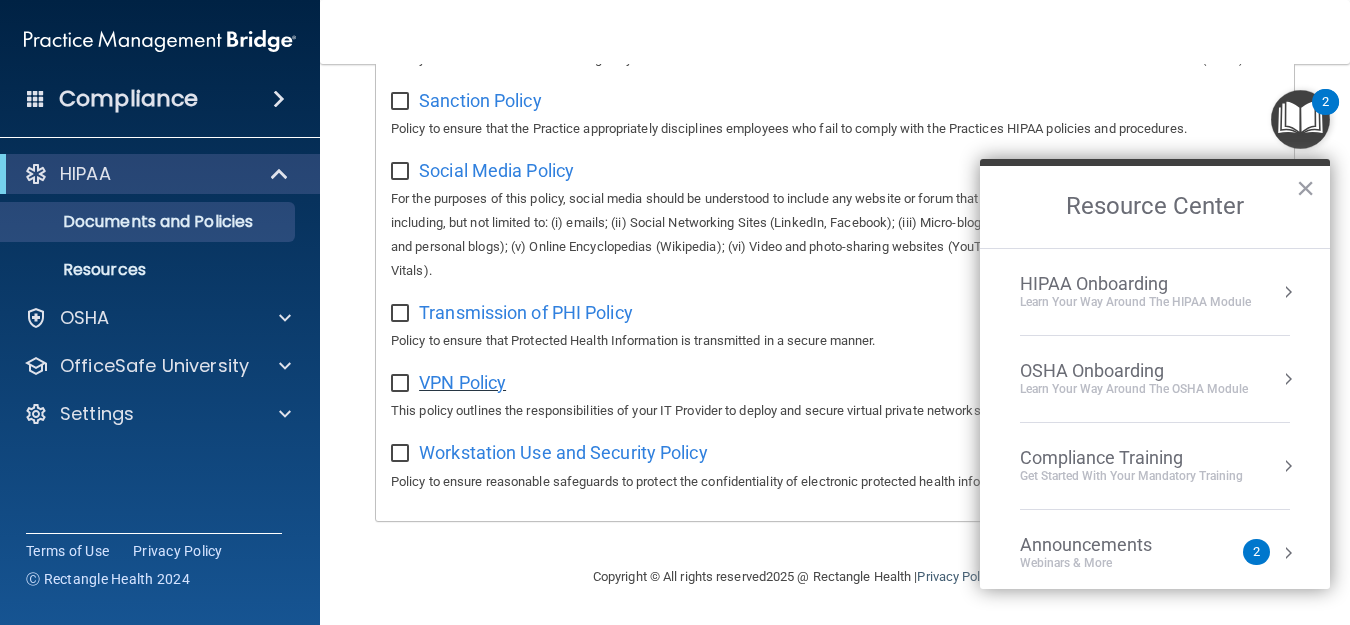 click on "VPN Policy" at bounding box center (462, 382) 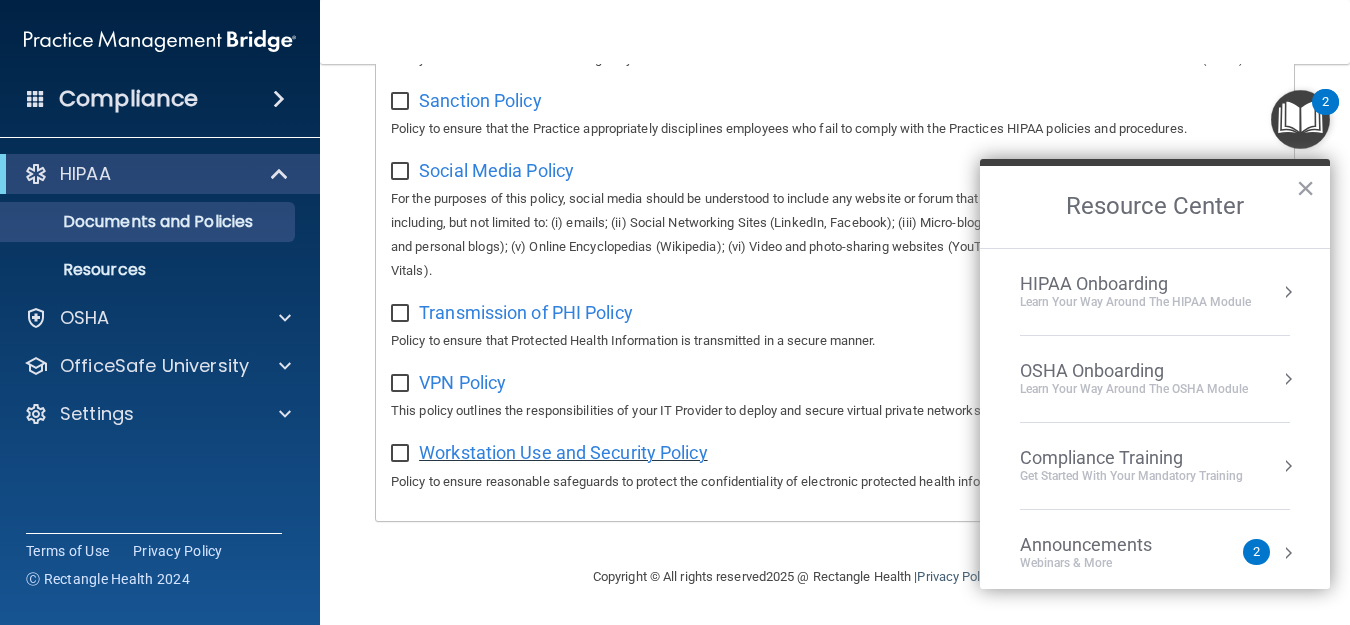 click on "Workstation Use and Security Policy" at bounding box center (563, 452) 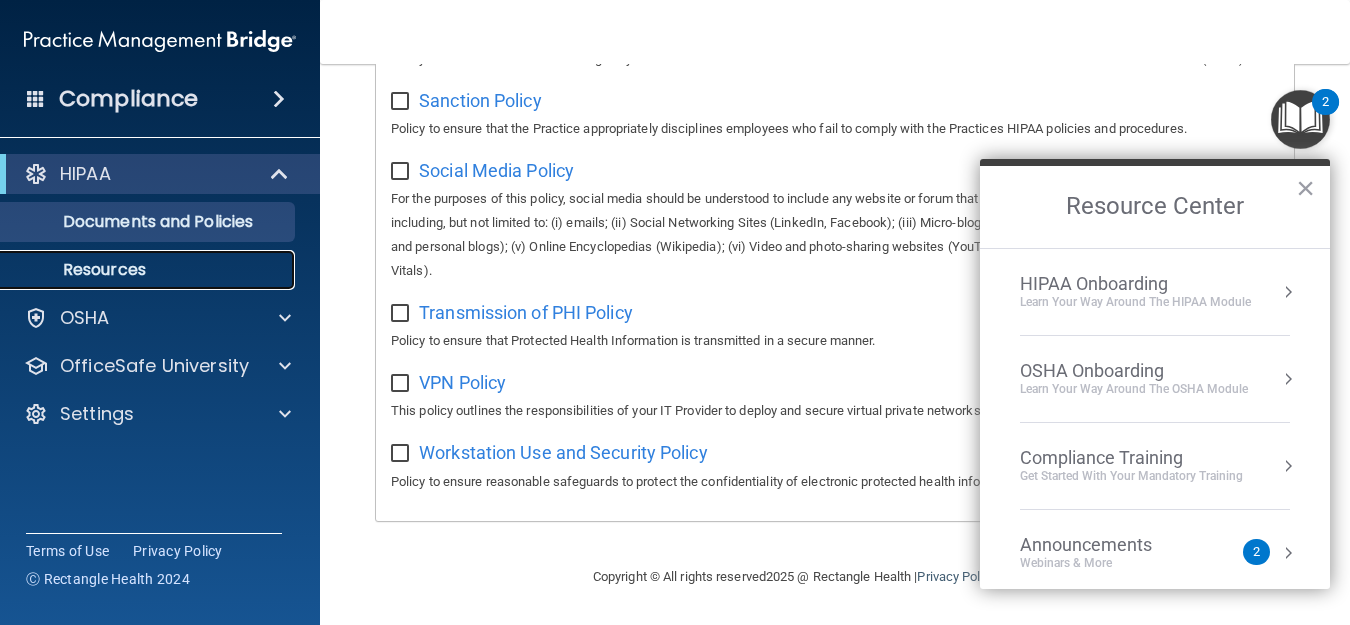 click on "Resources" at bounding box center [149, 270] 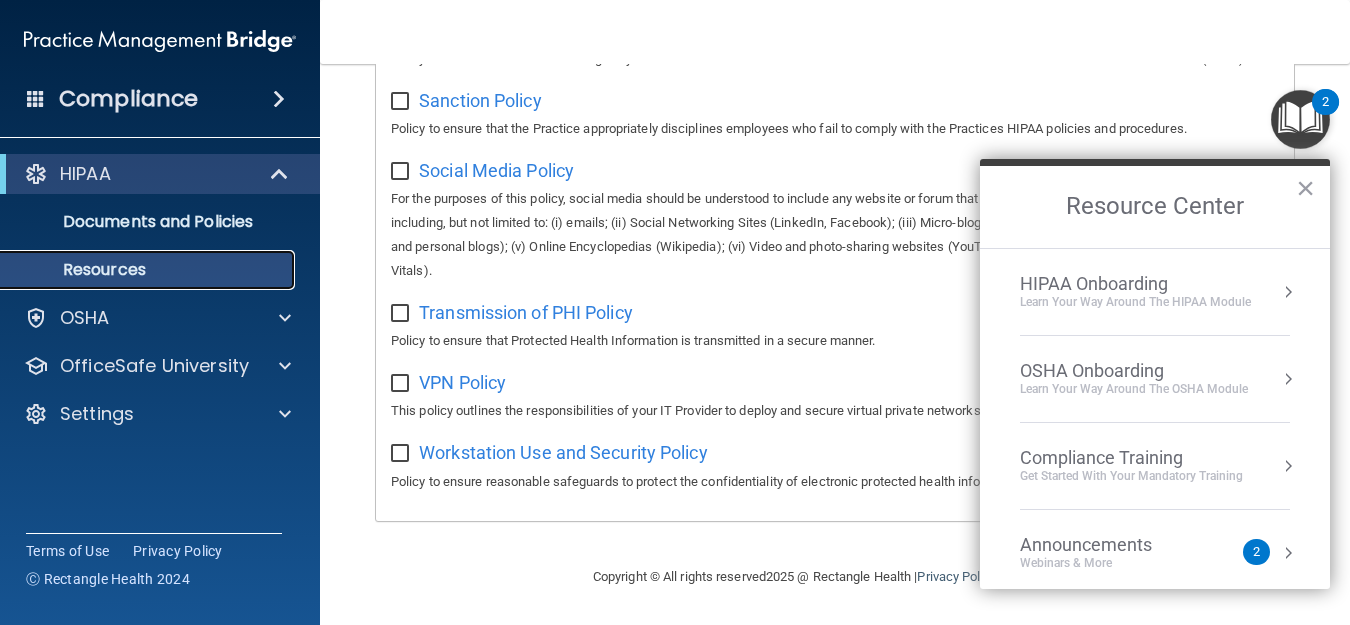 scroll, scrollTop: 8, scrollLeft: 0, axis: vertical 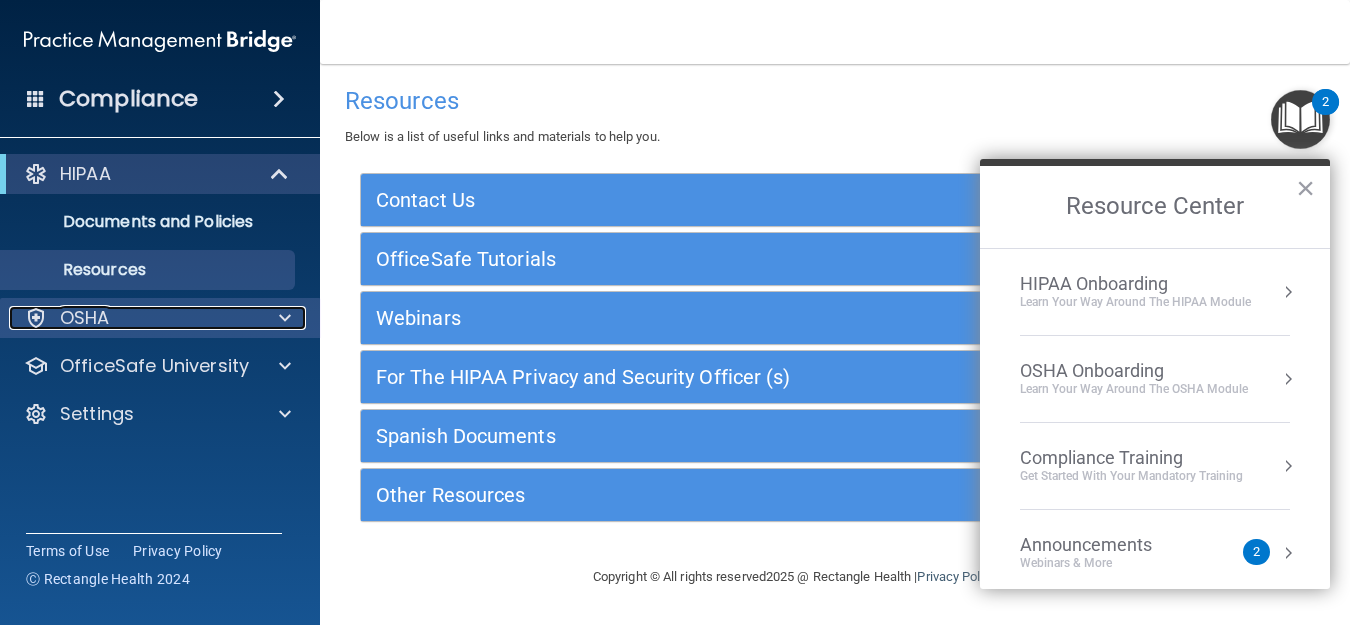 click on "OSHA" at bounding box center [85, 318] 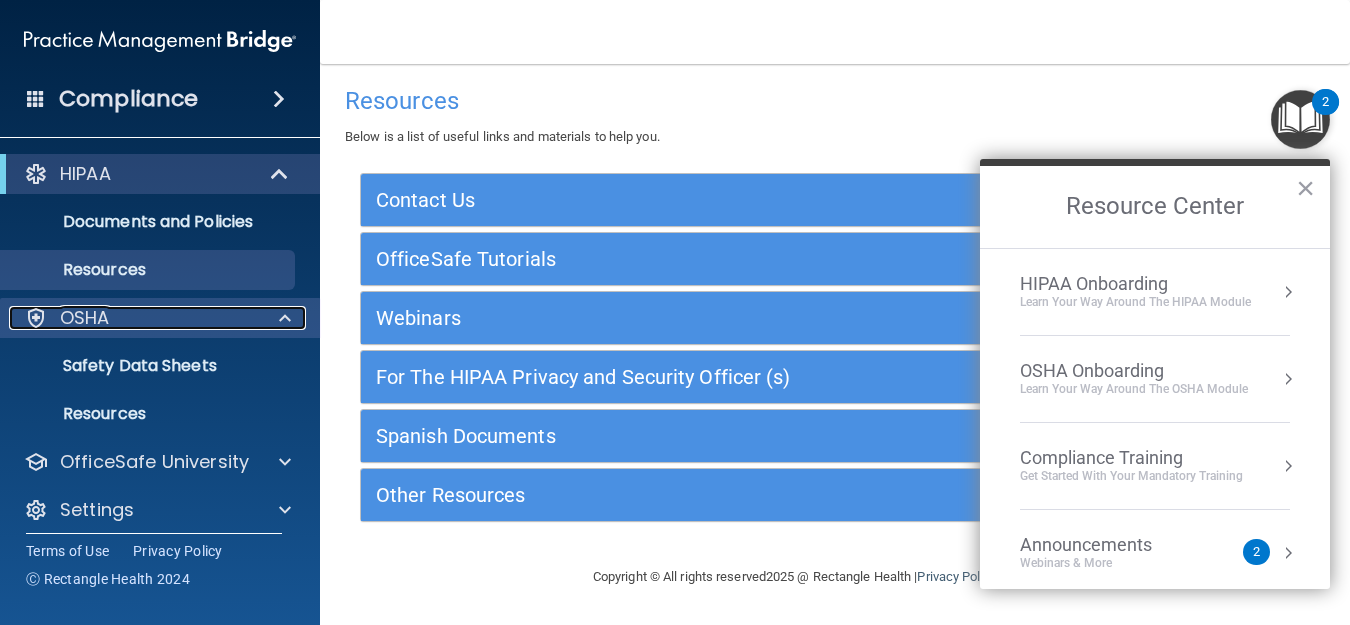 click on "OSHA" at bounding box center (85, 318) 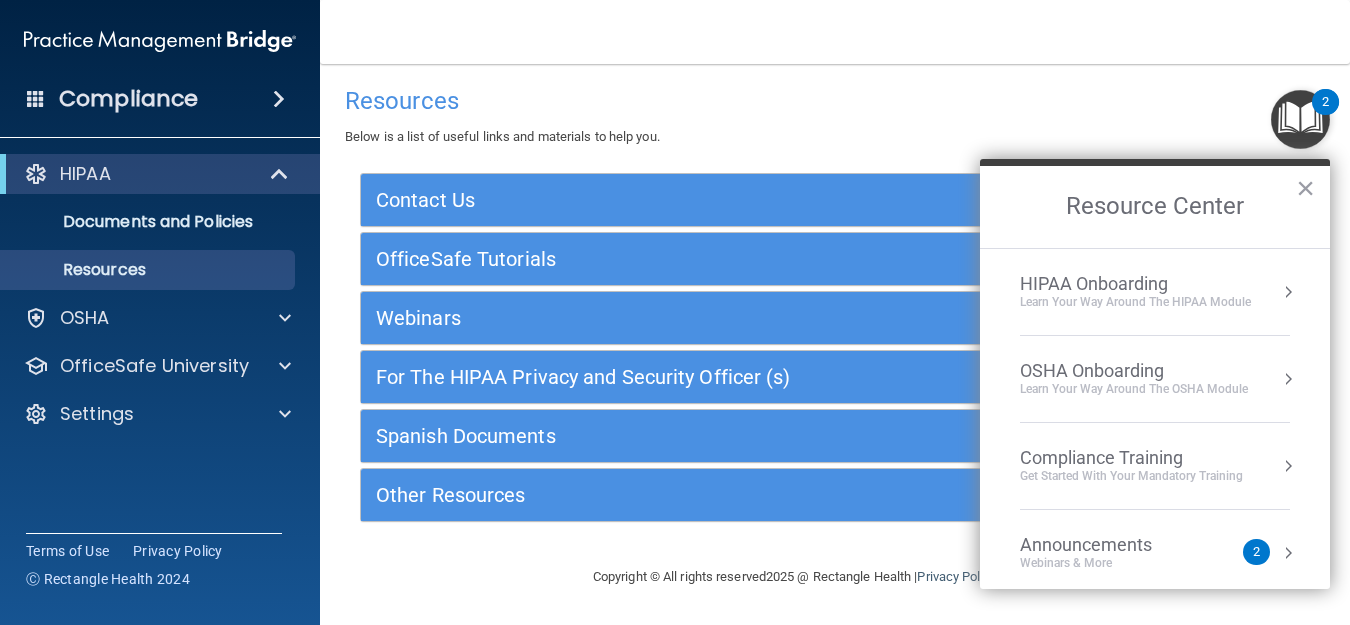 click at bounding box center [279, 99] 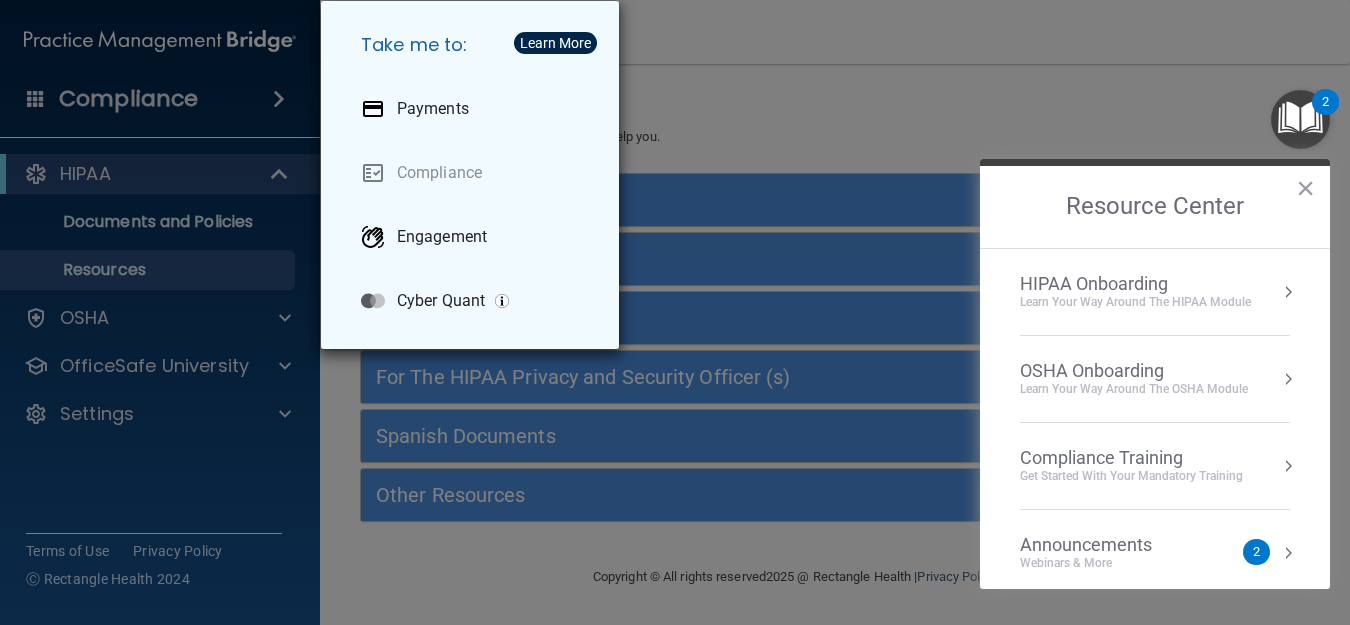 click on "Take me to:             Payments                   Compliance                     Engagement                     Cyber Quant" at bounding box center (675, 312) 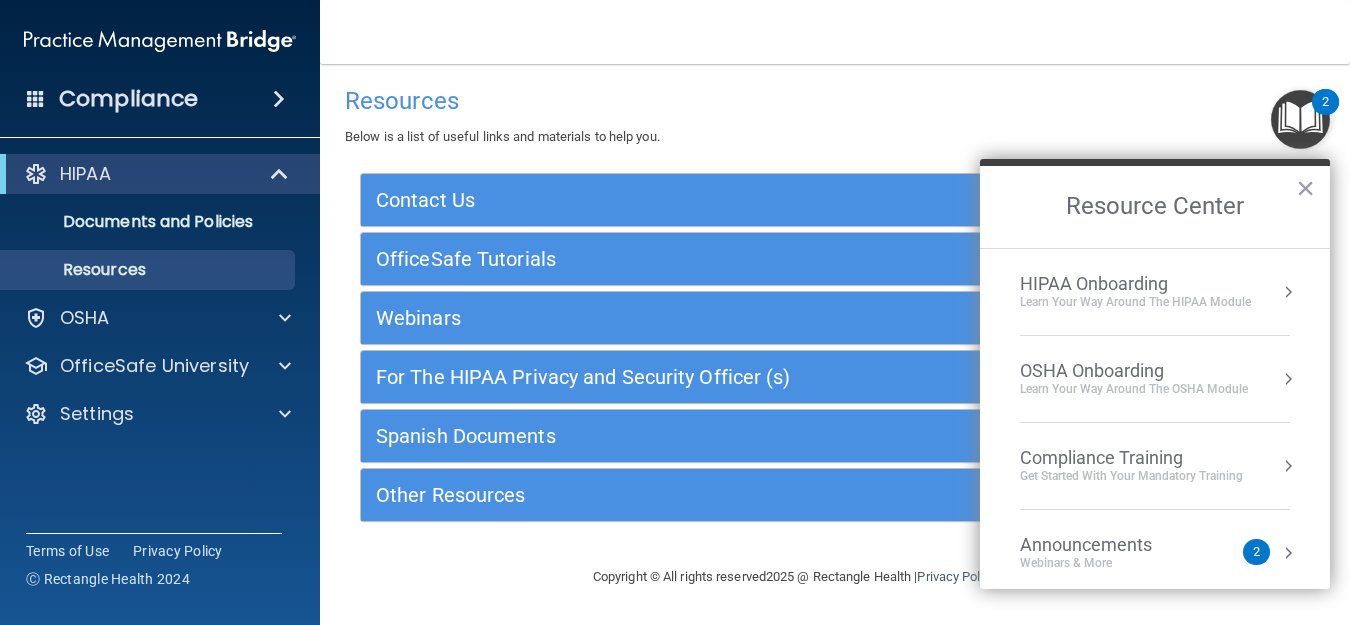 click on "Resources   Below is a list of useful links and materials to help you." at bounding box center (835, 112) 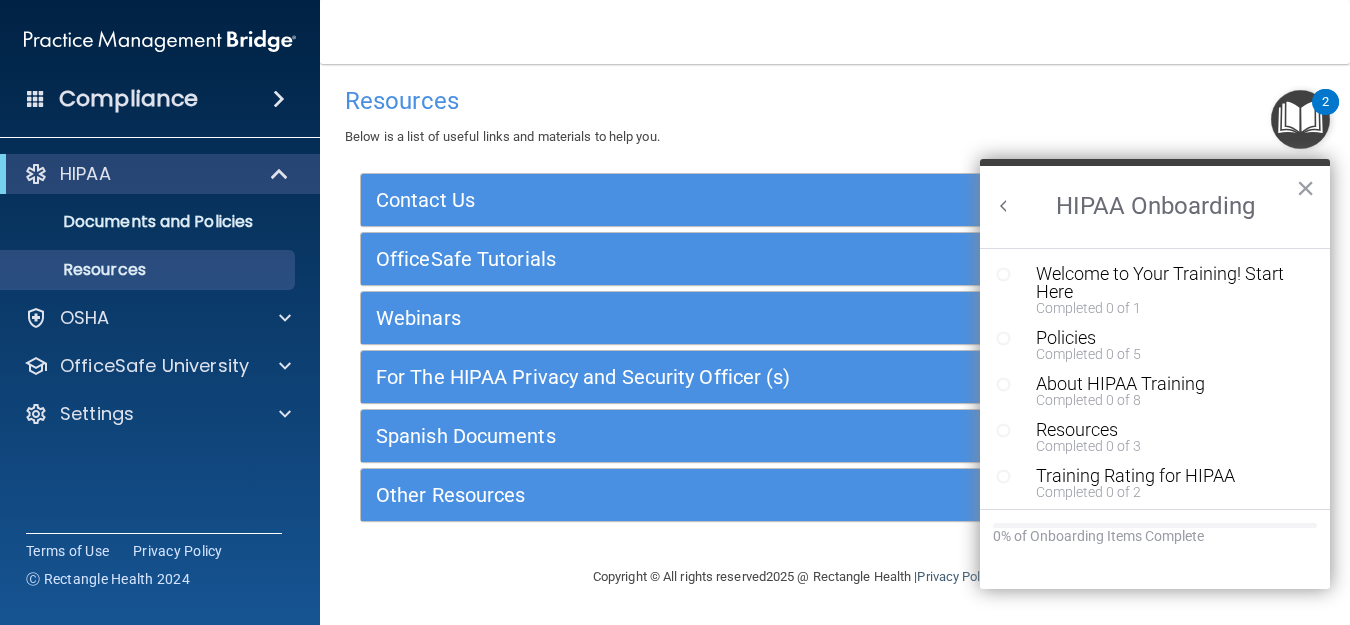 scroll, scrollTop: 0, scrollLeft: 0, axis: both 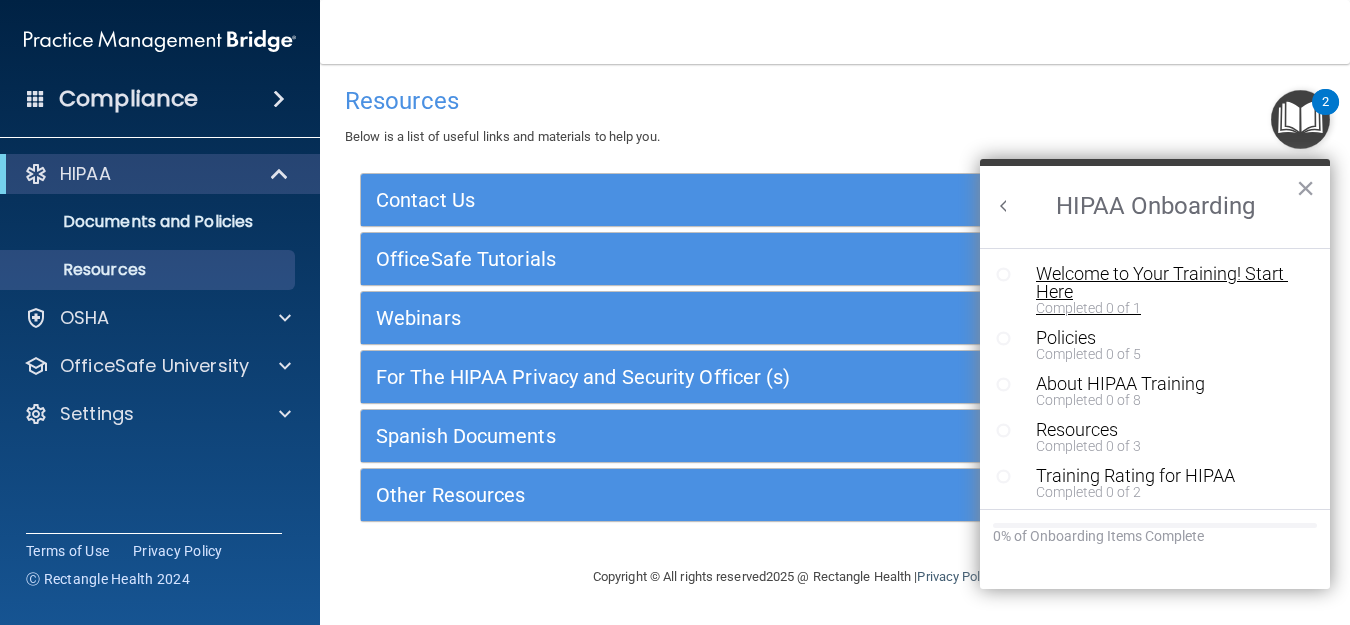 click on "Welcome to Your Training! Start Here" at bounding box center [1162, 283] 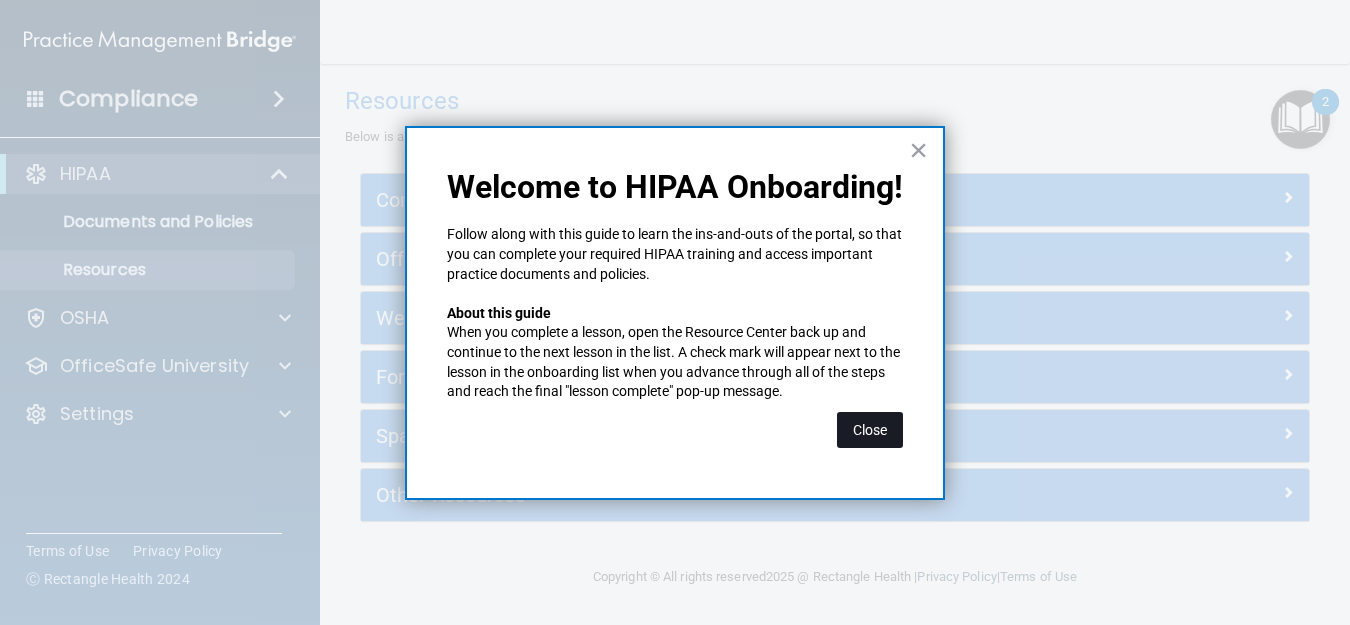 click on "Close" at bounding box center (870, 430) 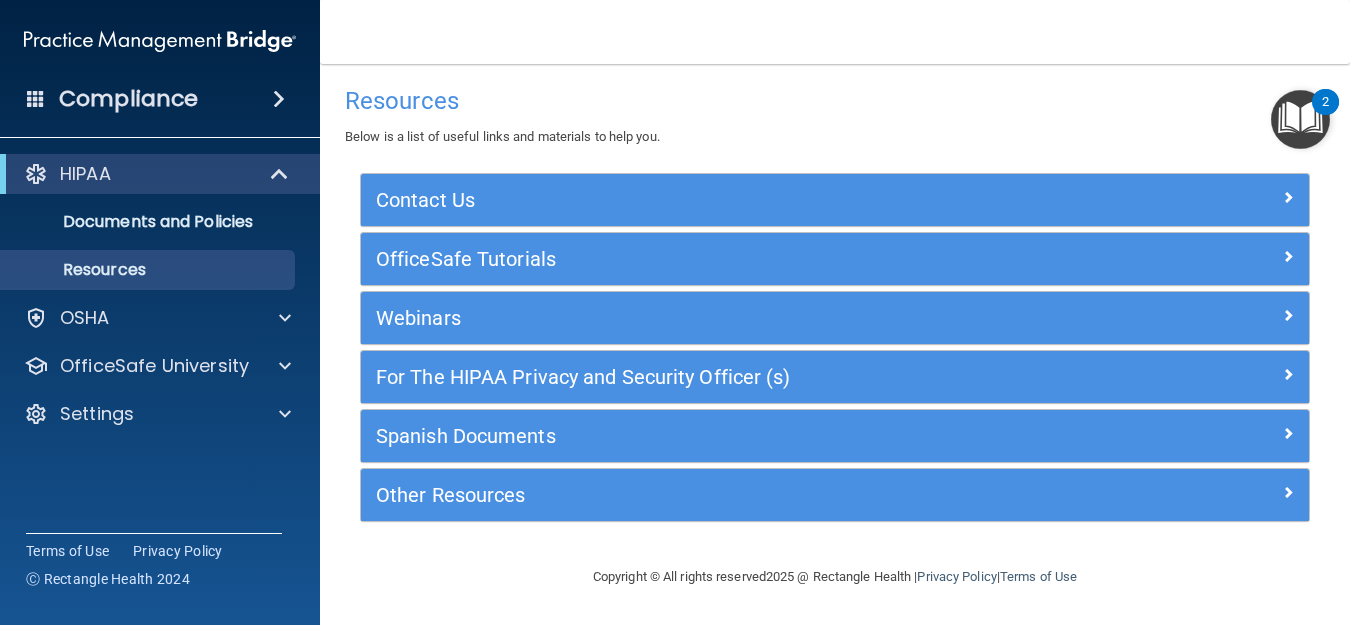 scroll, scrollTop: 0, scrollLeft: 0, axis: both 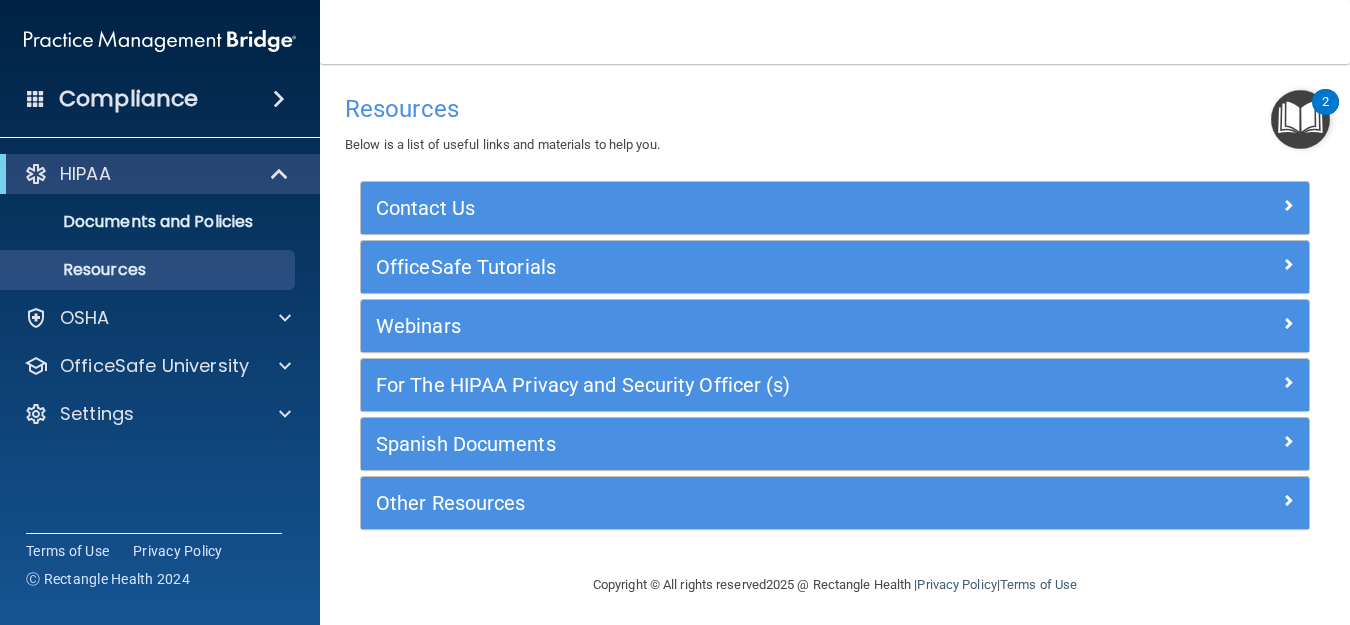 click on "HIPAA" at bounding box center (160, 174) 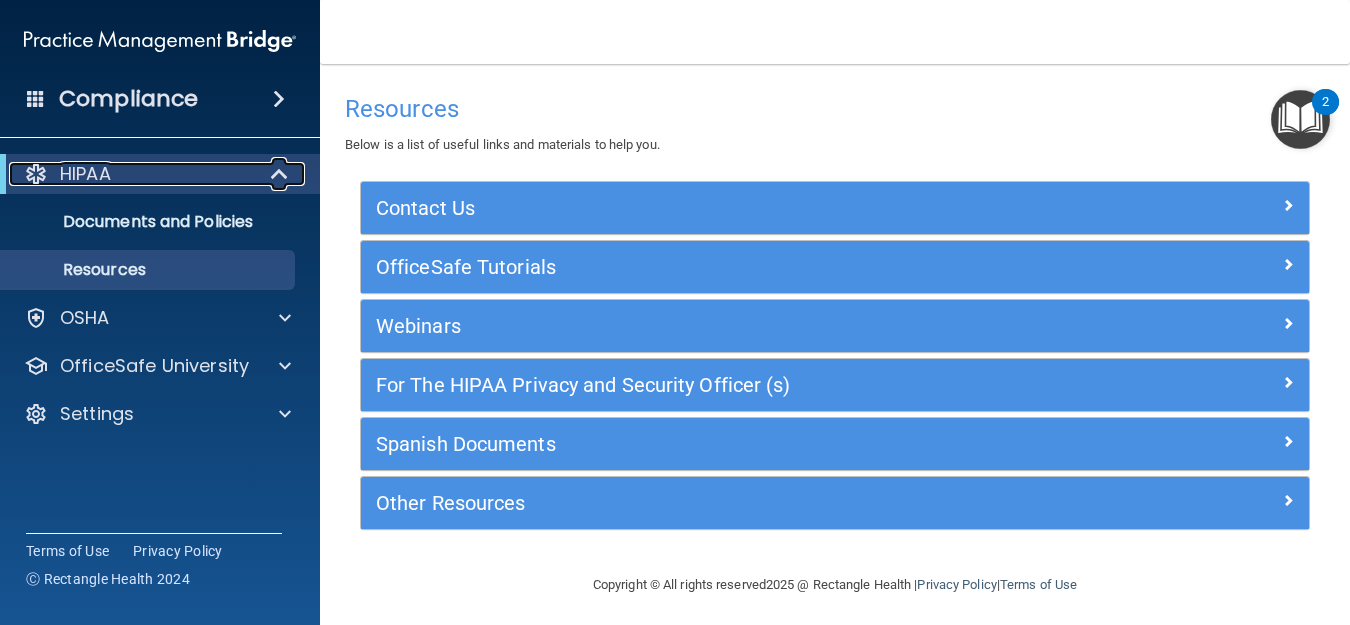 click at bounding box center (281, 174) 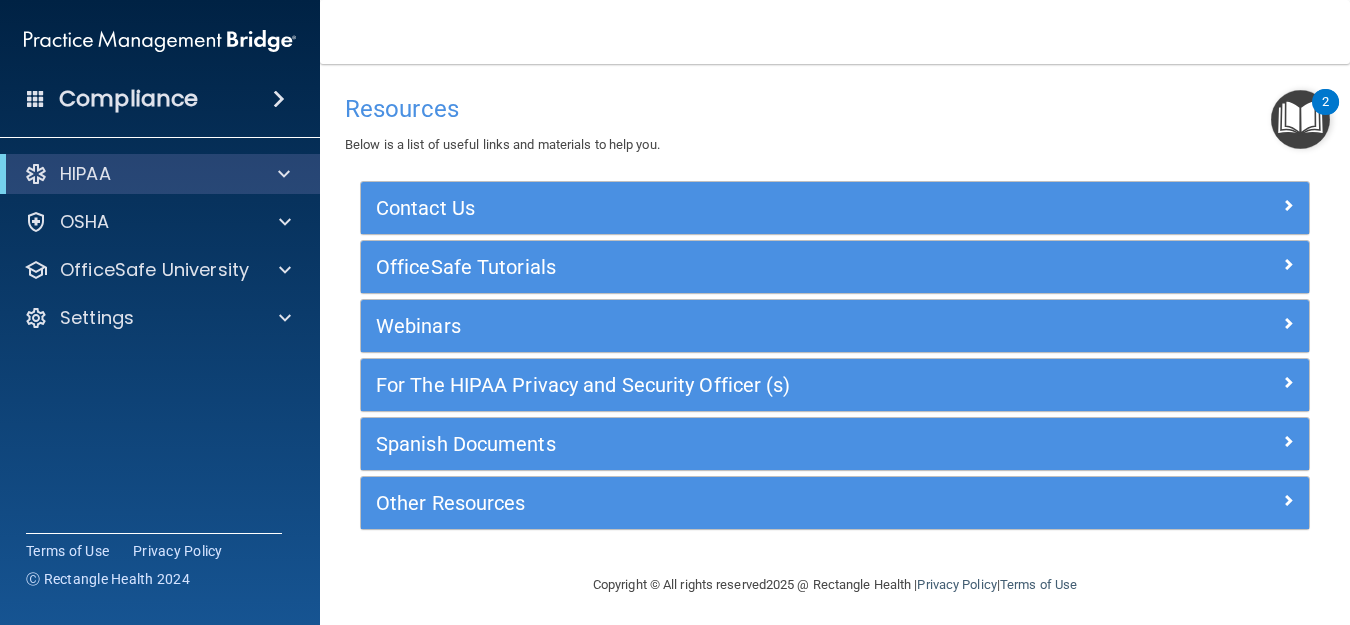 click at bounding box center (279, 99) 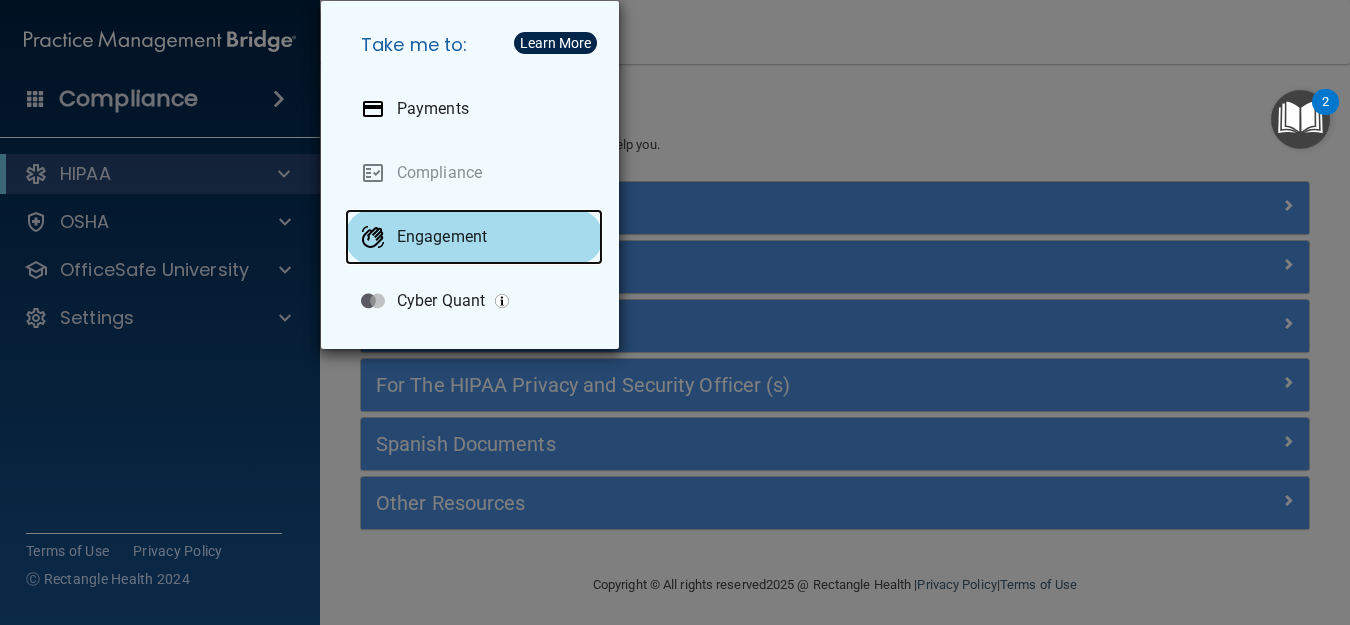 click on "Engagement" at bounding box center [474, 237] 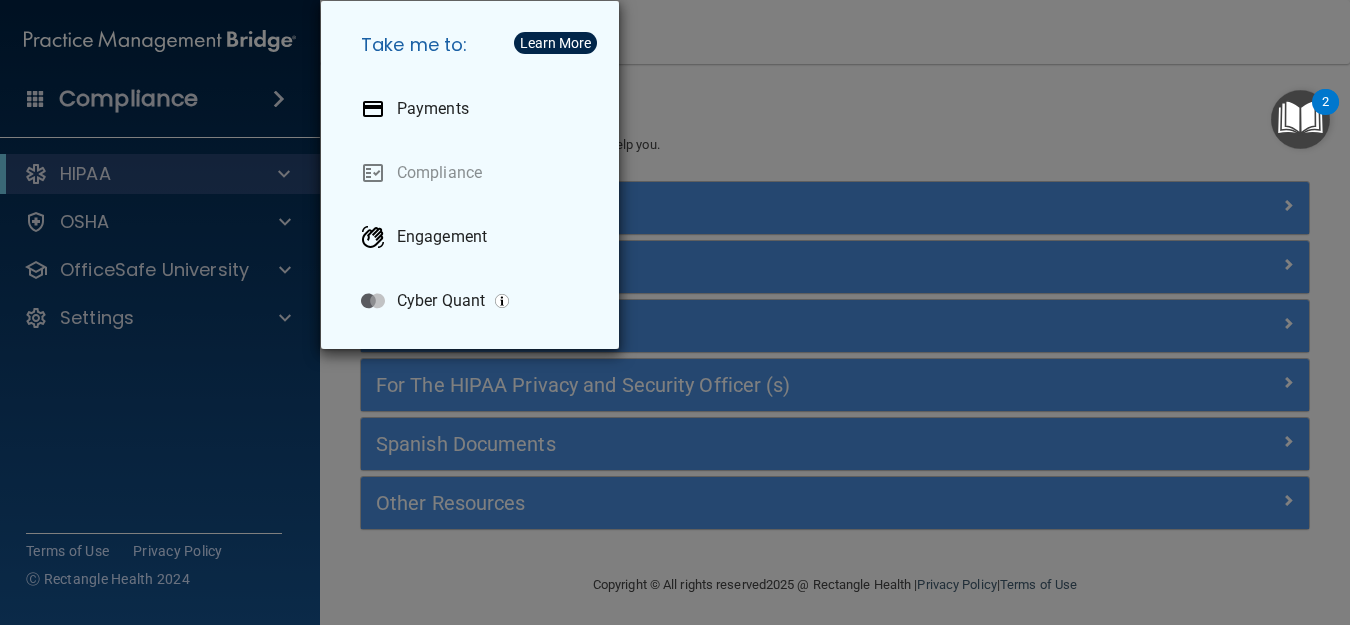 click on "Take me to:             Payments                   Compliance                     Engagement                     Cyber Quant" at bounding box center [675, 312] 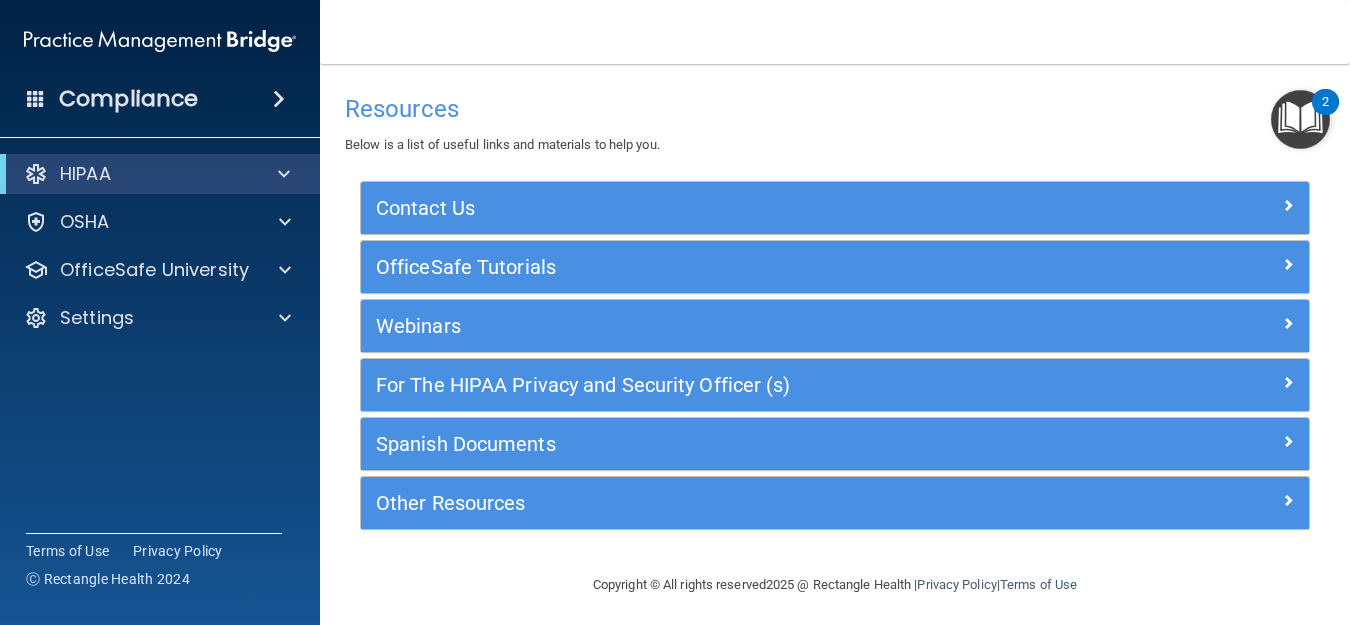 click at bounding box center [36, 98] 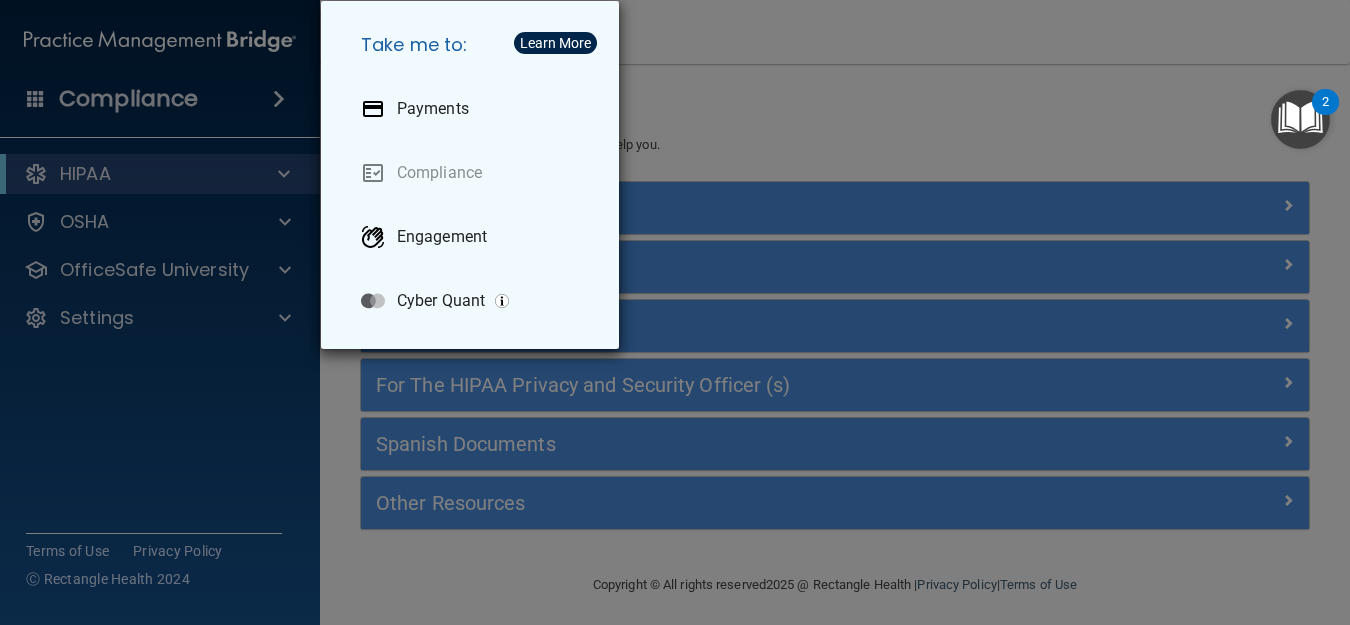 click on "Take me to:             Payments                   Compliance                     Engagement                     Cyber Quant" at bounding box center [675, 312] 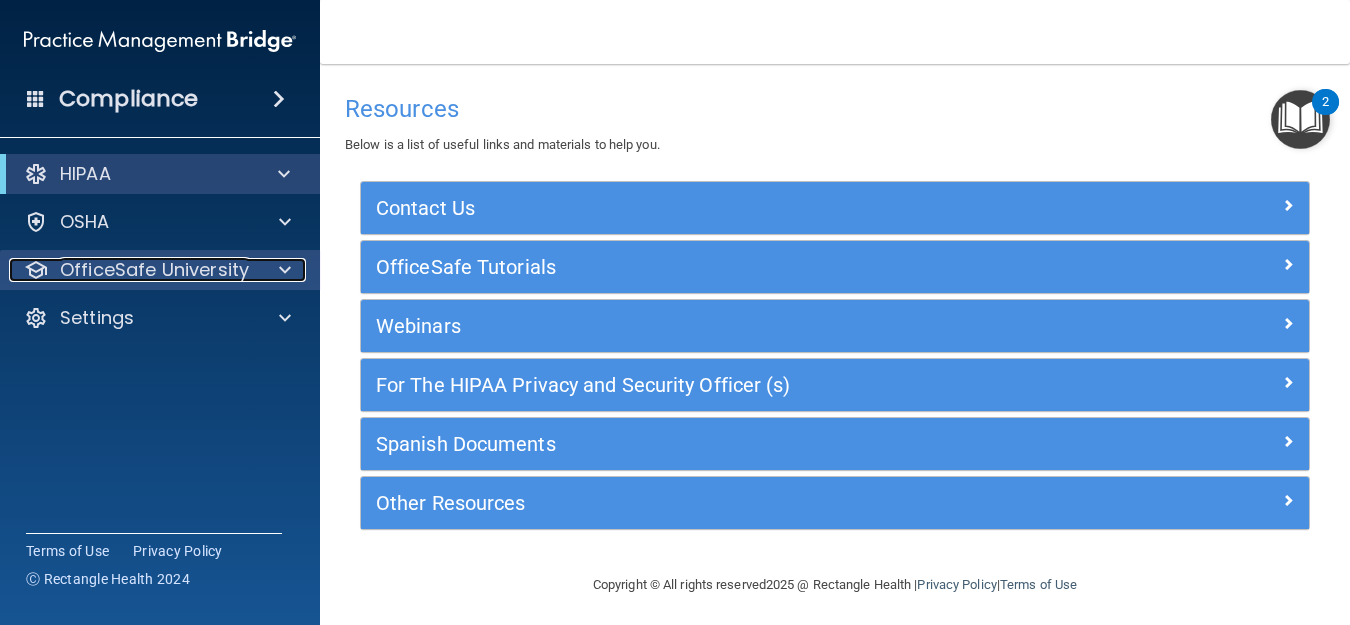 click on "OfficeSafe University" at bounding box center (154, 270) 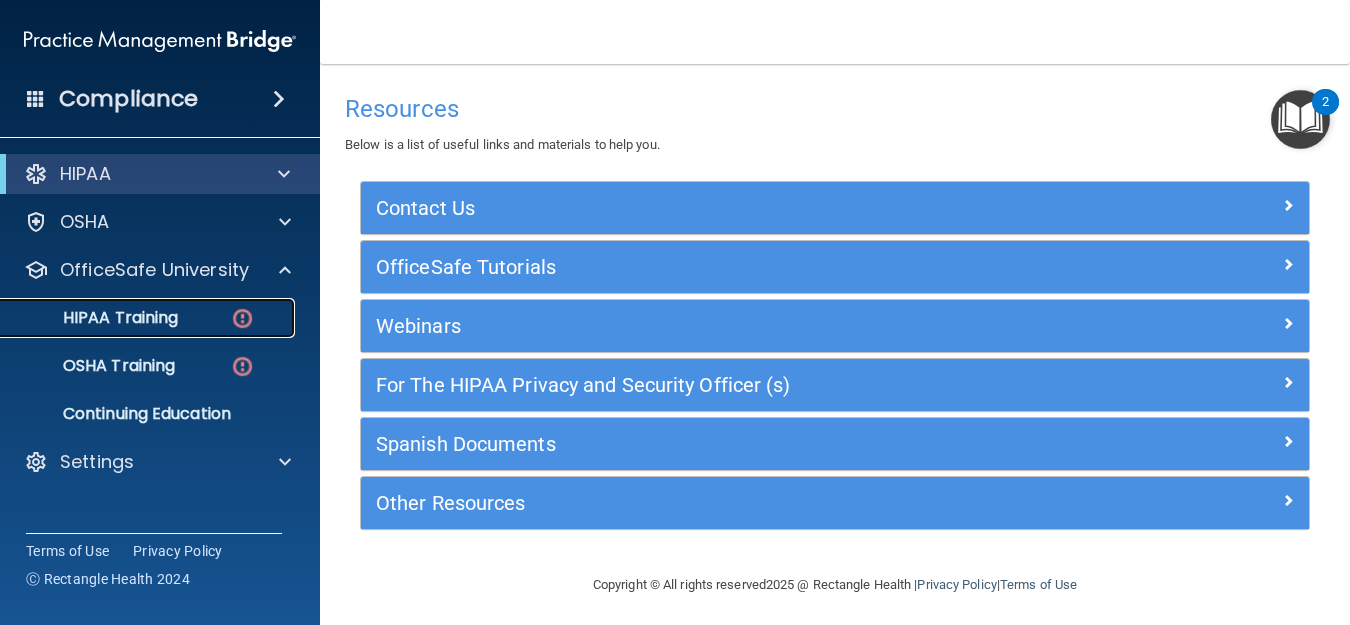 click on "HIPAA Training" at bounding box center [95, 318] 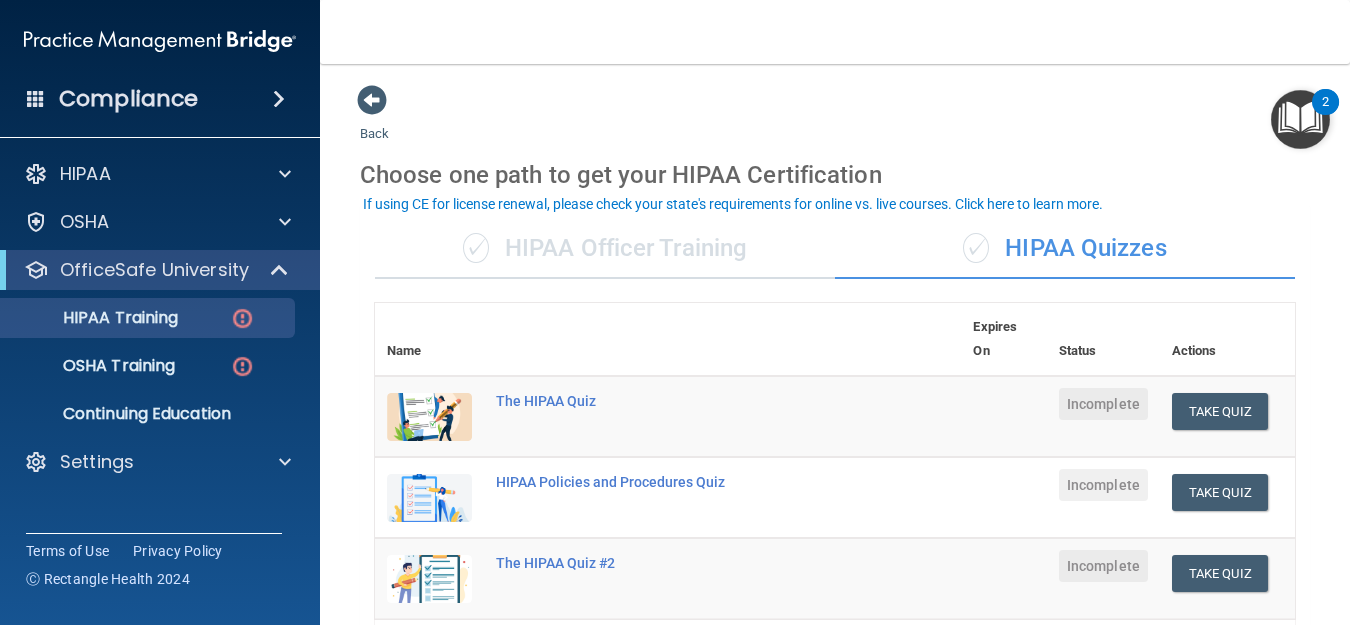 click on "✓   HIPAA Officer Training" at bounding box center [605, 249] 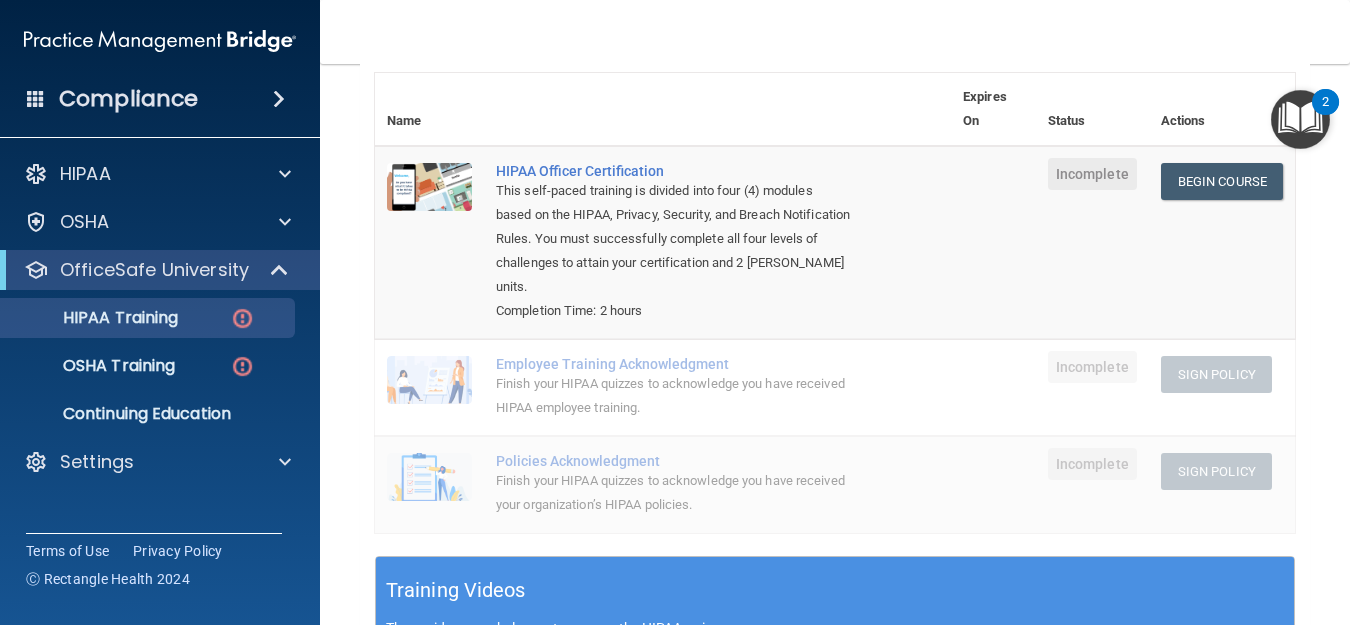 scroll, scrollTop: 0, scrollLeft: 0, axis: both 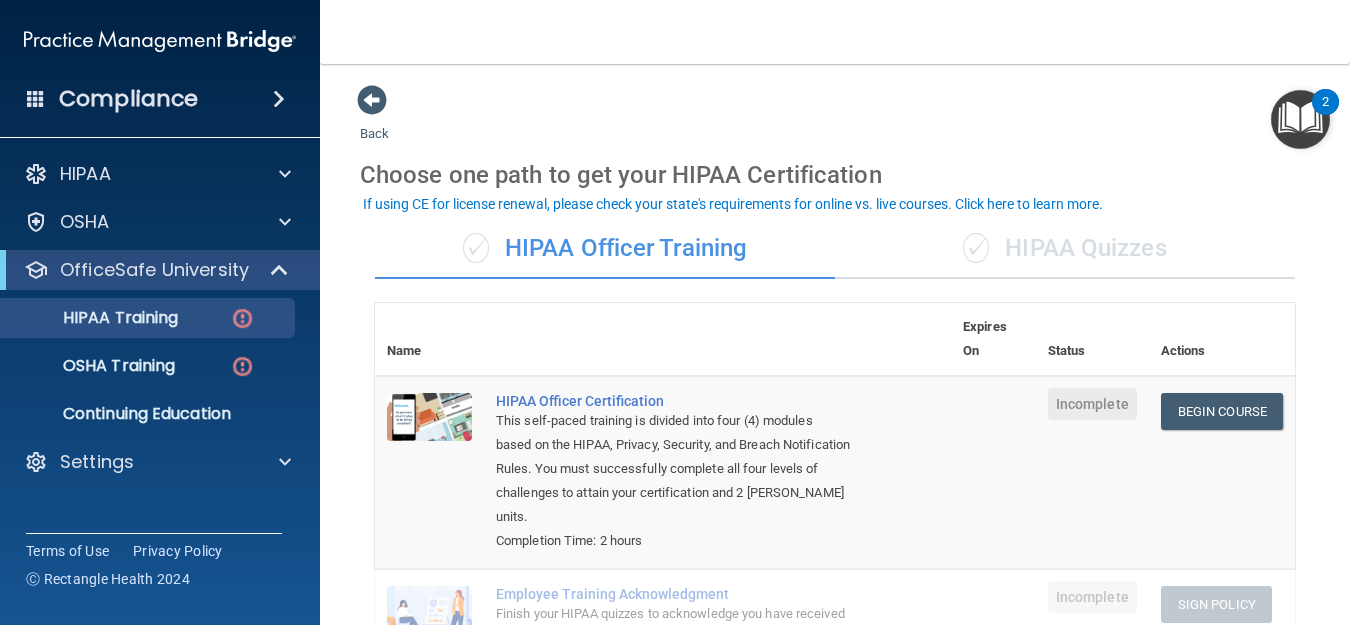 click on "✓   HIPAA Quizzes" at bounding box center (1065, 249) 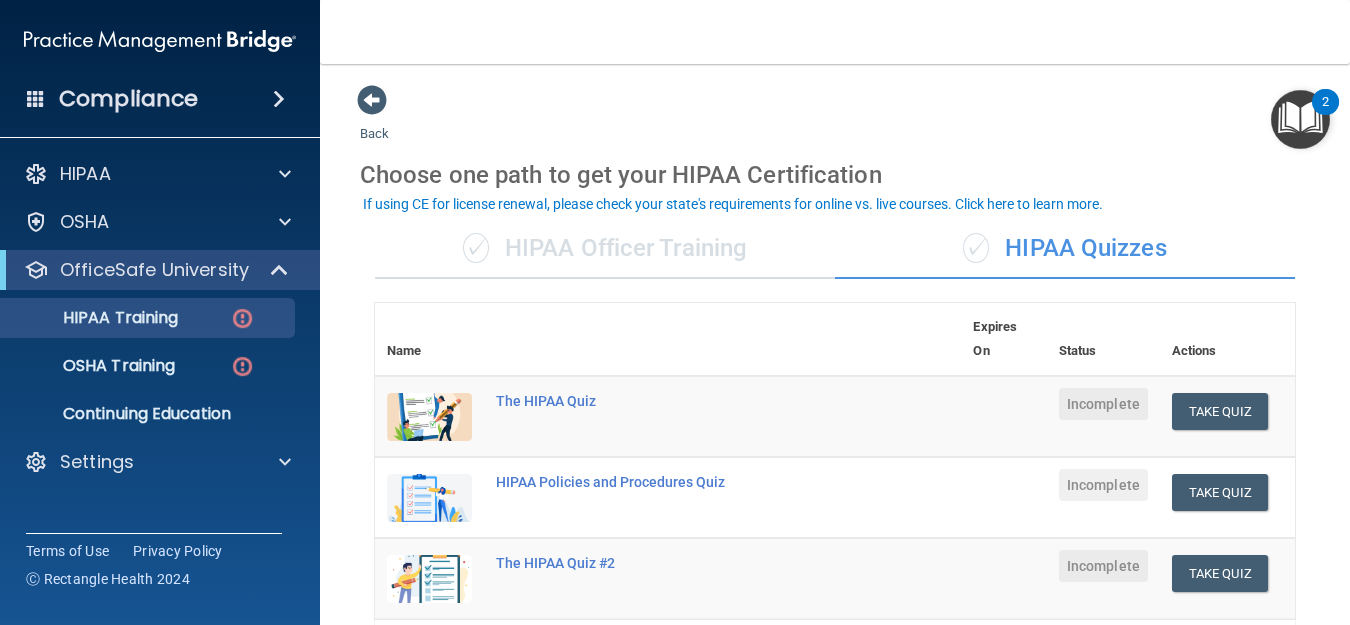 click on "✓   HIPAA Officer Training" at bounding box center [605, 249] 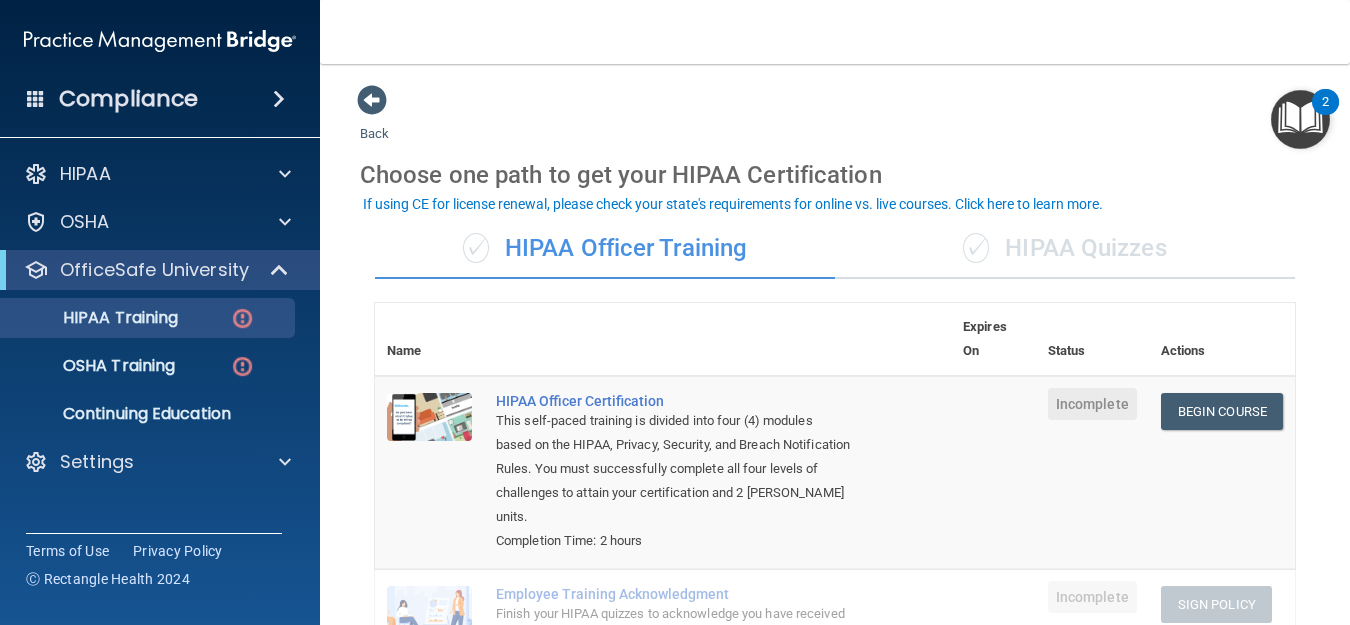 click on "✓   HIPAA Quizzes" at bounding box center (1065, 249) 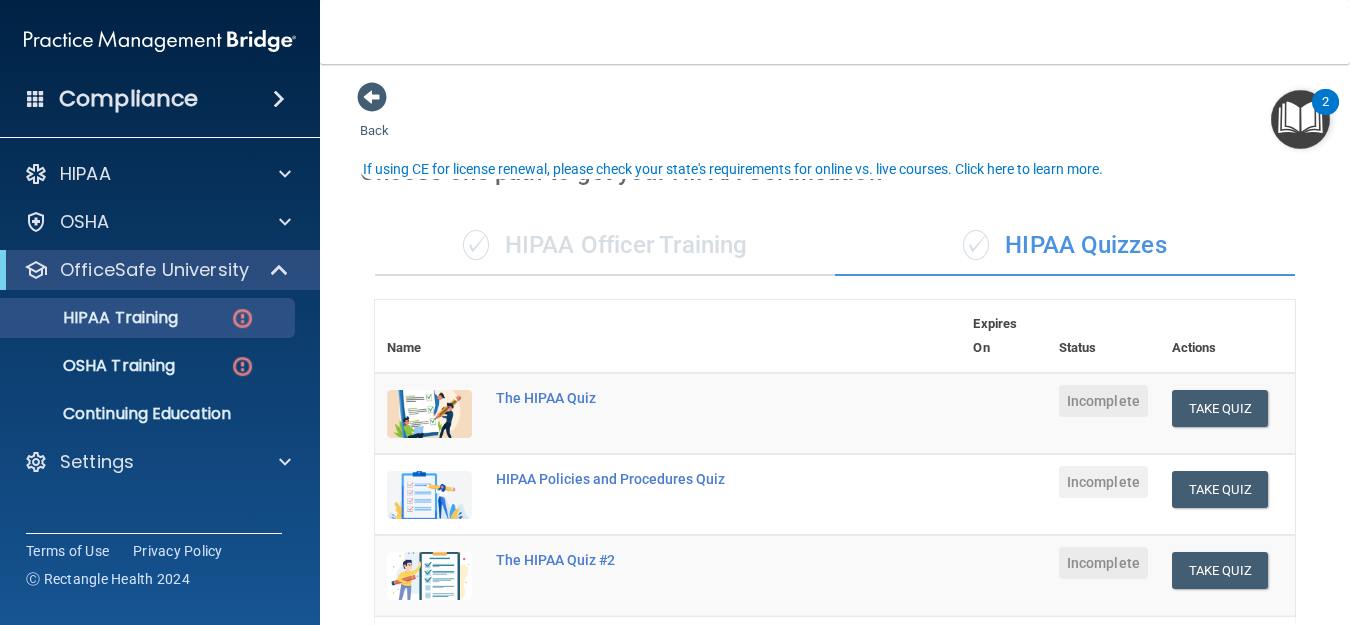 scroll, scrollTop: 0, scrollLeft: 0, axis: both 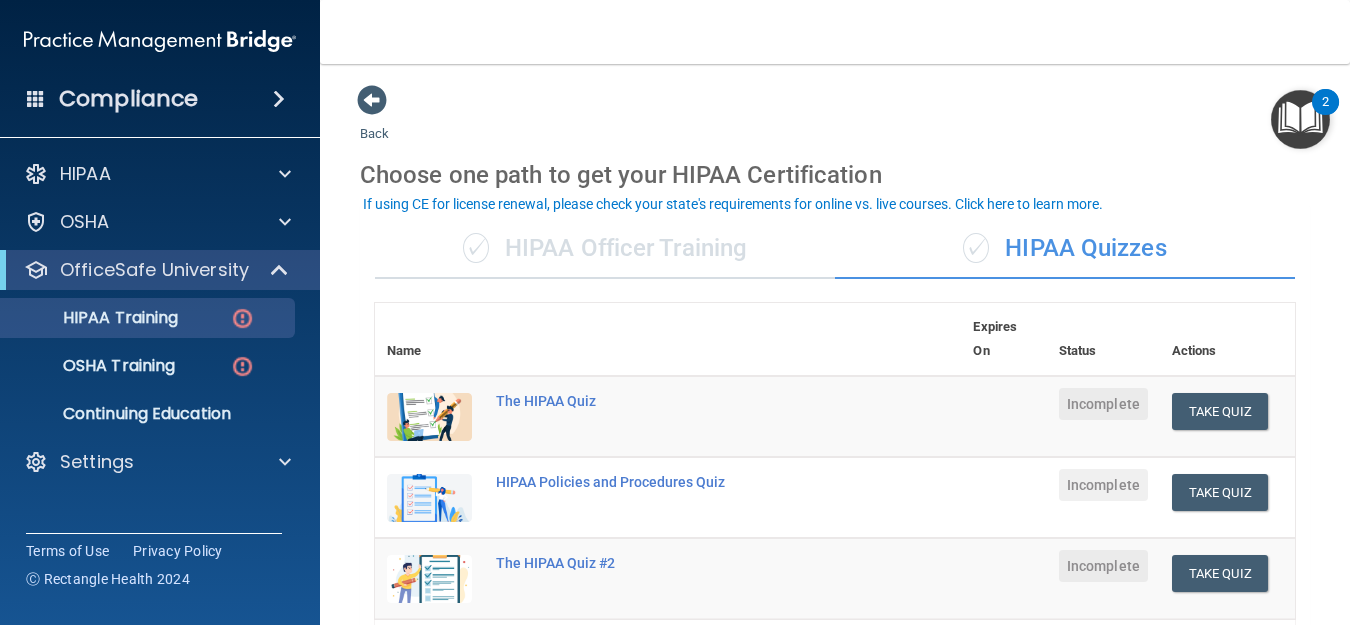 click at bounding box center [1300, 119] 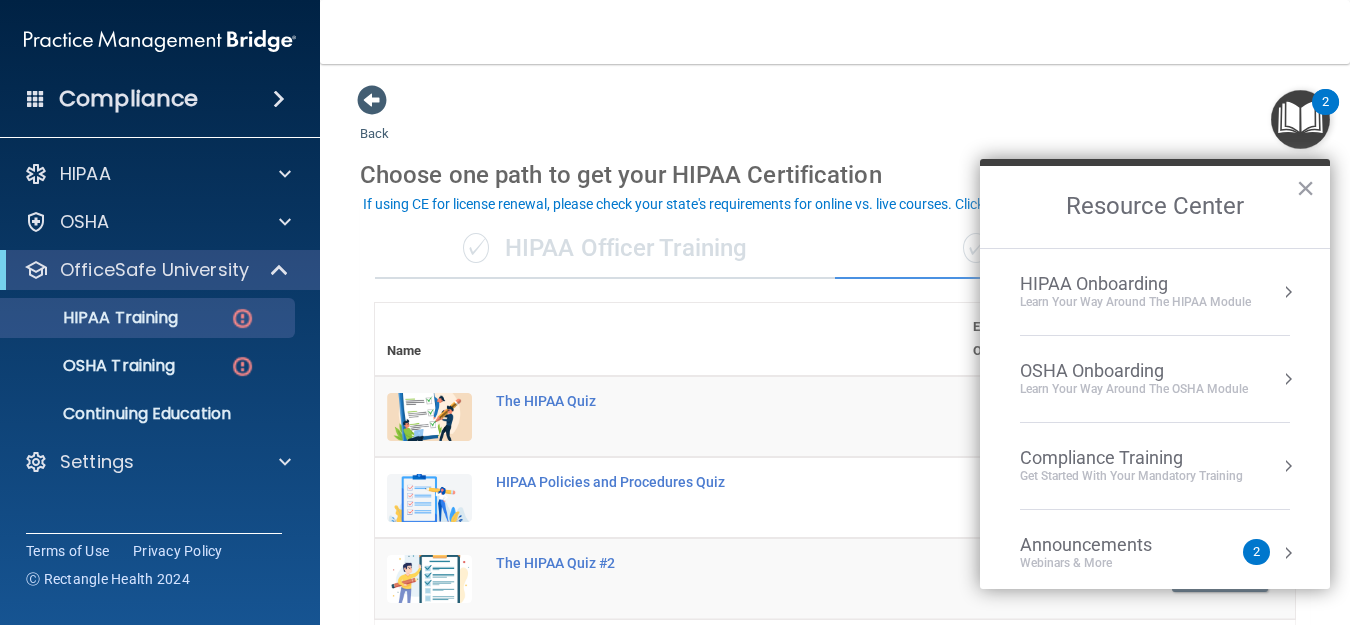 click on "Back     Choose one path to get your HIPAA Certification               ✓   HIPAA Officer Training       ✓   HIPAA Quizzes                      Name    Expires On  Status  Actions                     The HIPAA Quiz             Incomplete              Take Quiz       Download Certificate                        HIPAA Policies and Procedures Quiz             Incomplete              Take Quiz       Download Certificate                        The HIPAA Quiz #2             Incomplete              Take Quiz       Download Certificate                Employee Training Acknowledgment   Finish your HIPAA quizzes to acknowledge you have received HIPAA employee training.        Incomplete              Sign Policy       Sign Policy       Download Policy            Policies Acknowledgment   Finish your HIPAA quizzes to acknowledge you have received your organization’s HIPAA policies.        Incomplete              Sign Policy       Sign Policy       Download Policy                 Training Videos" at bounding box center (835, 730) 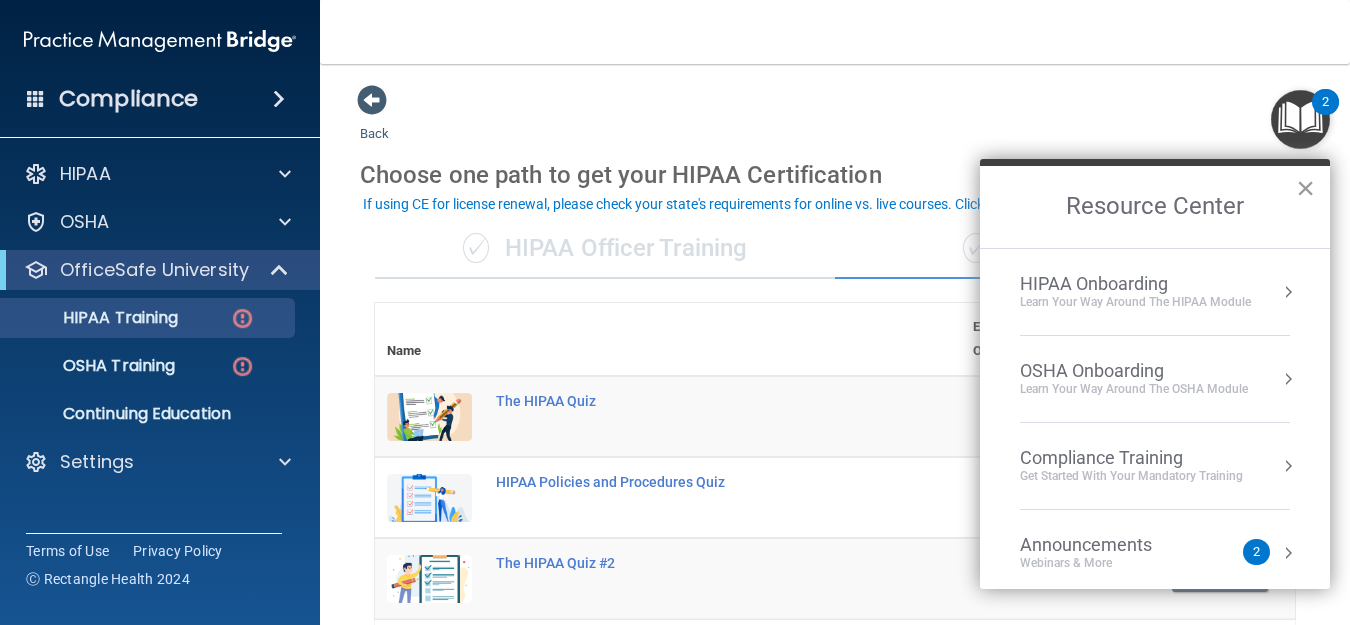 click on "×" at bounding box center [1305, 188] 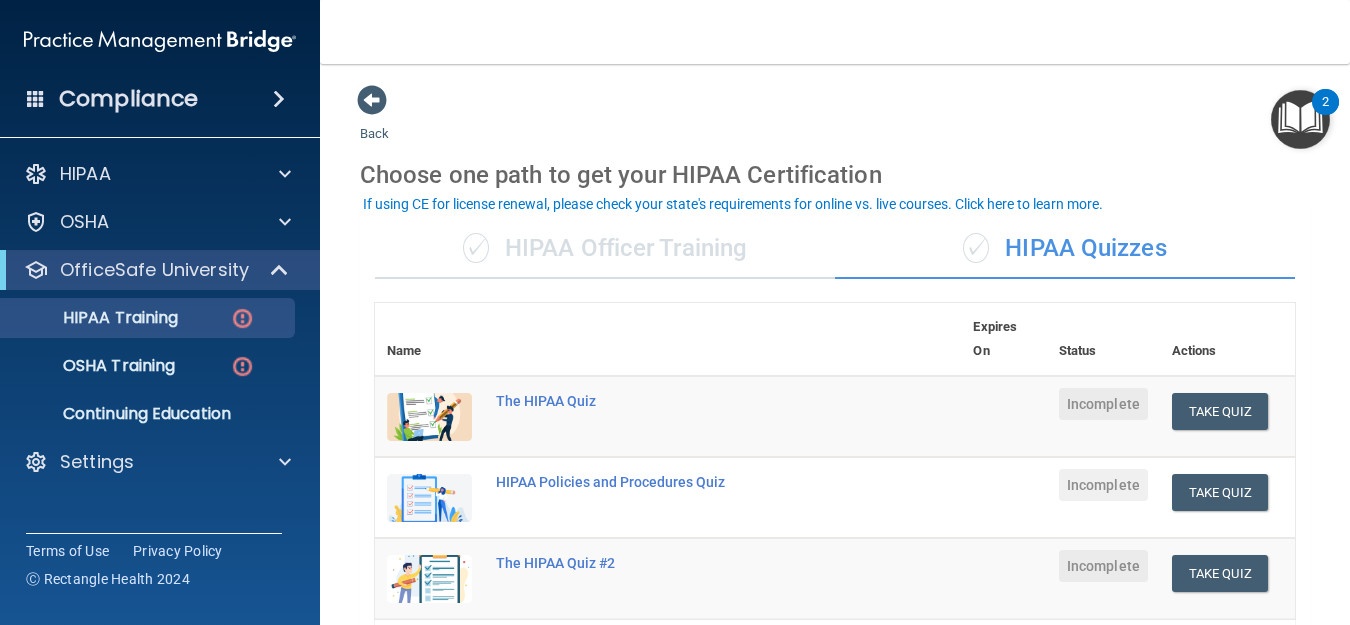 click on "✓   HIPAA Officer Training" at bounding box center (605, 249) 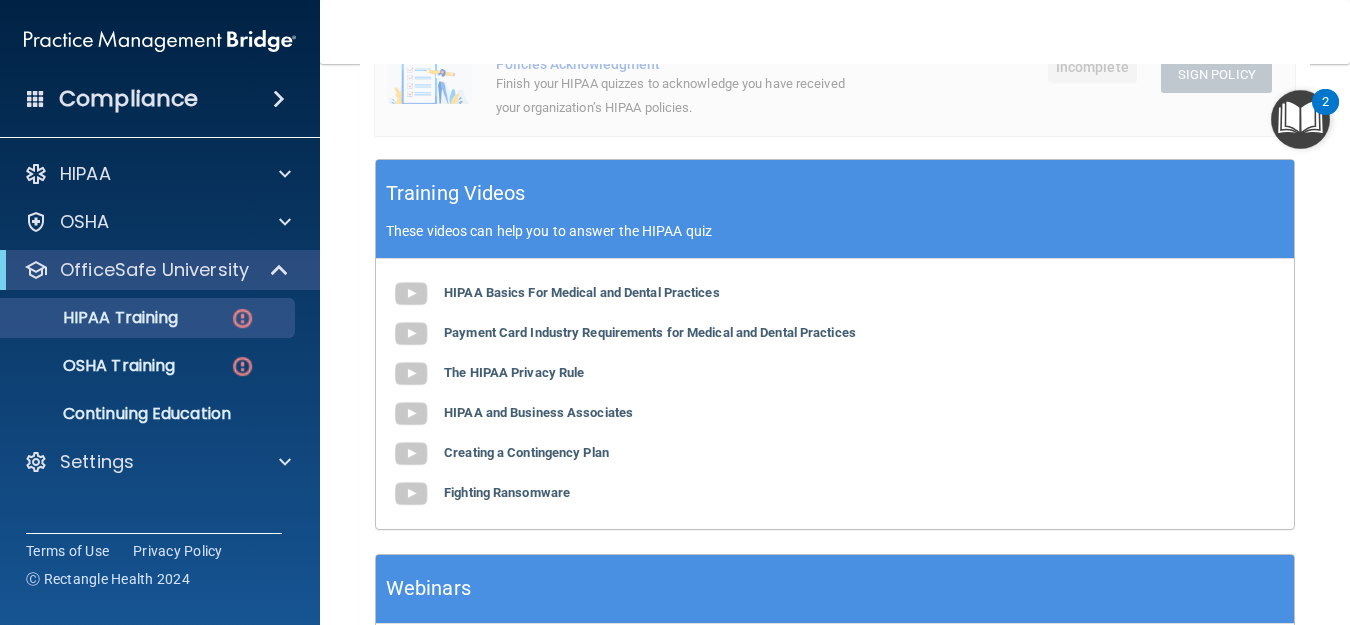 scroll, scrollTop: 632, scrollLeft: 0, axis: vertical 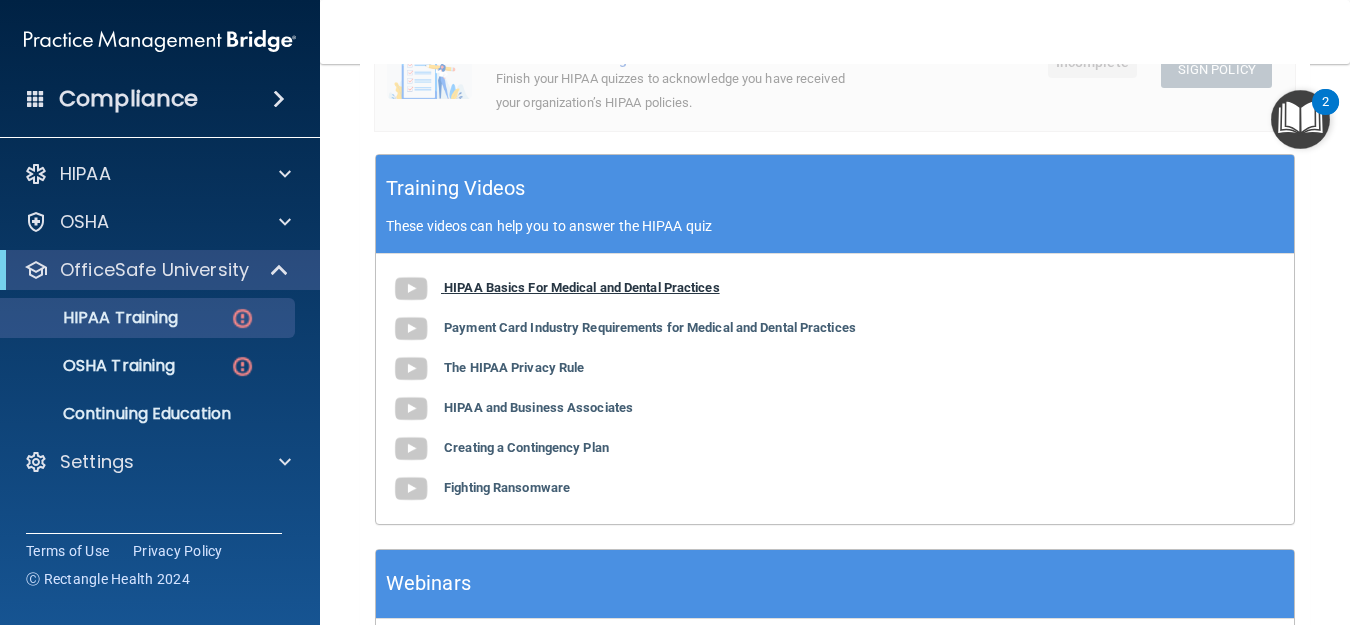 click on "HIPAA Basics For Medical and Dental Practices" at bounding box center (582, 287) 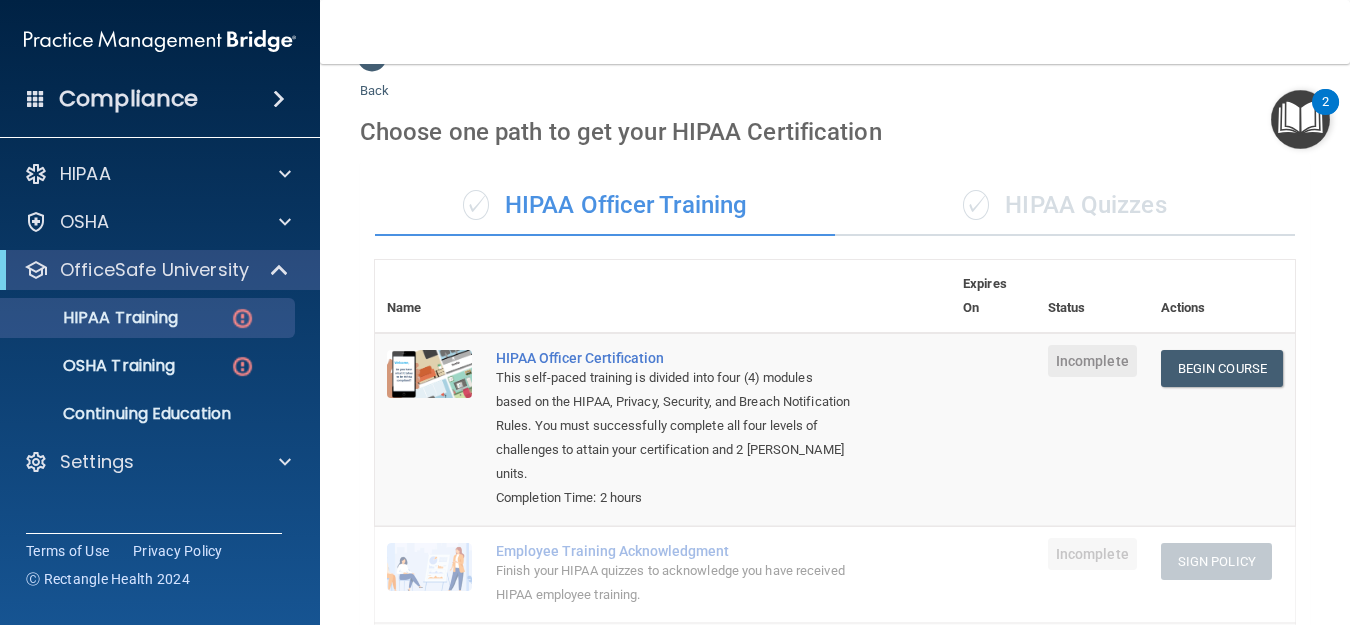 scroll, scrollTop: 0, scrollLeft: 0, axis: both 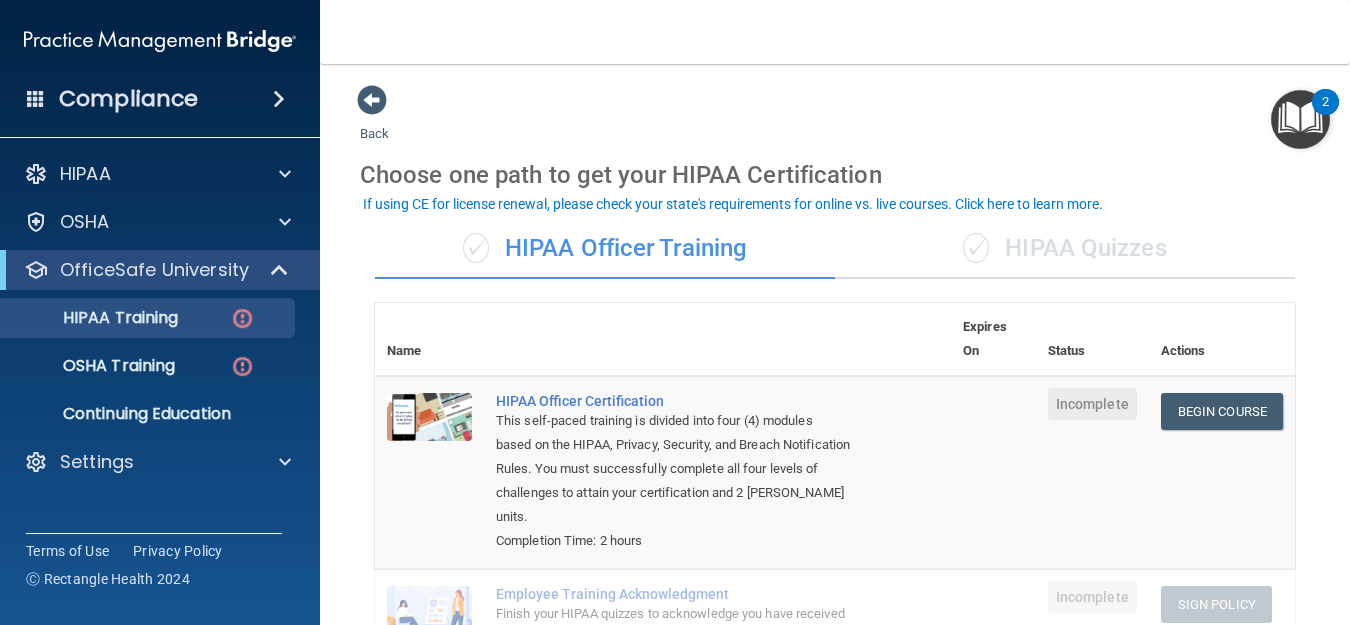 click on "✓   HIPAA Quizzes" at bounding box center [1065, 249] 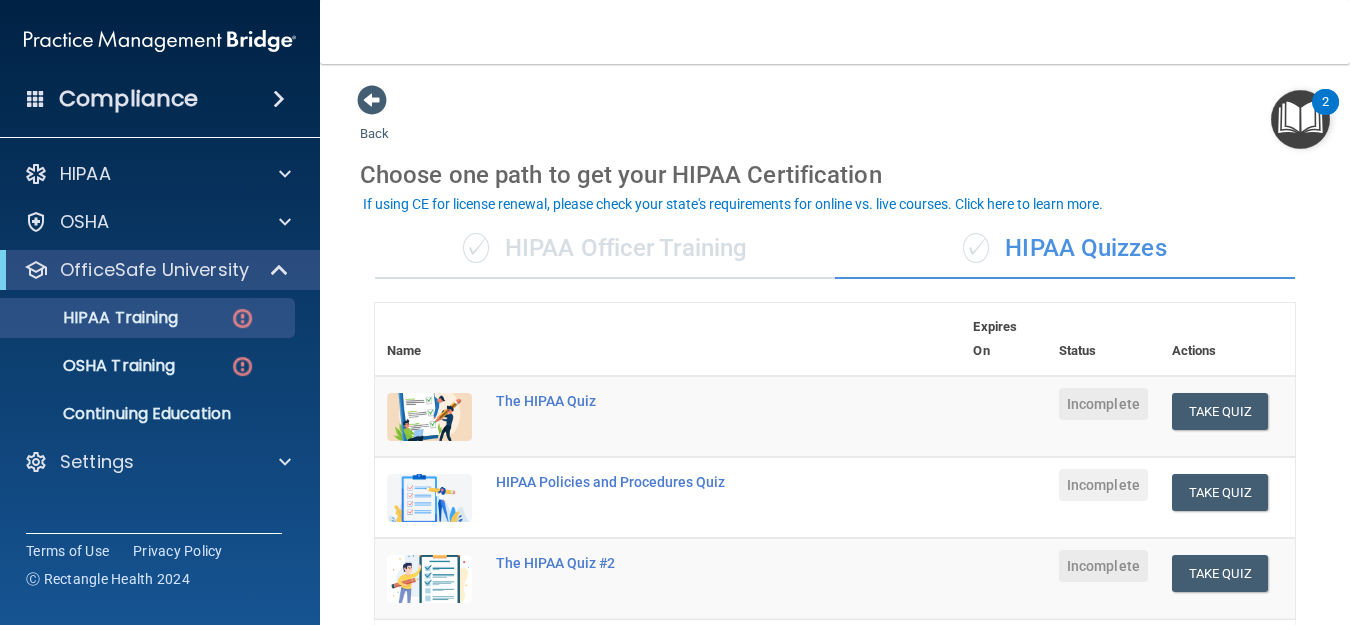 click on "✓   HIPAA Officer Training       ✓   HIPAA Quizzes                      Name    Expires On  Status  Actions                     The HIPAA Quiz             Incomplete              Take Quiz       Download Certificate                        HIPAA Policies and Procedures Quiz             Incomplete              Take Quiz       Download Certificate                        The HIPAA Quiz #2             Incomplete              Take Quiz       Download Certificate                Employee Training Acknowledgment   Finish your HIPAA quizzes to acknowledge you have received HIPAA employee training.        Incomplete              Sign Policy       Sign Policy       Download Policy            Policies Acknowledgment   Finish your HIPAA quizzes to acknowledge you have received your organization’s HIPAA policies.        Incomplete              Sign Policy       Sign Policy       Download Policy                 Training Videos   These videos can help you to answer the HIPAA quiz" at bounding box center (835, 790) 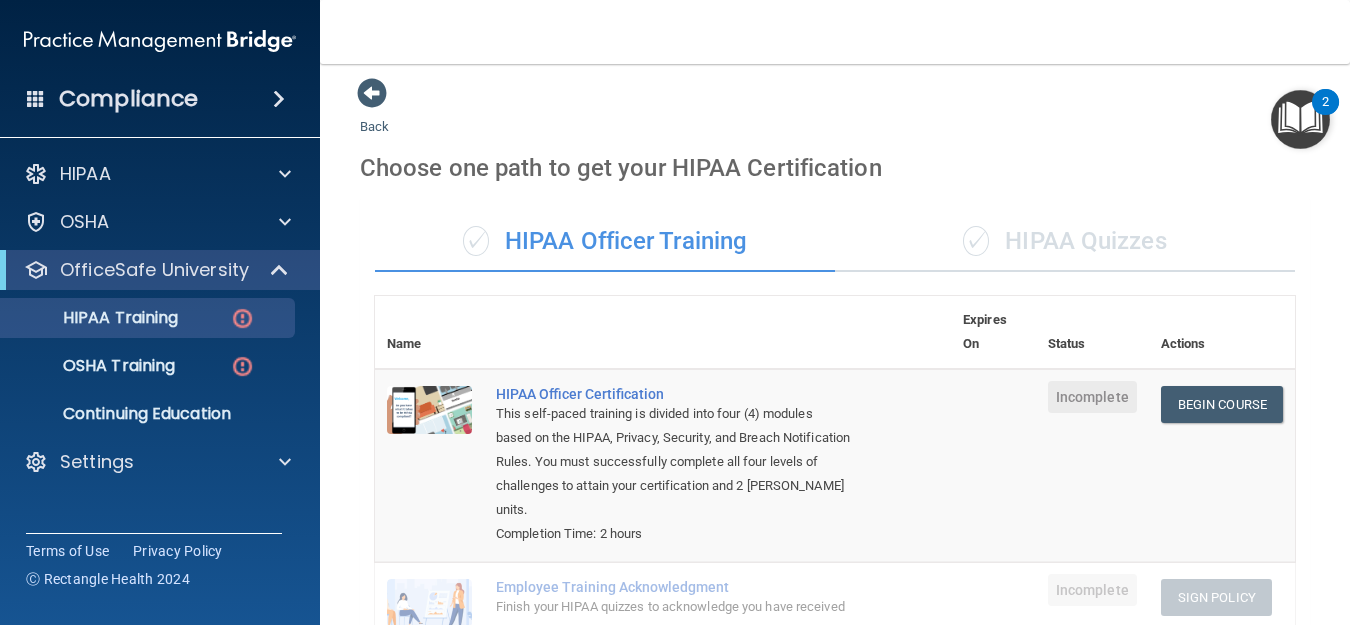 scroll, scrollTop: 0, scrollLeft: 0, axis: both 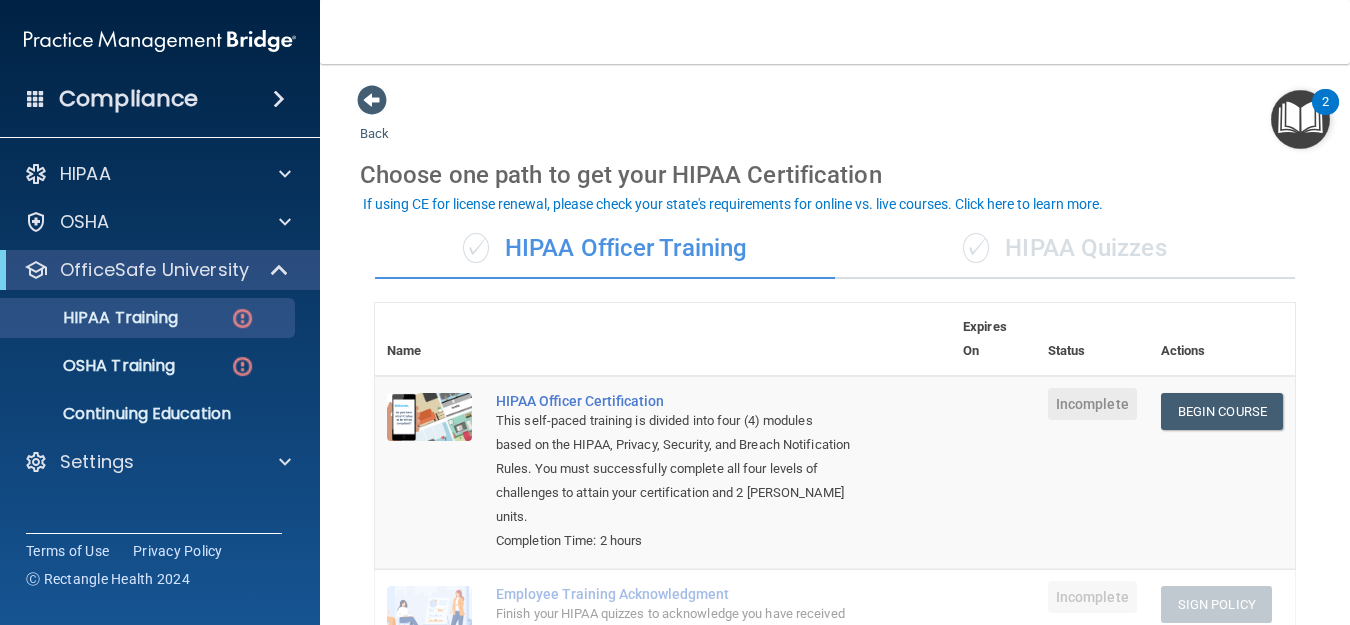 click on "✓   HIPAA Quizzes" at bounding box center (1065, 249) 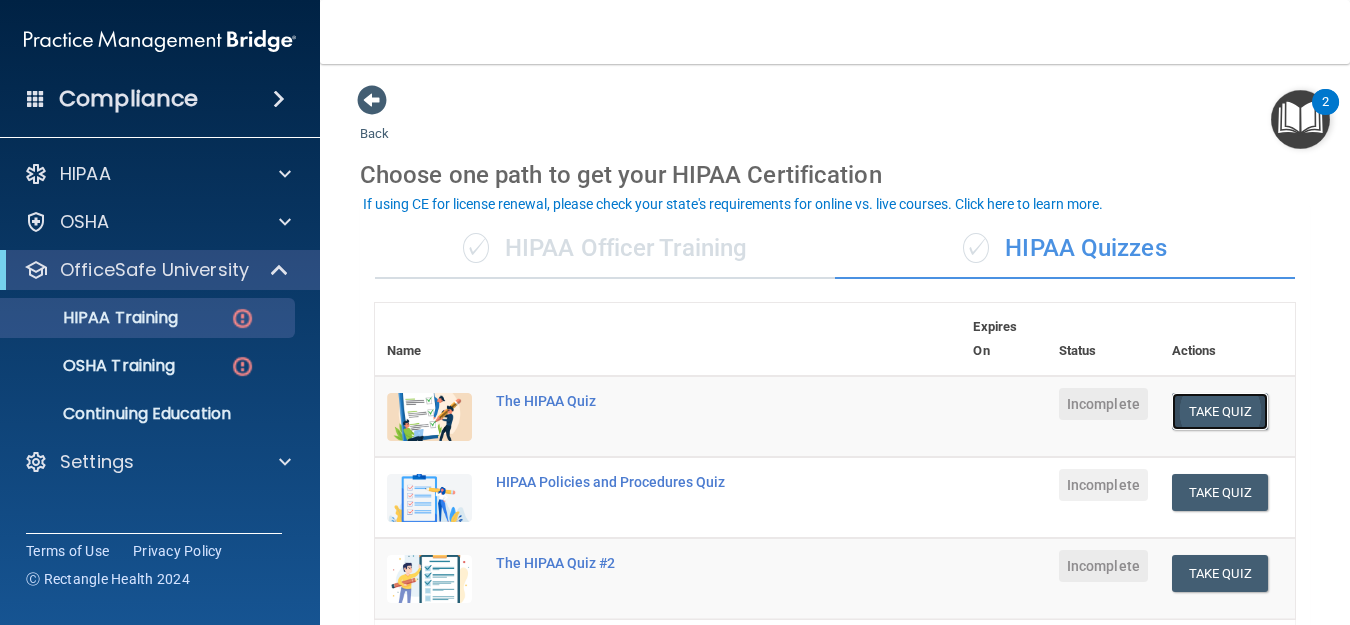 click on "Take Quiz" at bounding box center (1220, 411) 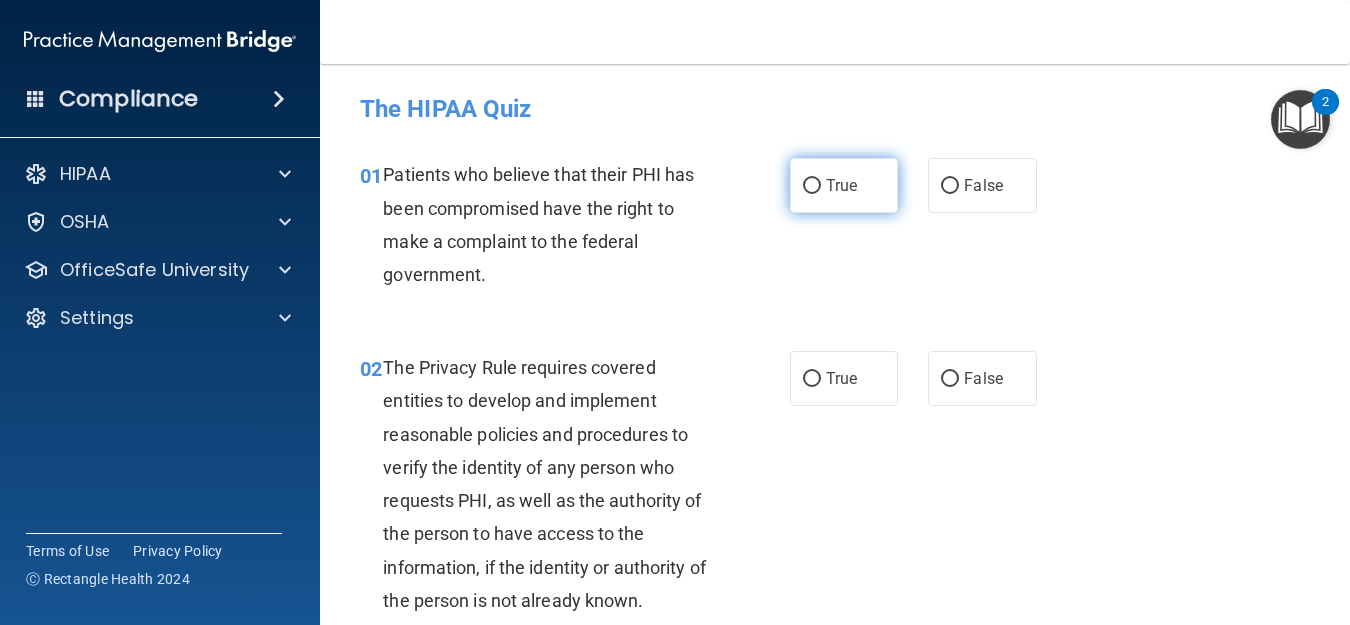 click on "True" at bounding box center (812, 186) 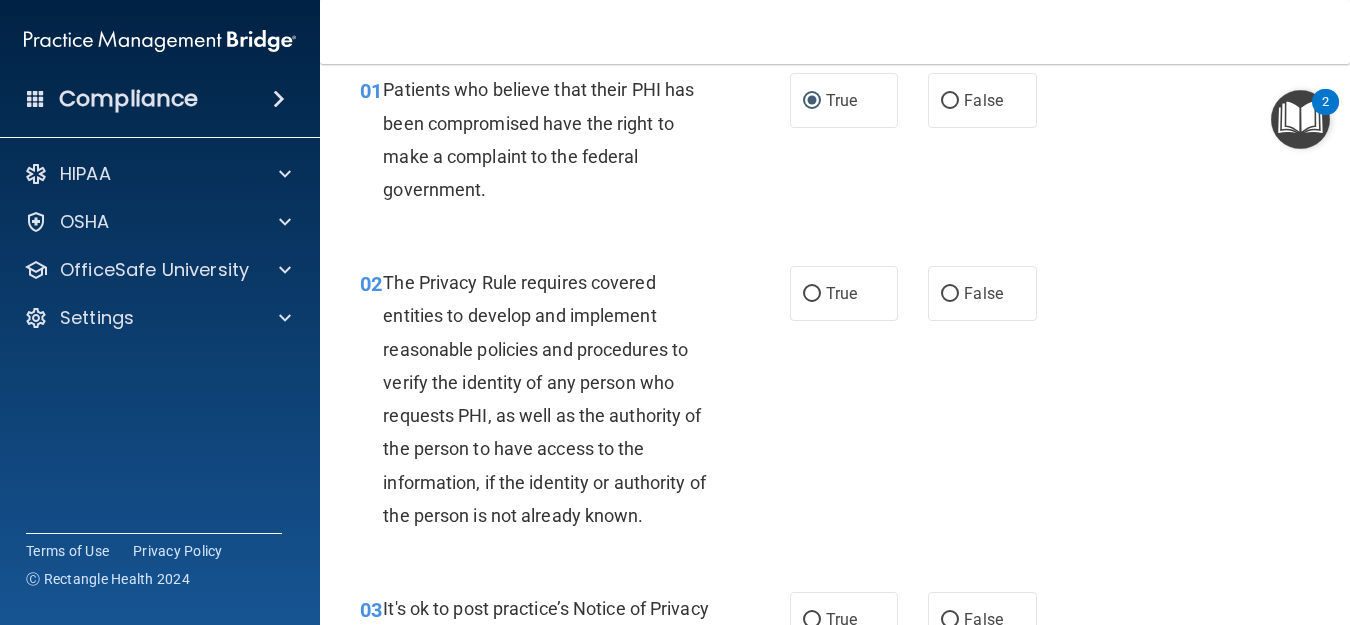 scroll, scrollTop: 133, scrollLeft: 0, axis: vertical 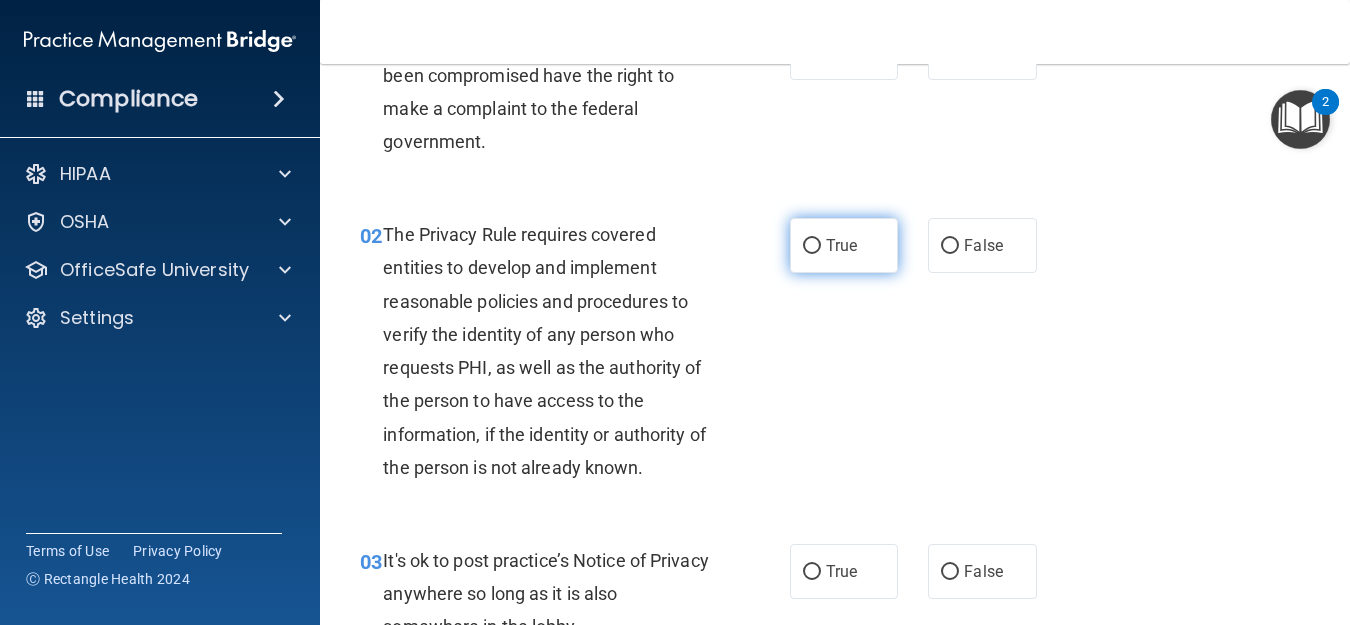click on "True" at bounding box center [812, 246] 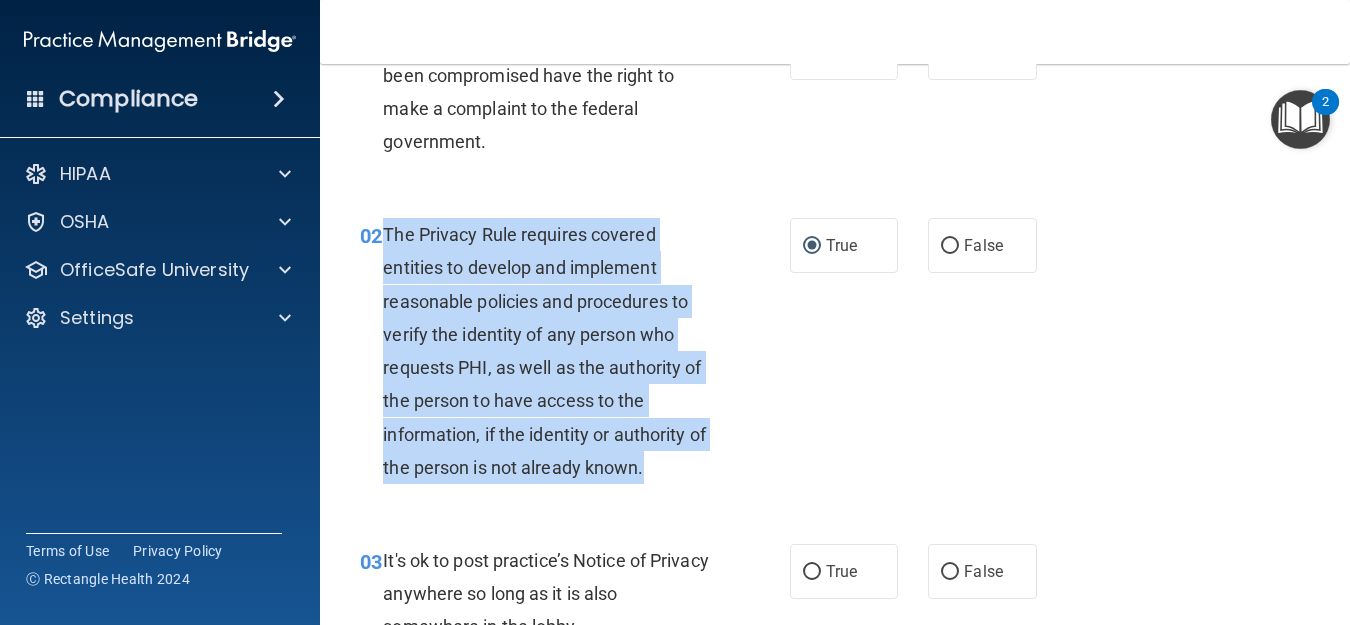 drag, startPoint x: 385, startPoint y: 228, endPoint x: 695, endPoint y: 471, distance: 393.8896 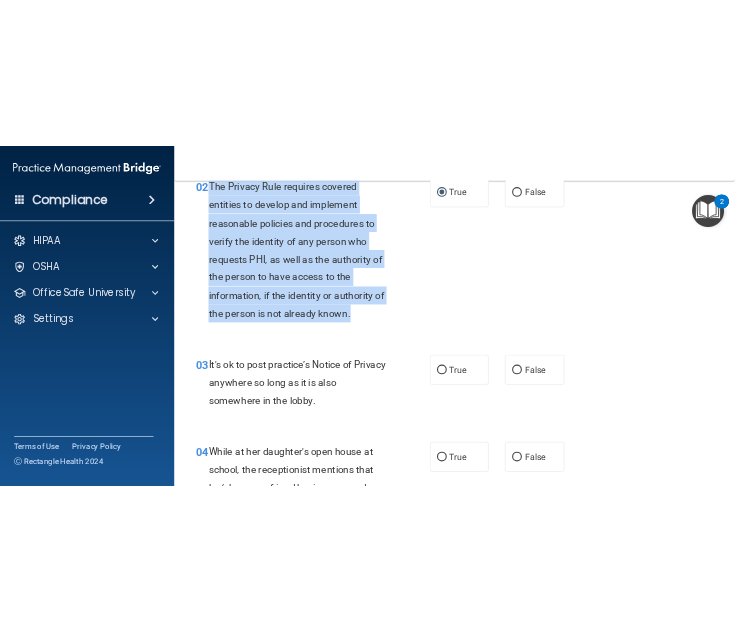 scroll, scrollTop: 295, scrollLeft: 0, axis: vertical 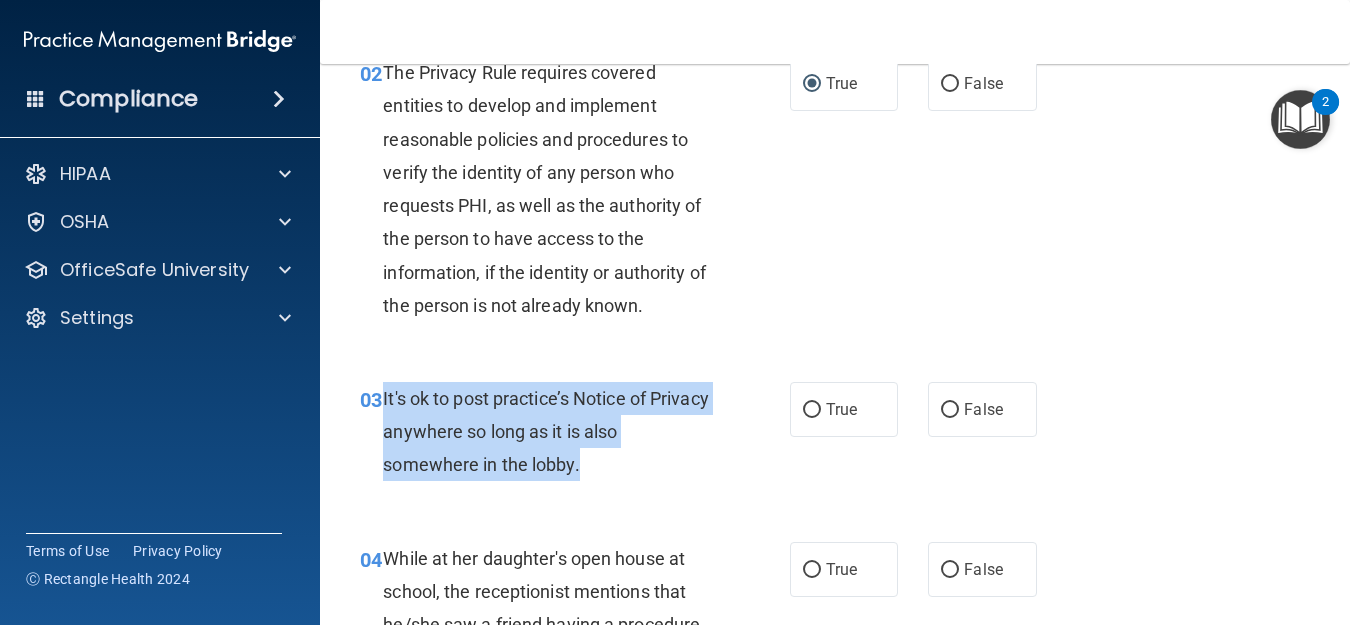 drag, startPoint x: 383, startPoint y: 395, endPoint x: 581, endPoint y: 465, distance: 210.00952 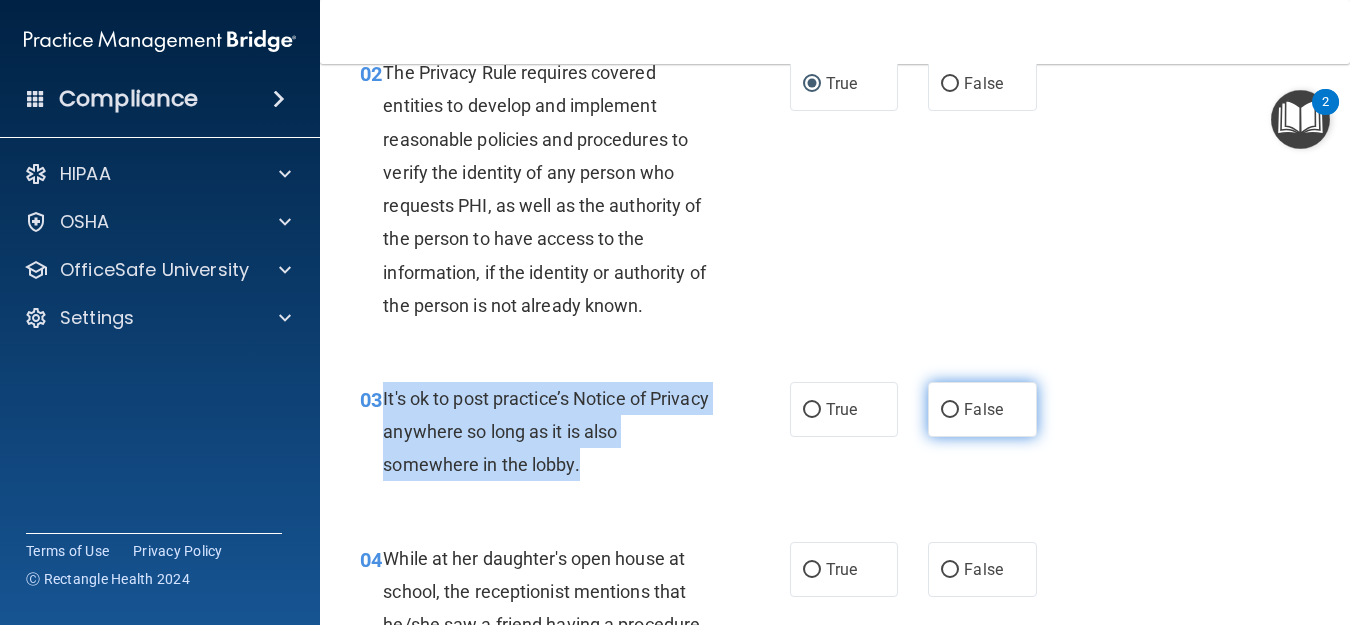 click on "False" at bounding box center (950, 410) 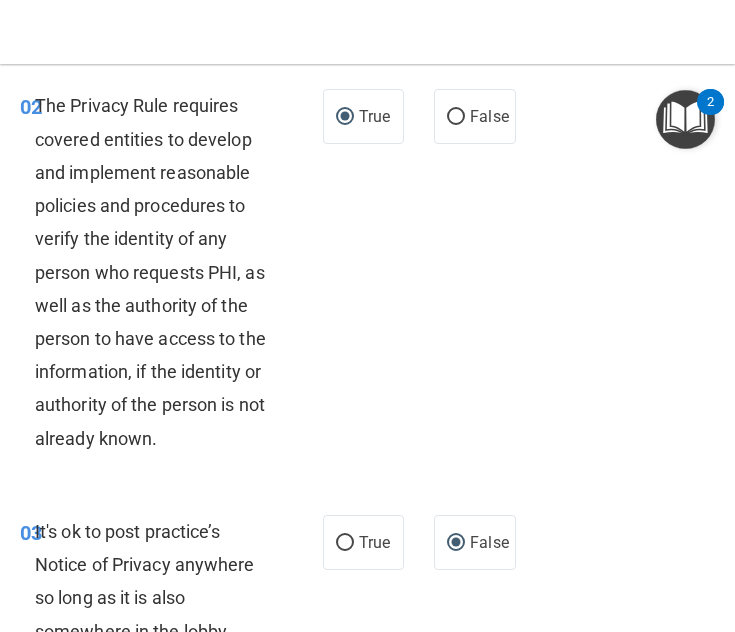click on "02       The Privacy Rule requires covered entities to develop and implement reasonable policies and procedures to verify the identity of any person who requests PHI, as well as the authority of the person to have access to the information, if the identity or authority of the person is not already known." at bounding box center (171, 276) 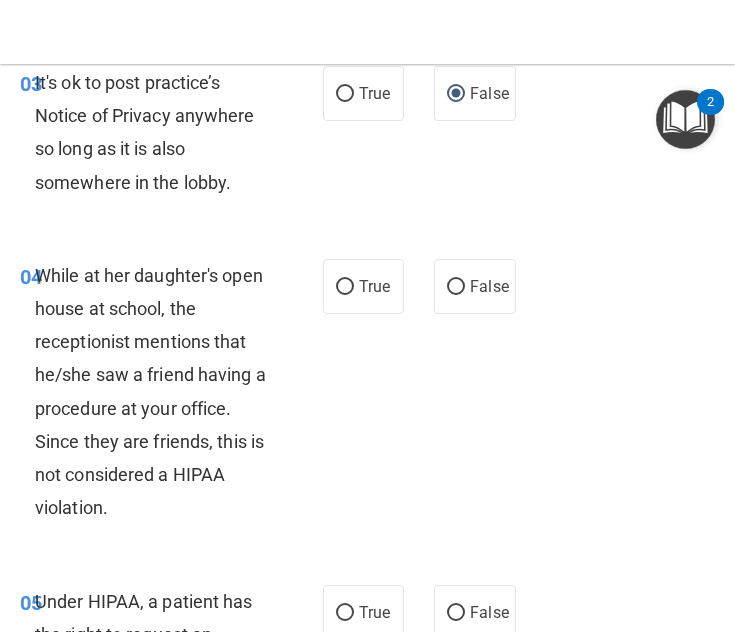 scroll, scrollTop: 746, scrollLeft: 0, axis: vertical 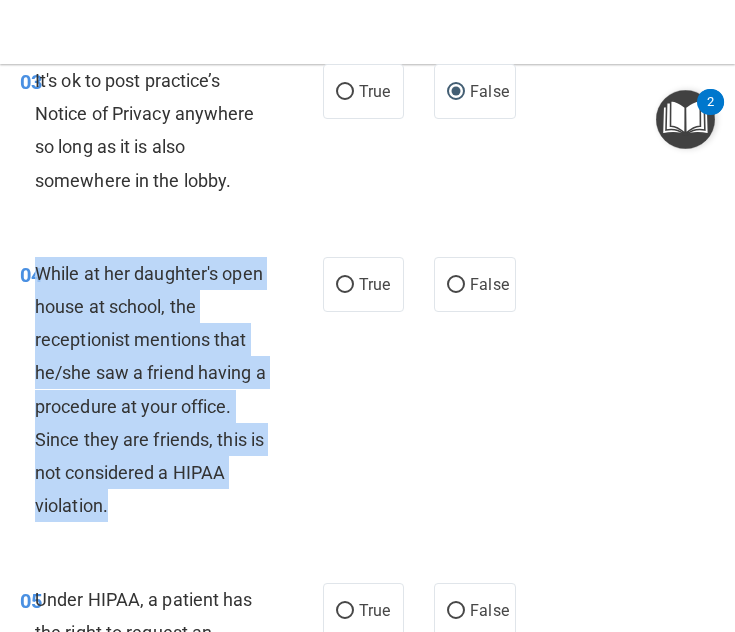 drag, startPoint x: 39, startPoint y: 304, endPoint x: 147, endPoint y: 535, distance: 255 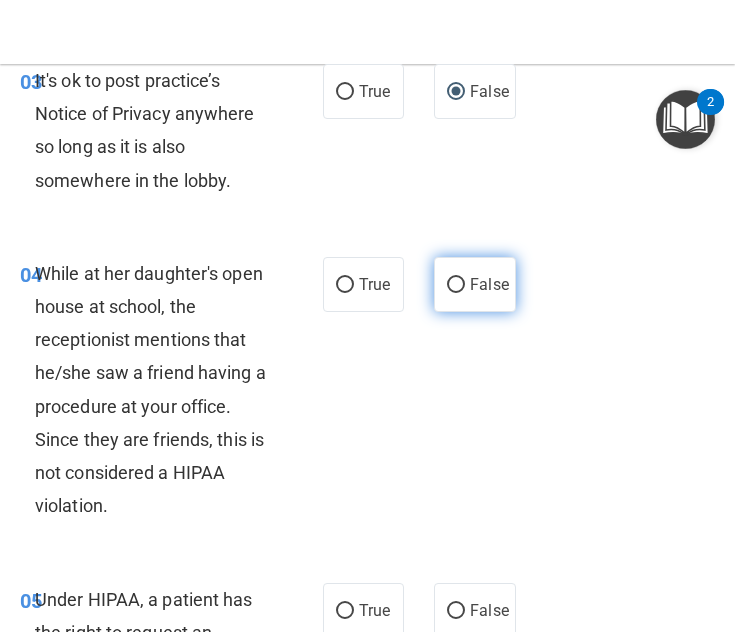 click on "False" at bounding box center [475, 284] 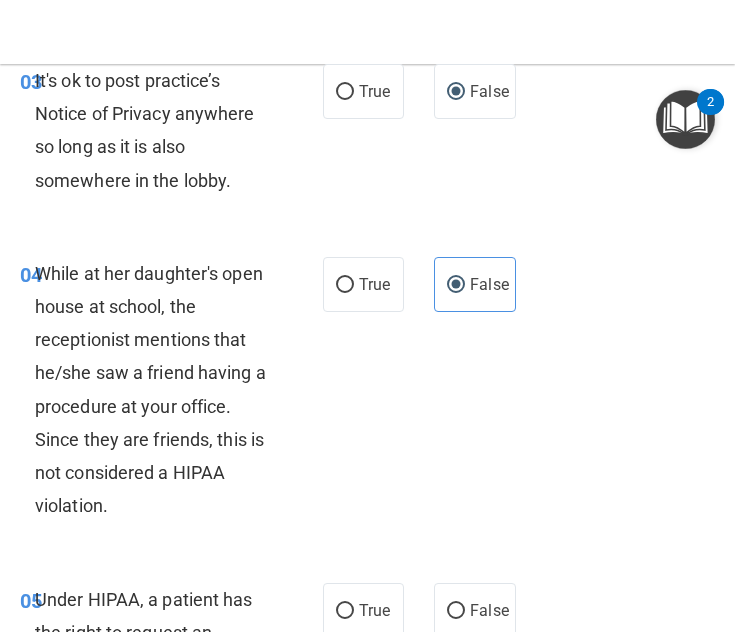 click on "04       While at her daughter's open house at school, the receptionist mentions that he/she saw a friend having a procedure at your office.  Since they are friends, this is not considered a HIPAA violation." at bounding box center (171, 395) 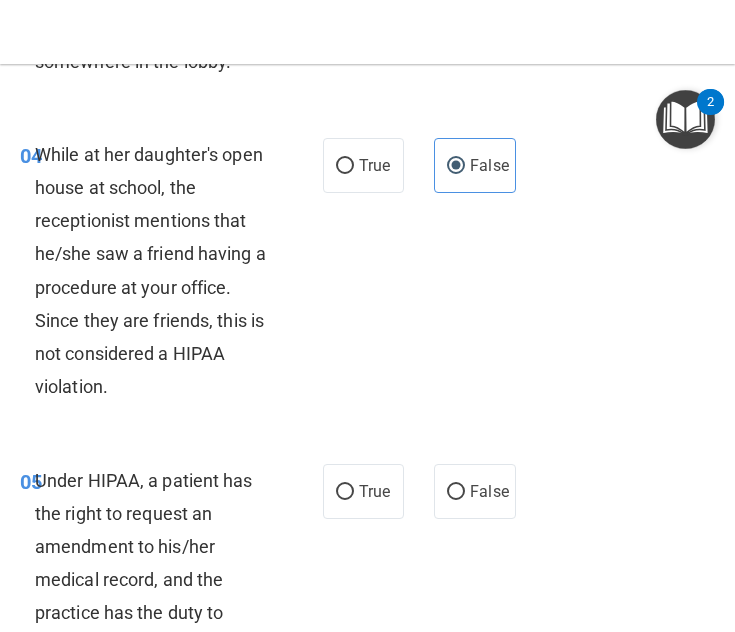 scroll, scrollTop: 866, scrollLeft: 0, axis: vertical 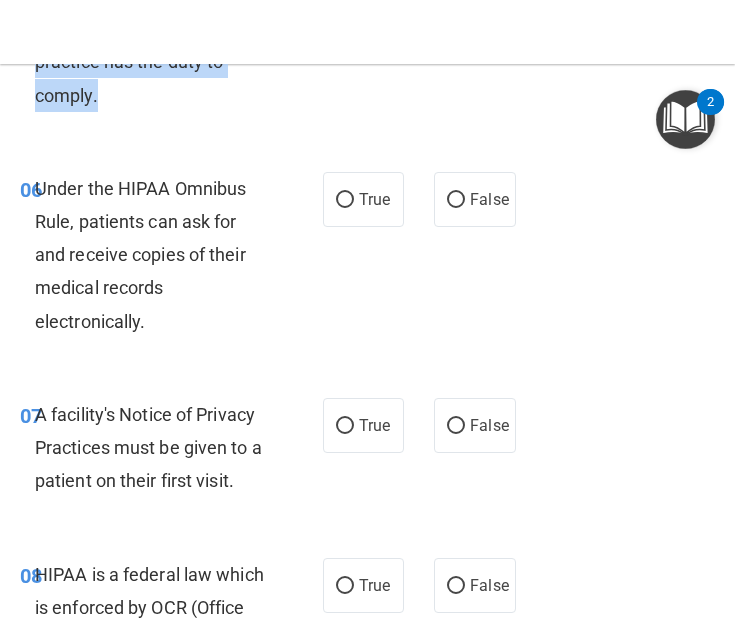 drag, startPoint x: 35, startPoint y: 510, endPoint x: 167, endPoint y: 126, distance: 406.05417 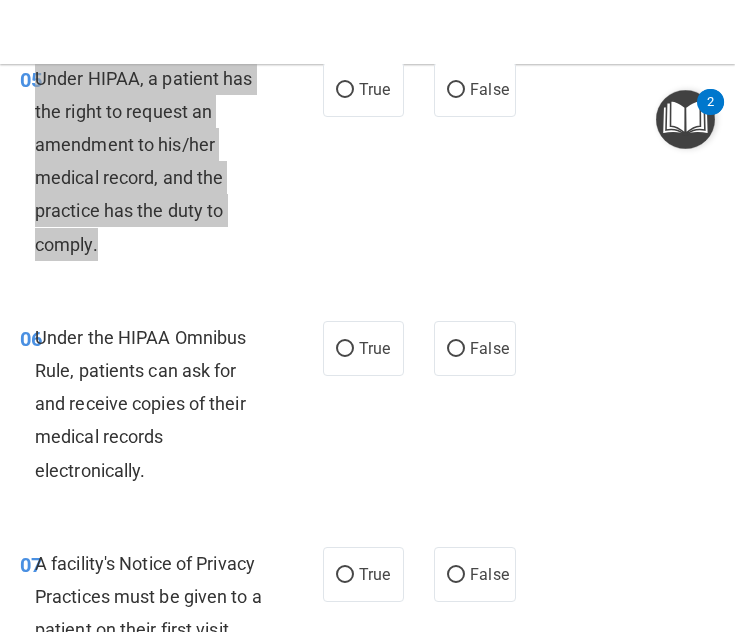 scroll, scrollTop: 1161, scrollLeft: 0, axis: vertical 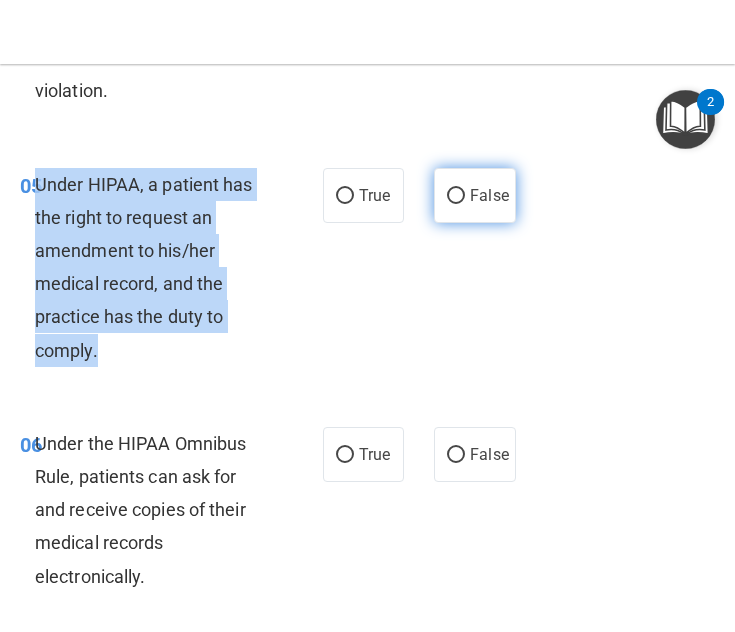 click on "False" at bounding box center (456, 196) 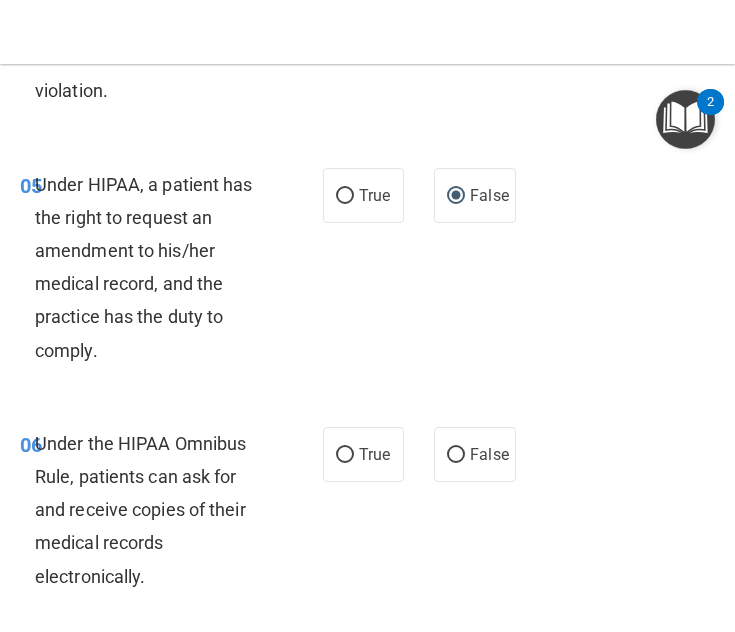 click on "05       Under HIPAA, a patient has the right to request an amendment to his/her medical record, and the practice has the duty to comply.                 True           False" at bounding box center (367, 272) 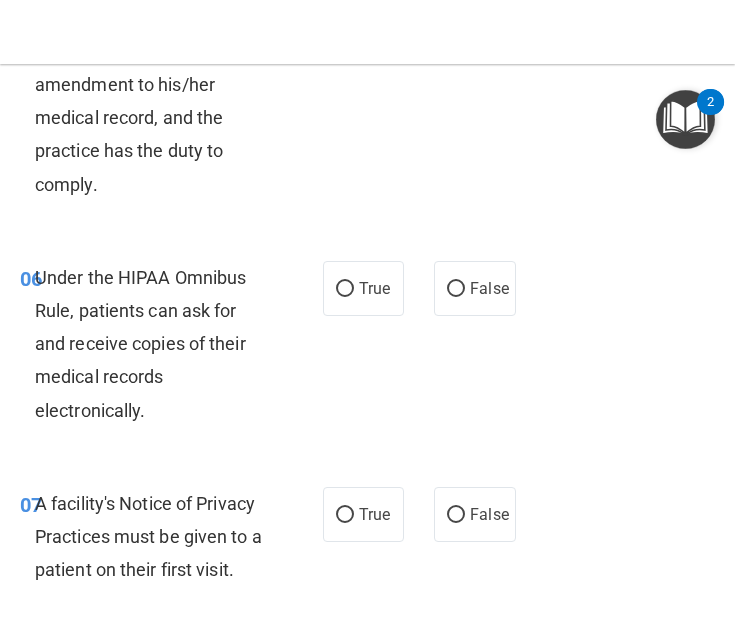 scroll, scrollTop: 1328, scrollLeft: 0, axis: vertical 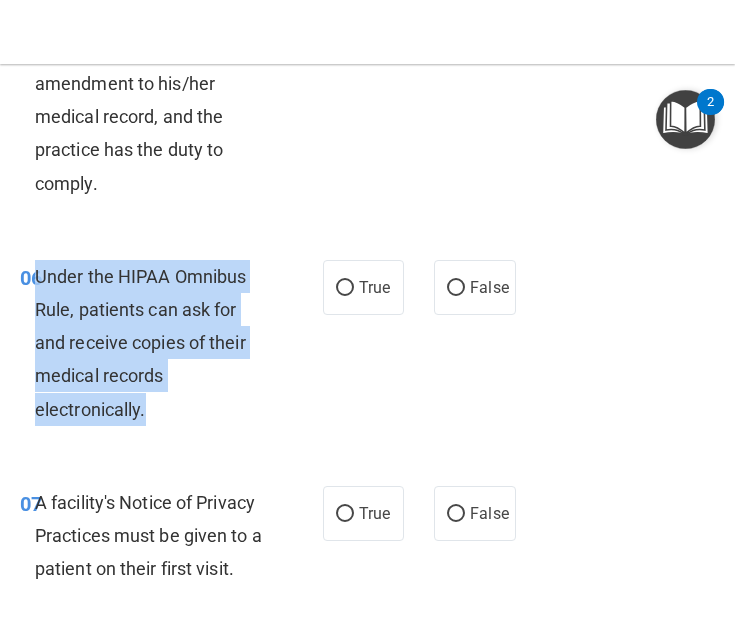 drag, startPoint x: 36, startPoint y: 307, endPoint x: 163, endPoint y: 439, distance: 183.17477 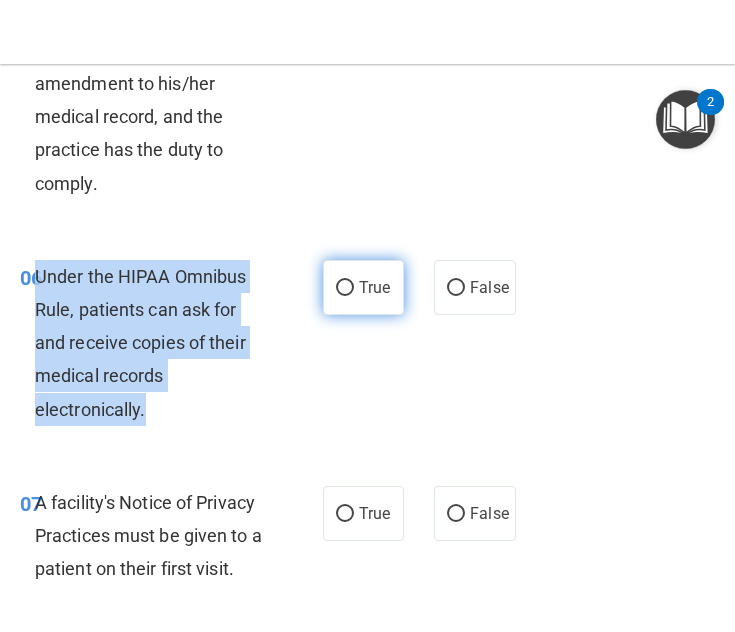 click on "True" at bounding box center [345, 288] 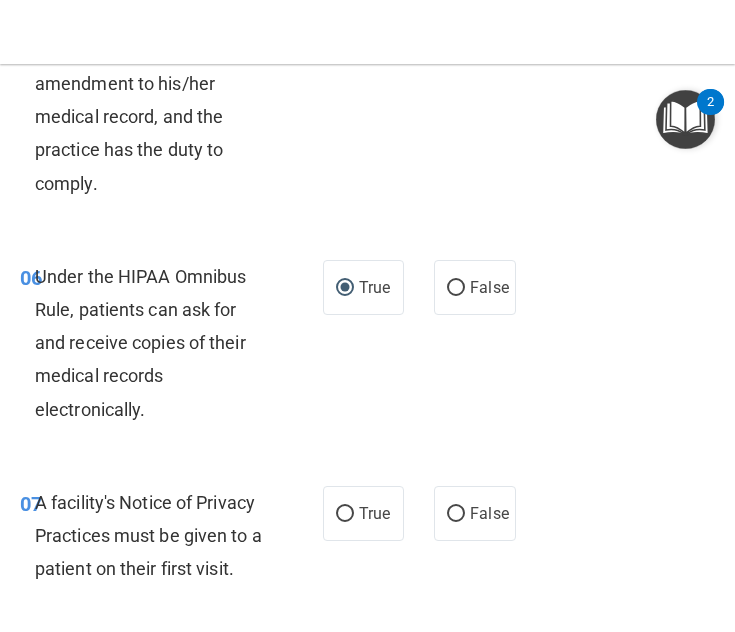 click on "07       A facility's Notice of Privacy Practices must be given to a patient on their first visit.                 True           False" at bounding box center (367, 541) 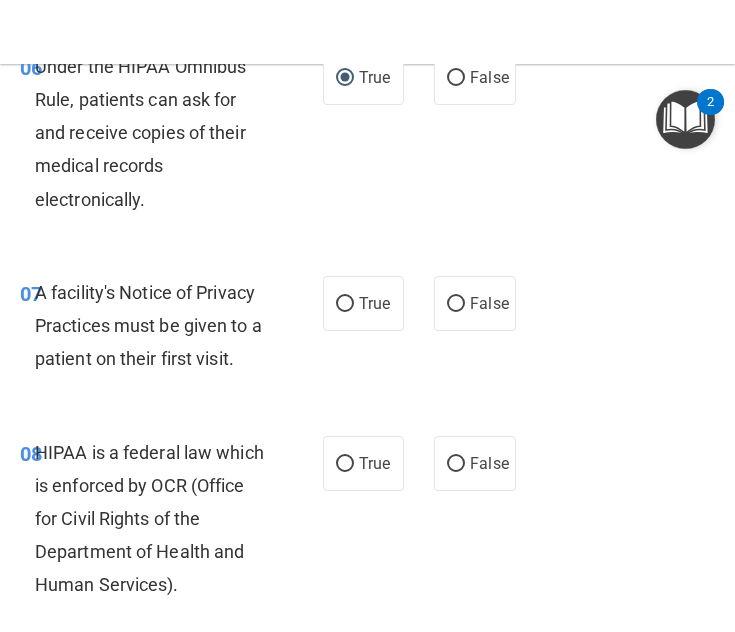 scroll, scrollTop: 1564, scrollLeft: 0, axis: vertical 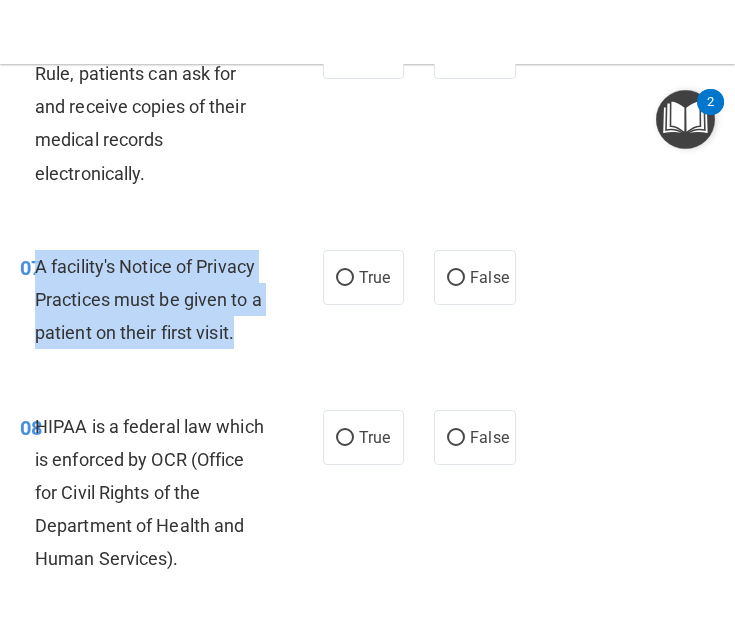 drag, startPoint x: 36, startPoint y: 299, endPoint x: 262, endPoint y: 362, distance: 234.61671 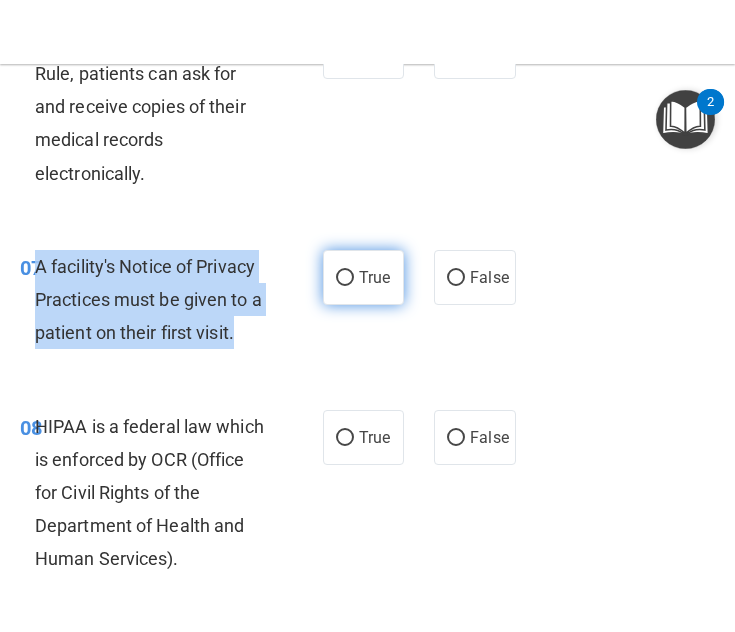 copy on "A facility's Notice of Privacy Practices must be given to a patient on their first visit." 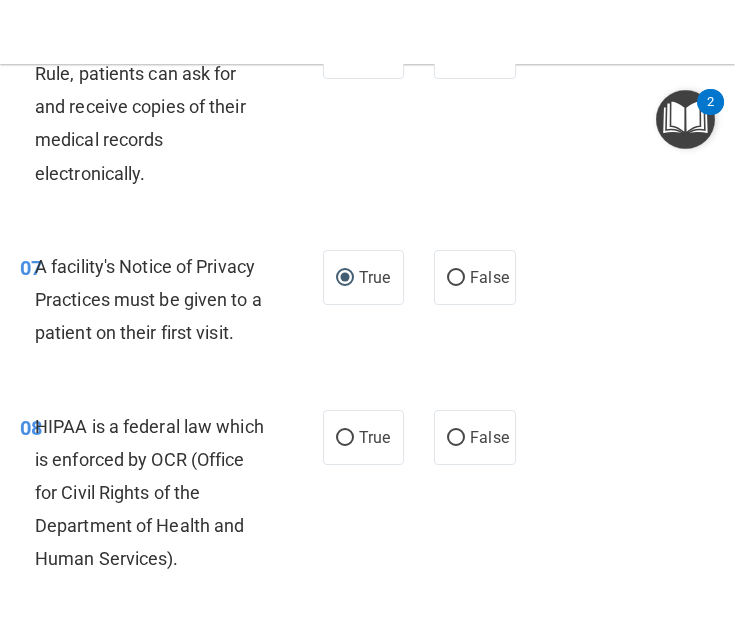 click on "08       HIPAA is a federal law which is enforced by OCR (Office for Civil Rights of the Department of Health and Human Services).                 True           False" at bounding box center (367, 498) 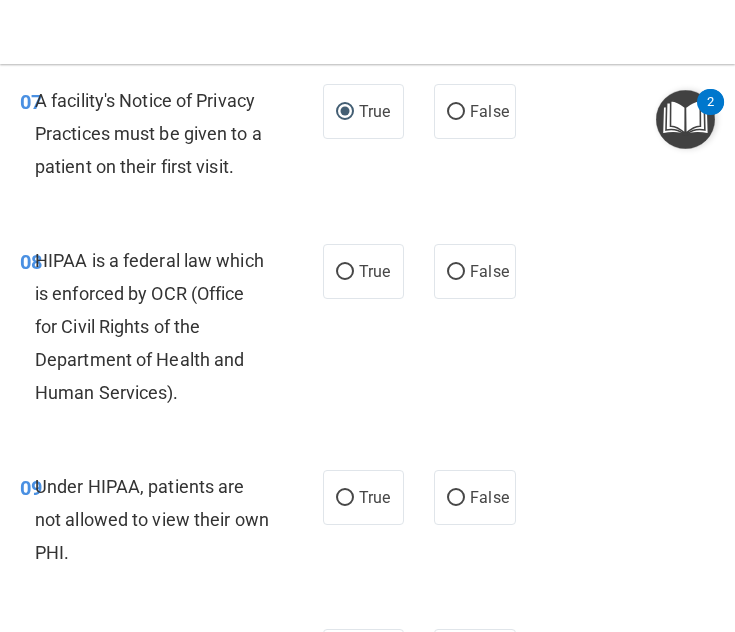 scroll, scrollTop: 1731, scrollLeft: 0, axis: vertical 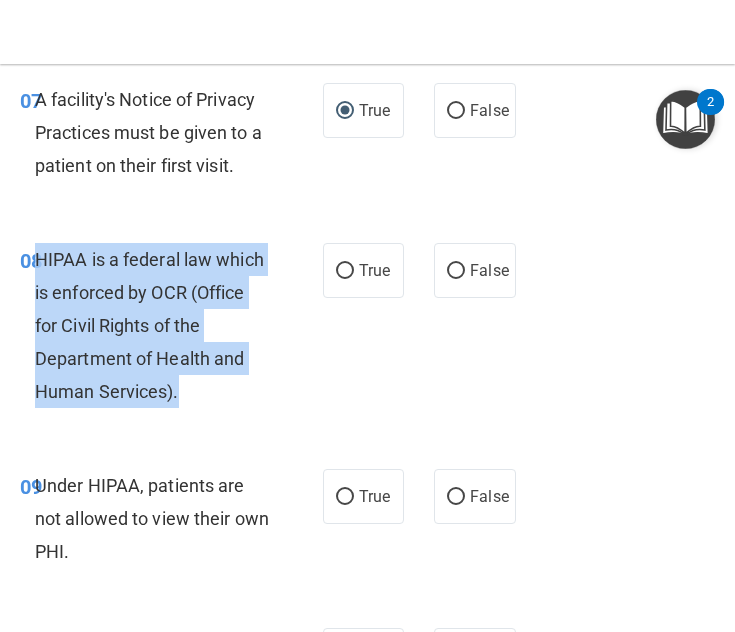 drag, startPoint x: 36, startPoint y: 287, endPoint x: 203, endPoint y: 429, distance: 219.20995 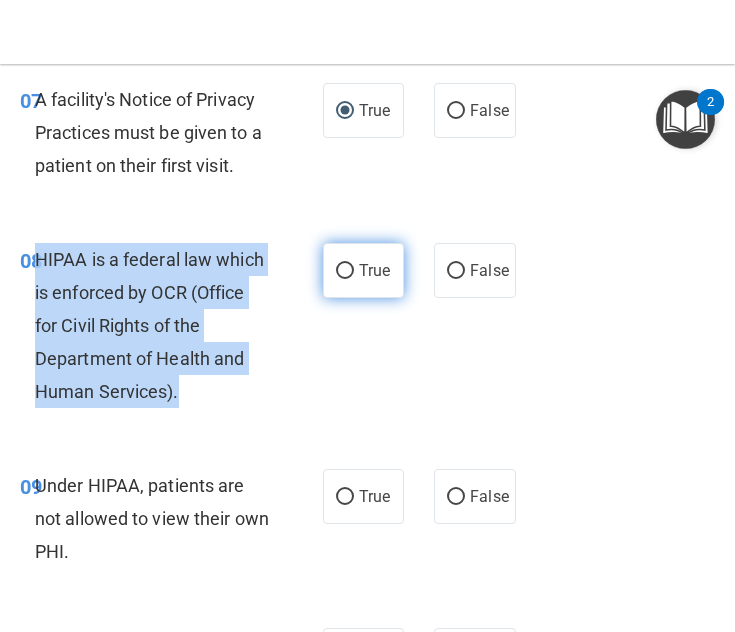 click on "True" at bounding box center [345, 271] 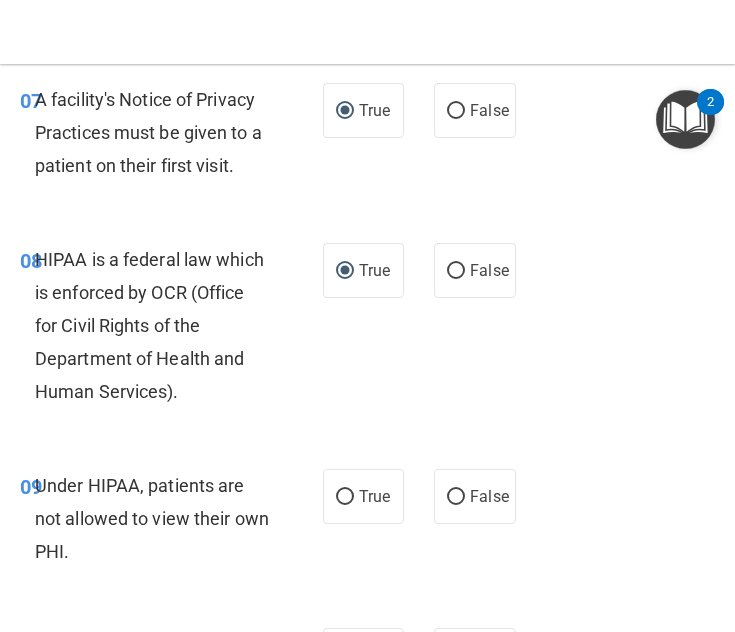 click on "09       Under HIPAA, patients are not allowed to view their own PHI.                 True           False" at bounding box center (367, 524) 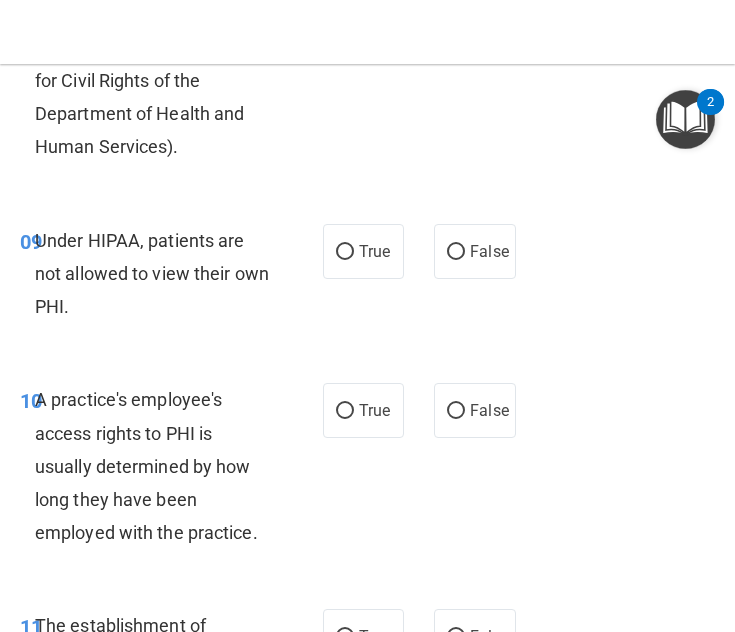 scroll, scrollTop: 1984, scrollLeft: 0, axis: vertical 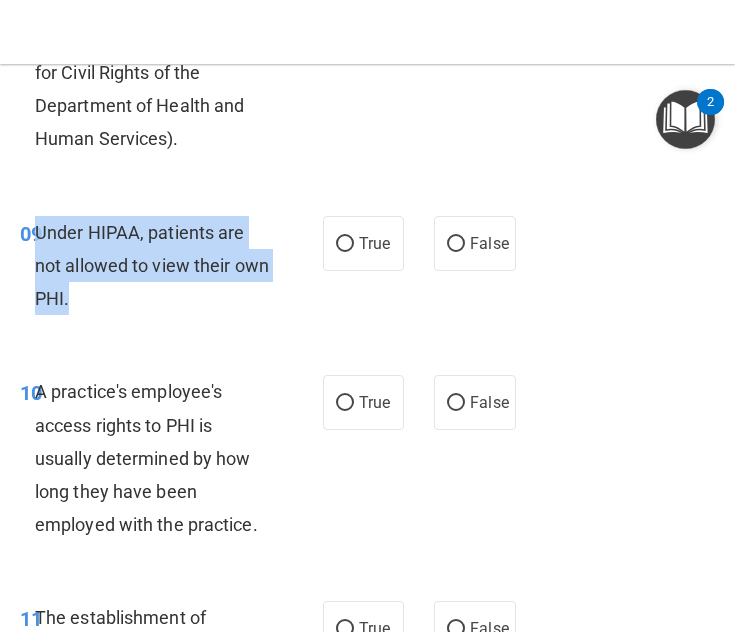 drag, startPoint x: 36, startPoint y: 263, endPoint x: 128, endPoint y: 332, distance: 115 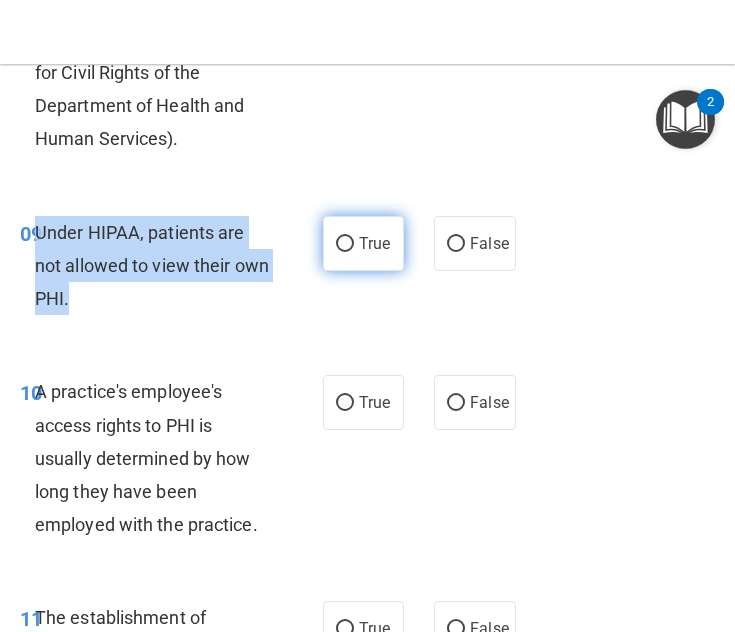 click on "True" at bounding box center [345, 244] 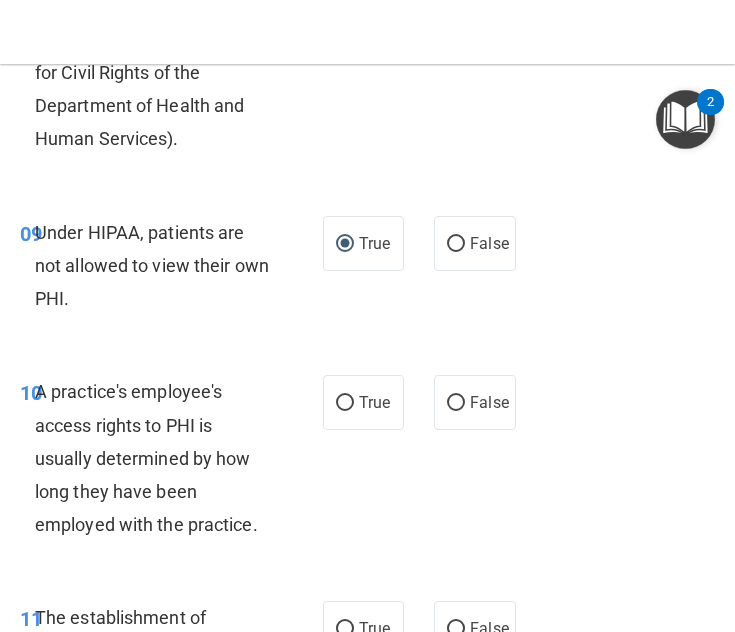 click on "09       Under HIPAA, patients are not allowed to view their own PHI.                 True           False" at bounding box center (367, 271) 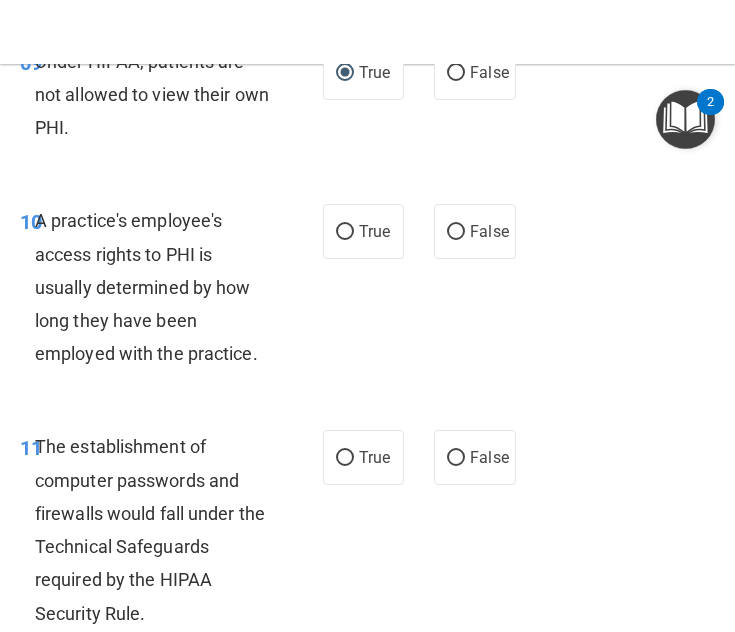 scroll, scrollTop: 2159, scrollLeft: 0, axis: vertical 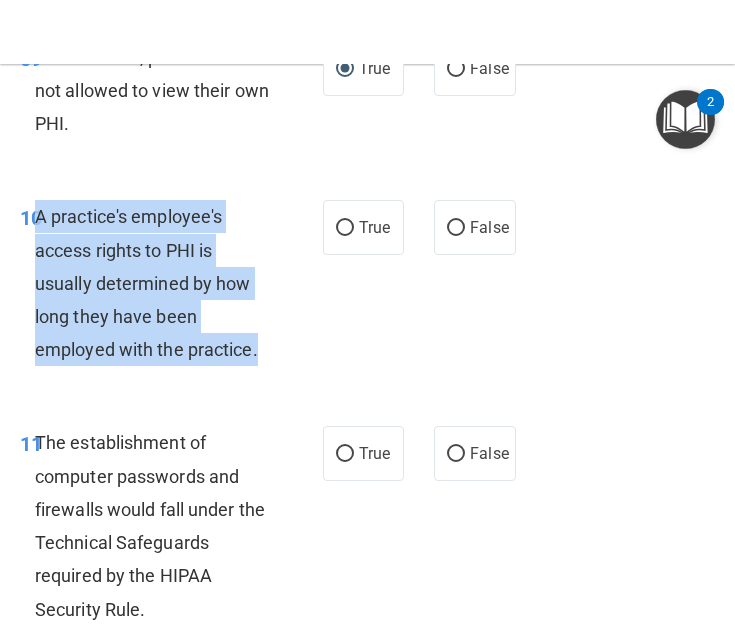 drag, startPoint x: 37, startPoint y: 246, endPoint x: 267, endPoint y: 380, distance: 266.1879 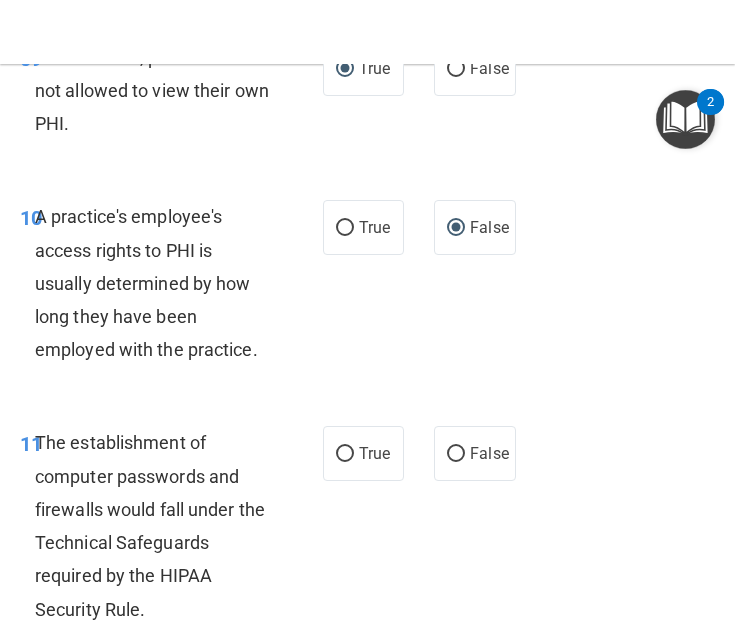 click on "10       A practice's employee's access rights to PHI is usually determined by how long they have been employed with the practice.                 True           False" at bounding box center (367, 288) 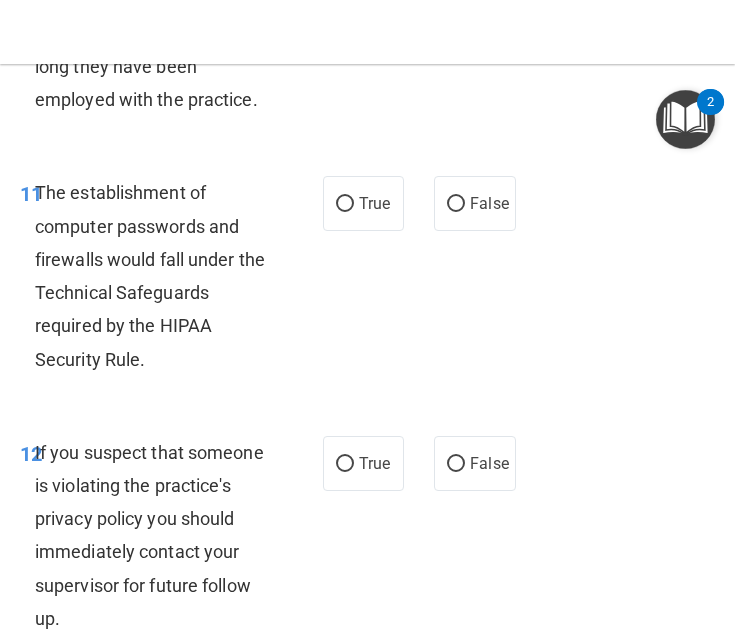 scroll, scrollTop: 2411, scrollLeft: 0, axis: vertical 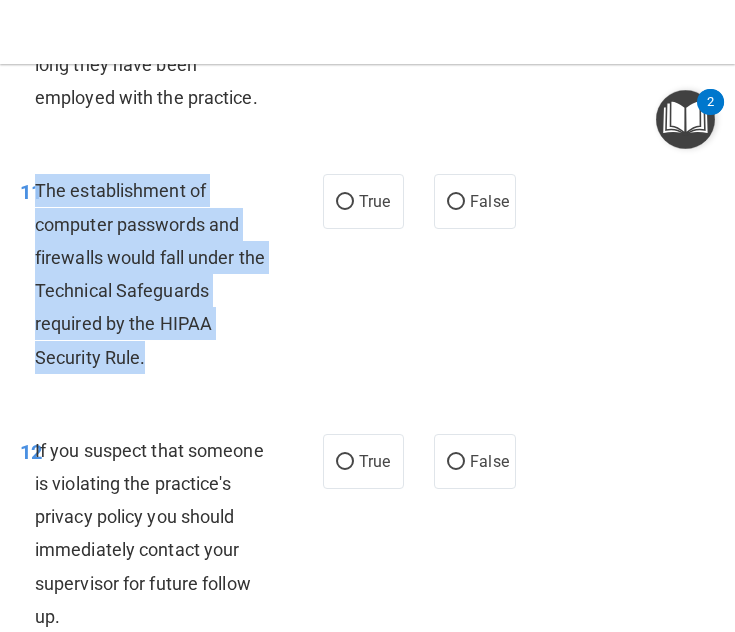drag, startPoint x: 38, startPoint y: 215, endPoint x: 158, endPoint y: 386, distance: 208.90428 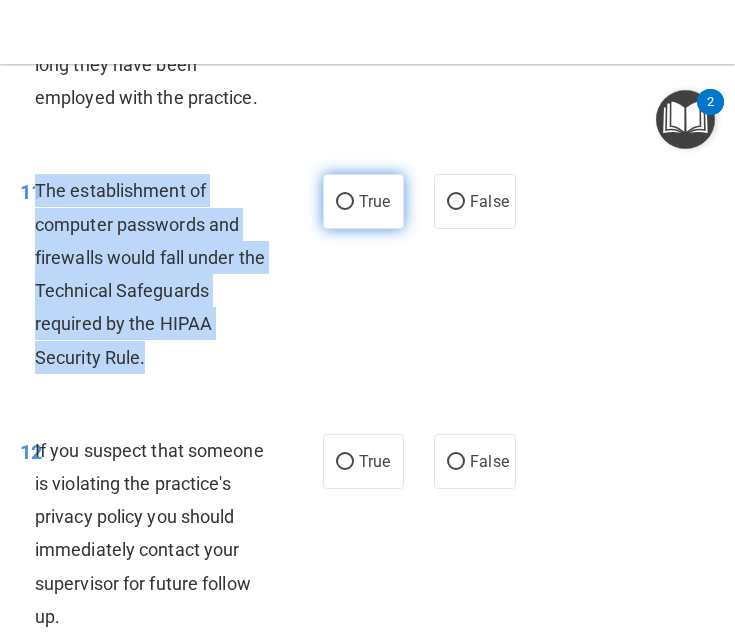 click on "True" at bounding box center [345, 202] 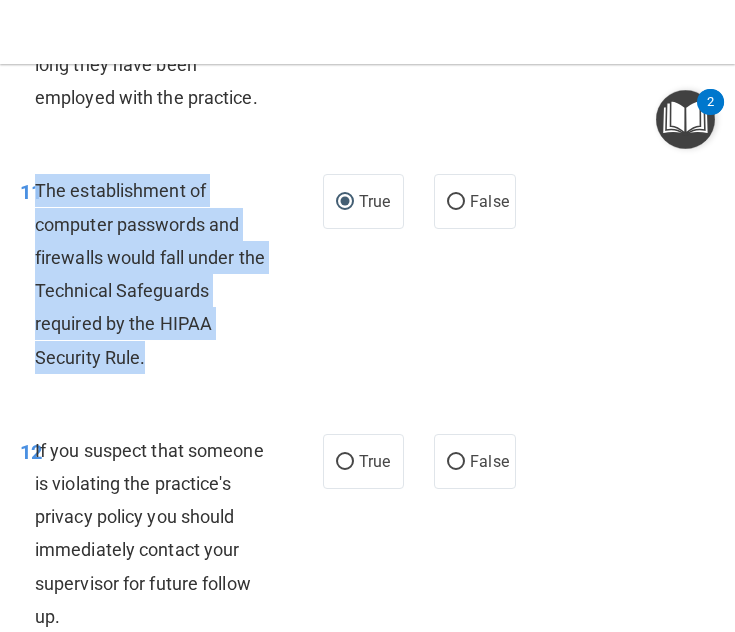click on "11       The establishment of computer passwords and firewalls would fall under the Technical Safeguards required by the HIPAA Security Rule." at bounding box center [171, 278] 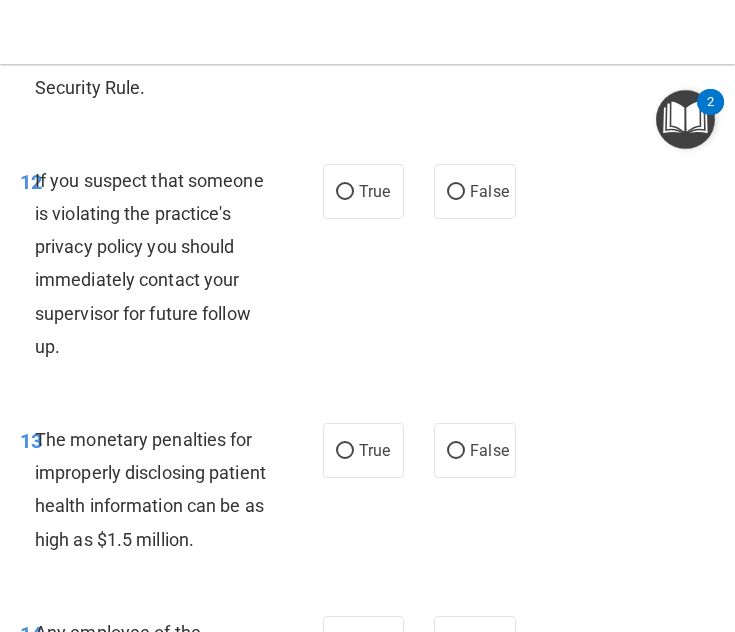 scroll, scrollTop: 2683, scrollLeft: 0, axis: vertical 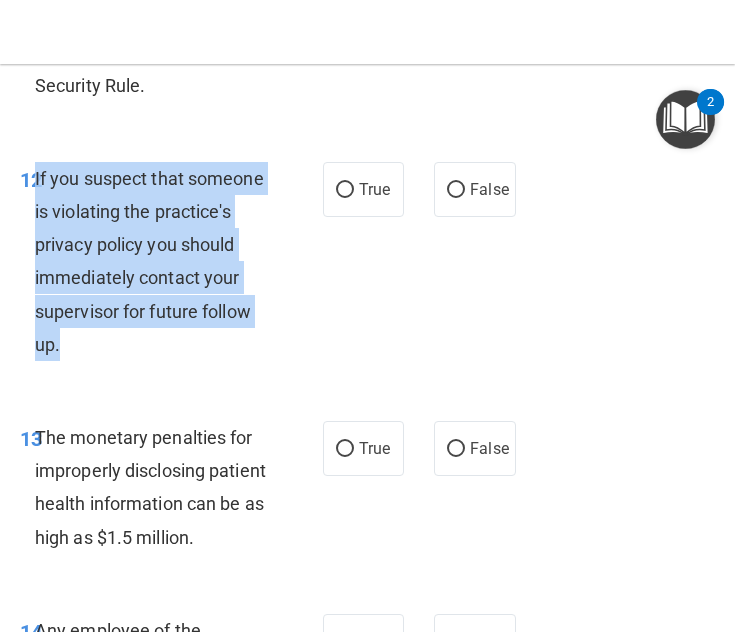 drag, startPoint x: 35, startPoint y: 208, endPoint x: 175, endPoint y: 386, distance: 226.45972 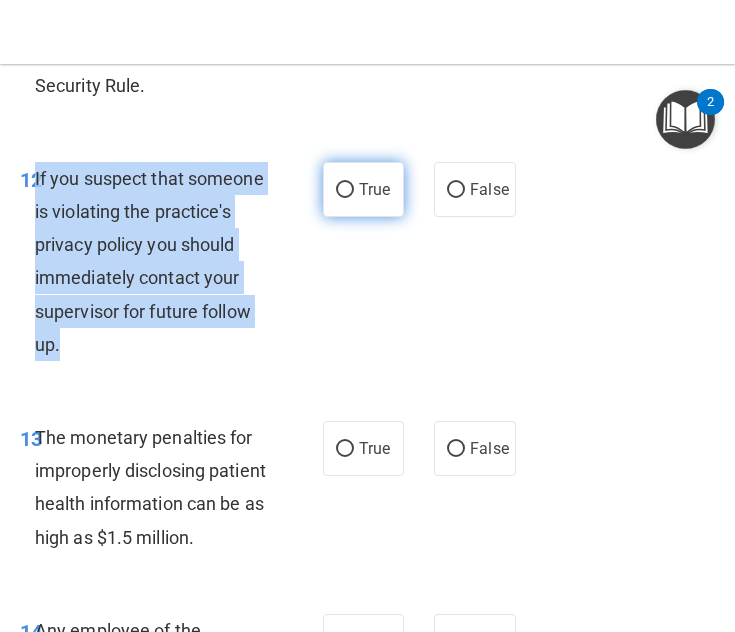 click on "True" at bounding box center [345, 190] 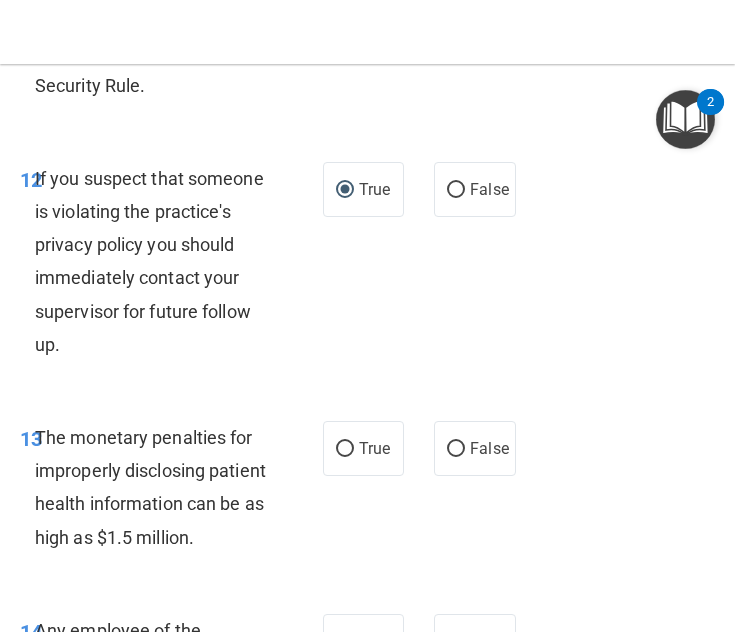 click on "12       If you suspect that someone is violating the practice's privacy policy you should immediately contact your supervisor for future follow up.                 True           False" at bounding box center (367, 266) 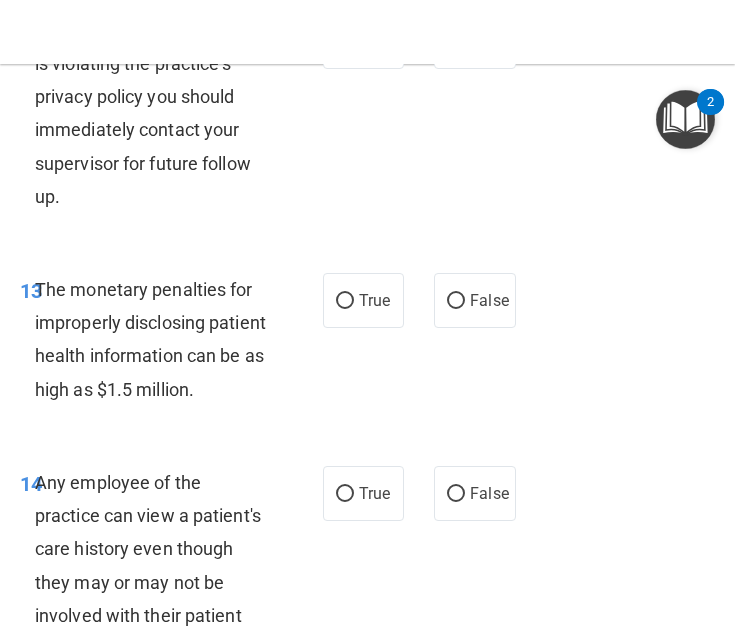 scroll, scrollTop: 2836, scrollLeft: 0, axis: vertical 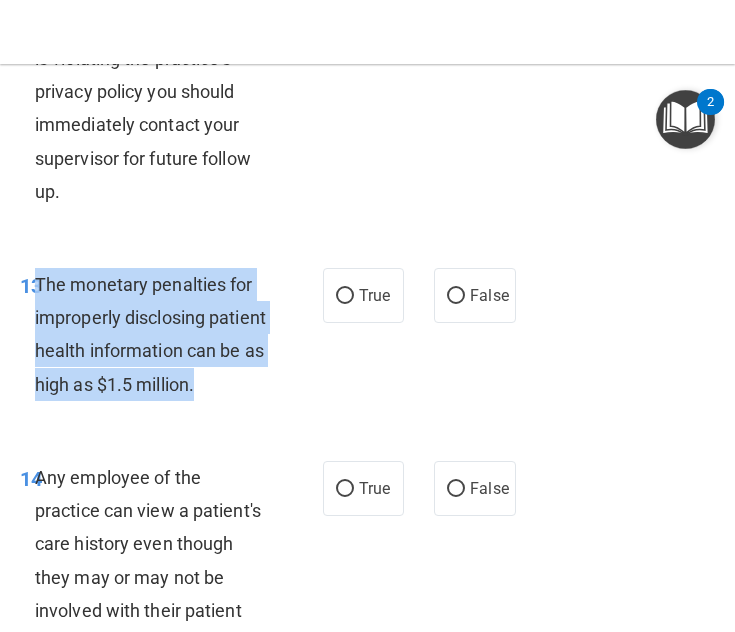 drag, startPoint x: 38, startPoint y: 312, endPoint x: 100, endPoint y: 460, distance: 160.46184 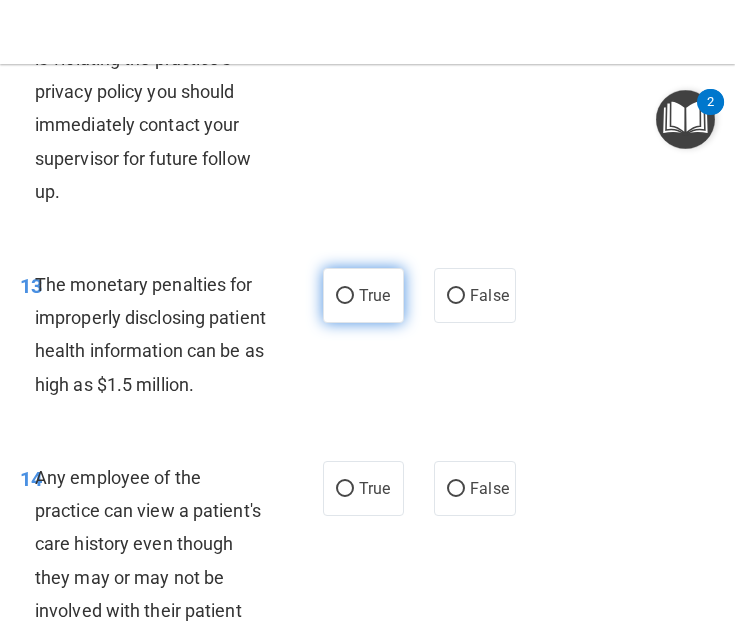 click on "True" at bounding box center [364, 295] 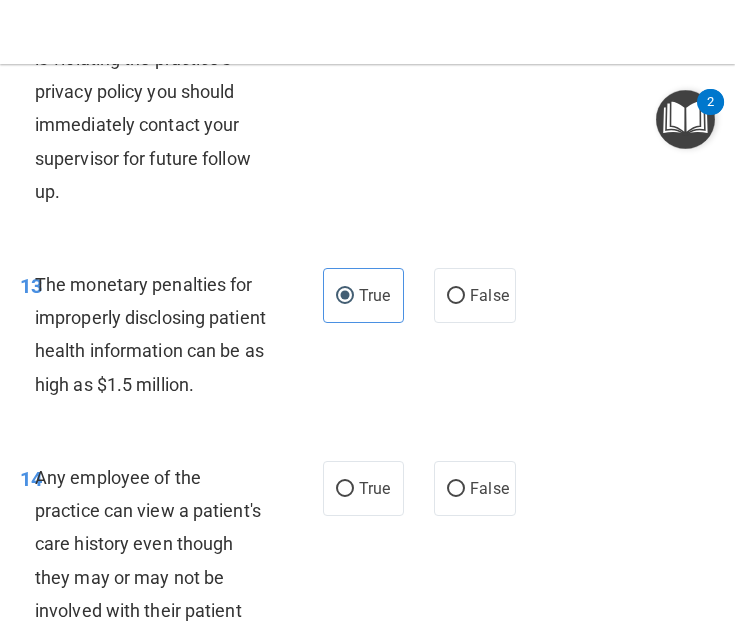click on "13       The monetary penalties for improperly disclosing patient health information can be as high as $1.5 million." at bounding box center [171, 339] 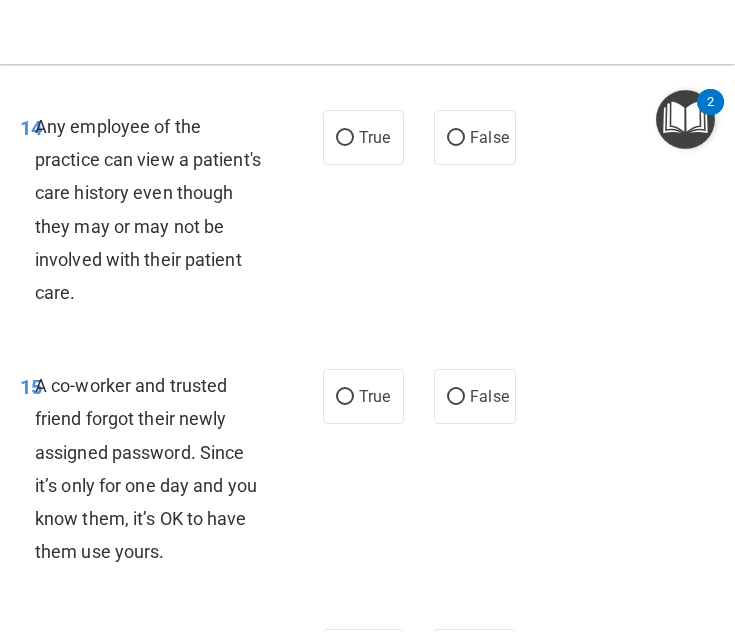 scroll, scrollTop: 3196, scrollLeft: 0, axis: vertical 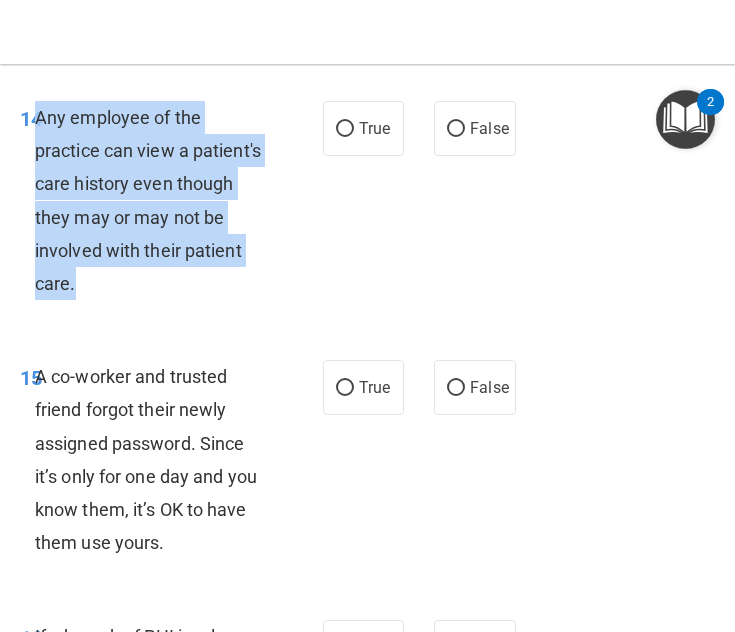 drag, startPoint x: 36, startPoint y: 184, endPoint x: 98, endPoint y: 355, distance: 181.89282 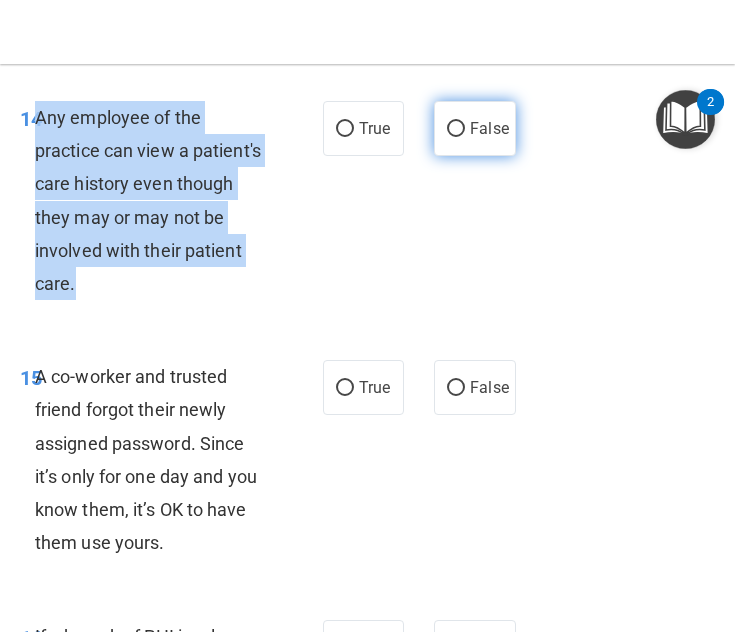 click on "False" at bounding box center (456, 129) 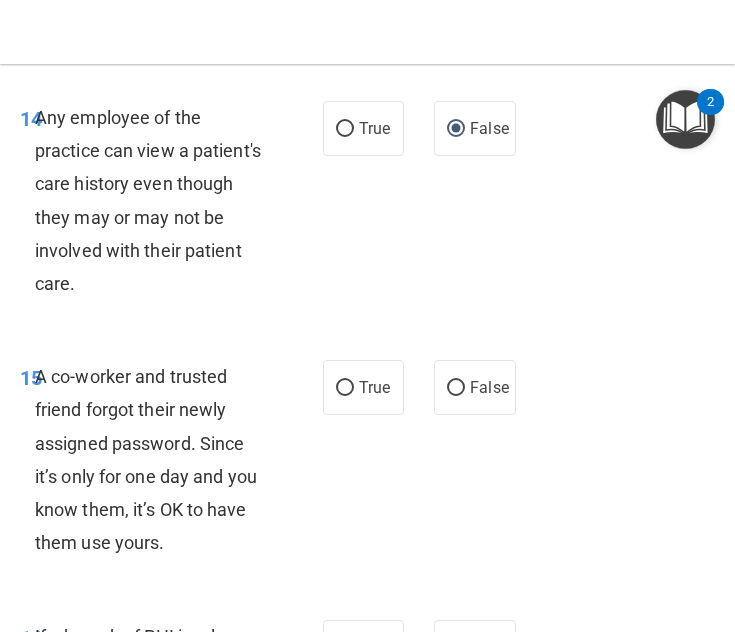 click on "14       Any employee of the practice can view a patient's care history even though they may or may not be involved with their patient care.                 True           False" at bounding box center (367, 205) 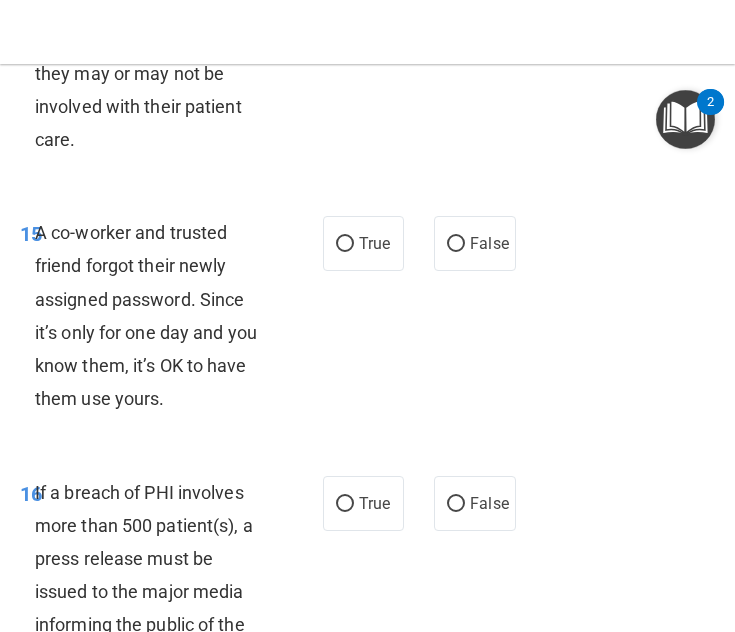 scroll, scrollTop: 3349, scrollLeft: 0, axis: vertical 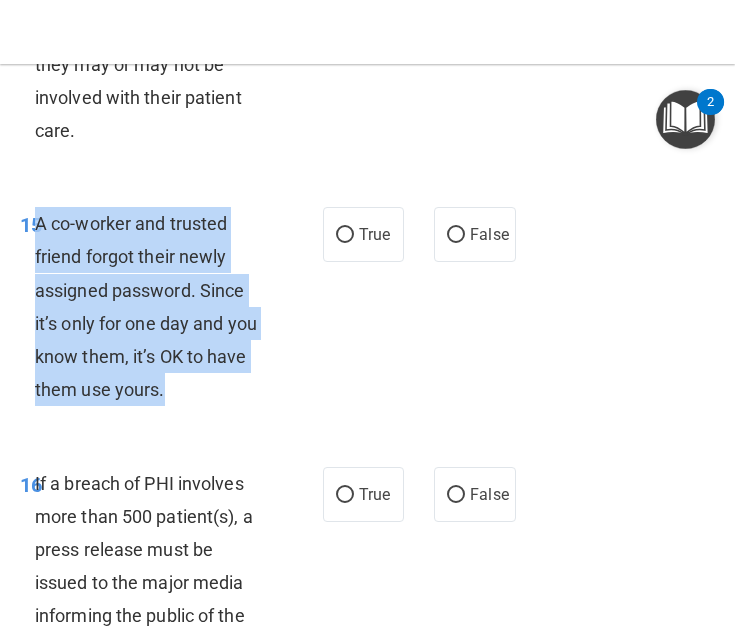 drag, startPoint x: 35, startPoint y: 290, endPoint x: 196, endPoint y: 452, distance: 228.39659 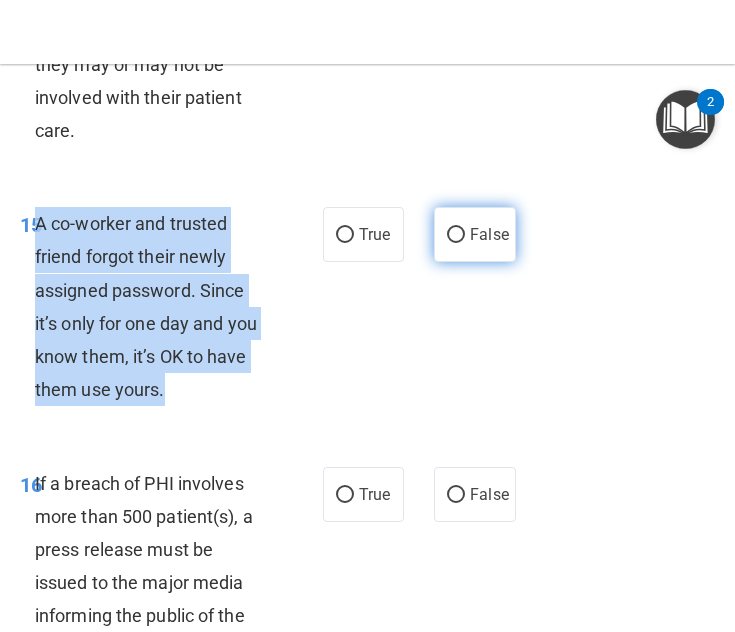 click on "False" at bounding box center (456, 235) 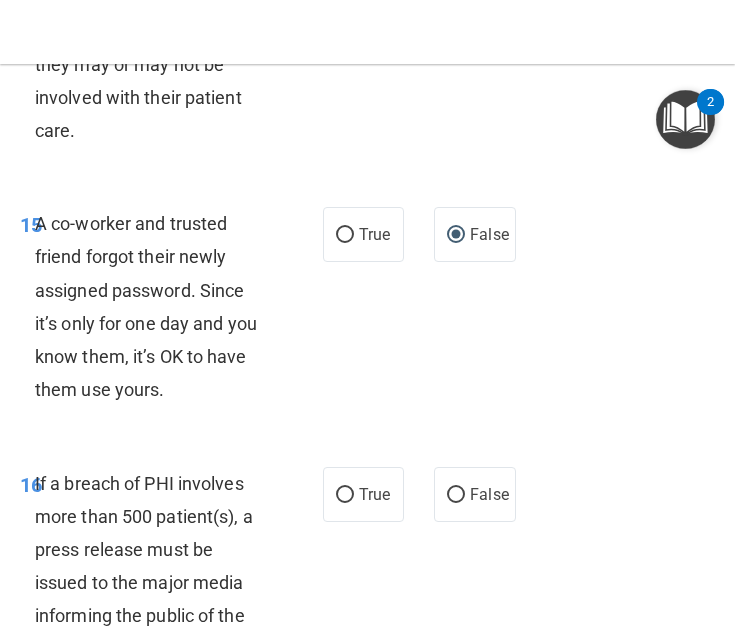 click on "15       A co-worker and trusted friend forgot their newly assigned password. Since it’s only for one day and you know them, it’s OK to have them use yours.                 True           False" at bounding box center [367, 311] 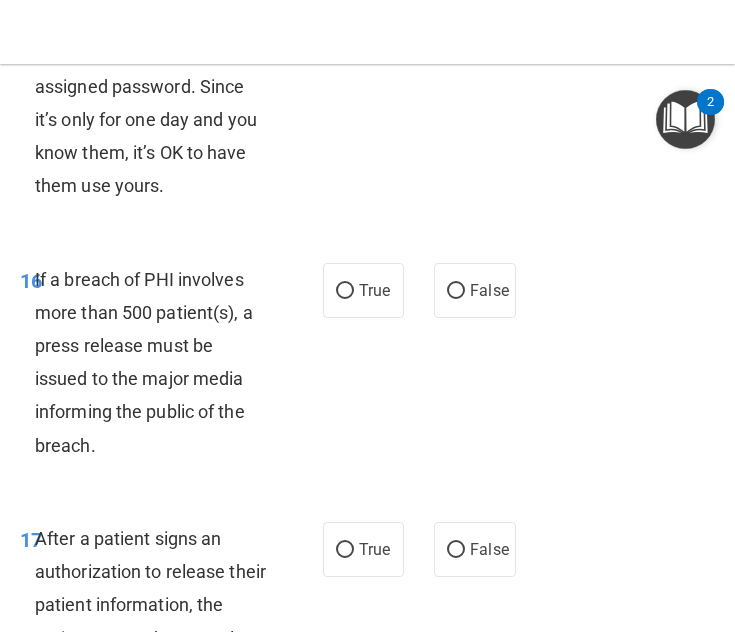 scroll, scrollTop: 3554, scrollLeft: 0, axis: vertical 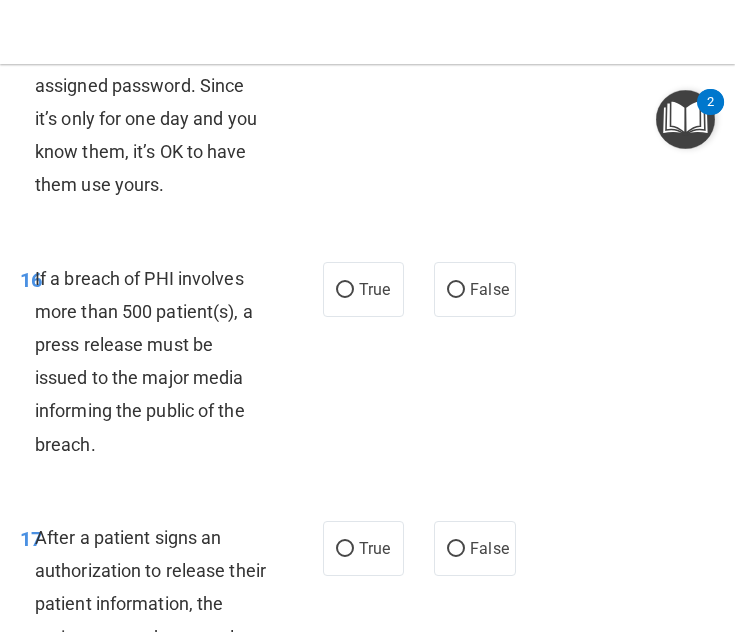 drag, startPoint x: 32, startPoint y: 340, endPoint x: 116, endPoint y: 523, distance: 201.3579 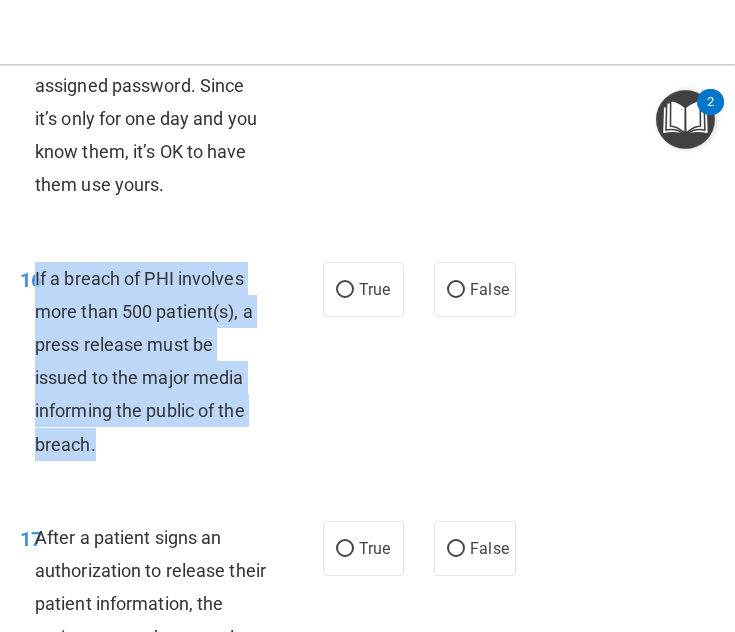 drag, startPoint x: 36, startPoint y: 337, endPoint x: 145, endPoint y: 530, distance: 221.65288 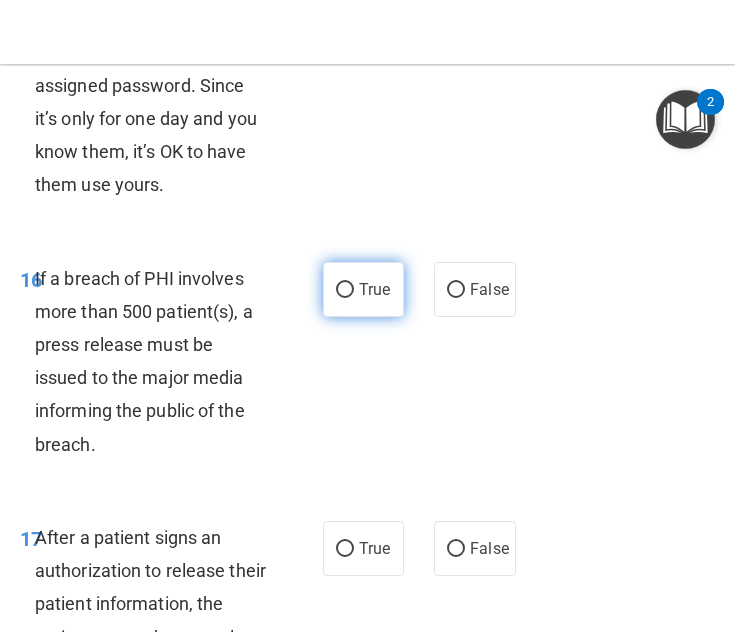 click on "True" at bounding box center [364, 289] 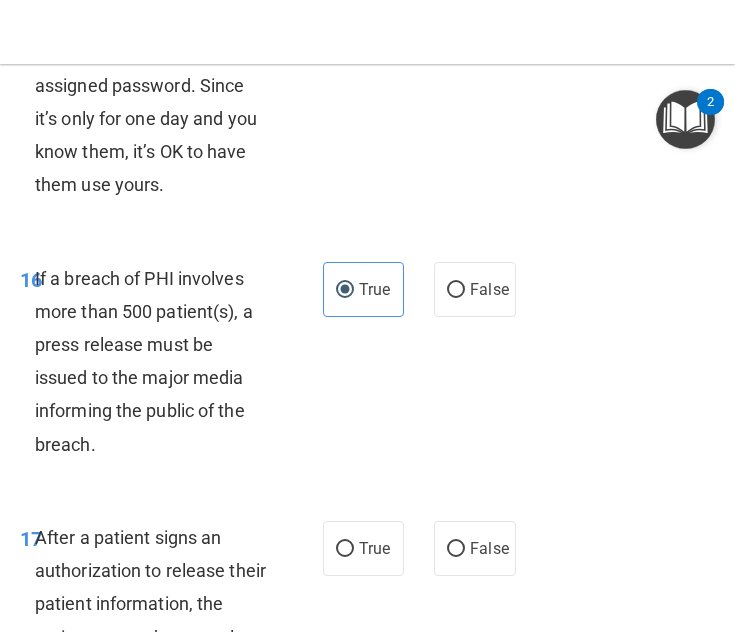 click on "If a breach of PHI involves more than 500 patient(s), a press release must be issued to the major media informing the public of the breach." at bounding box center [159, 361] 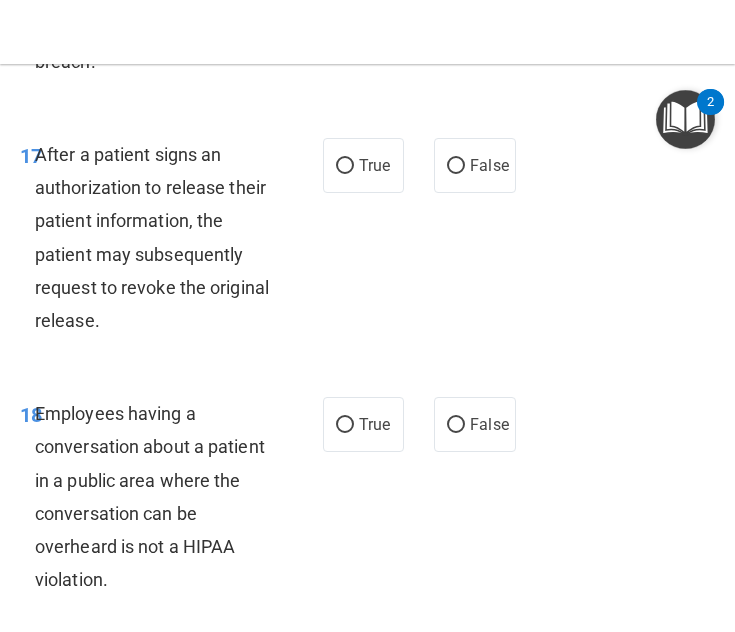 scroll, scrollTop: 3971, scrollLeft: 0, axis: vertical 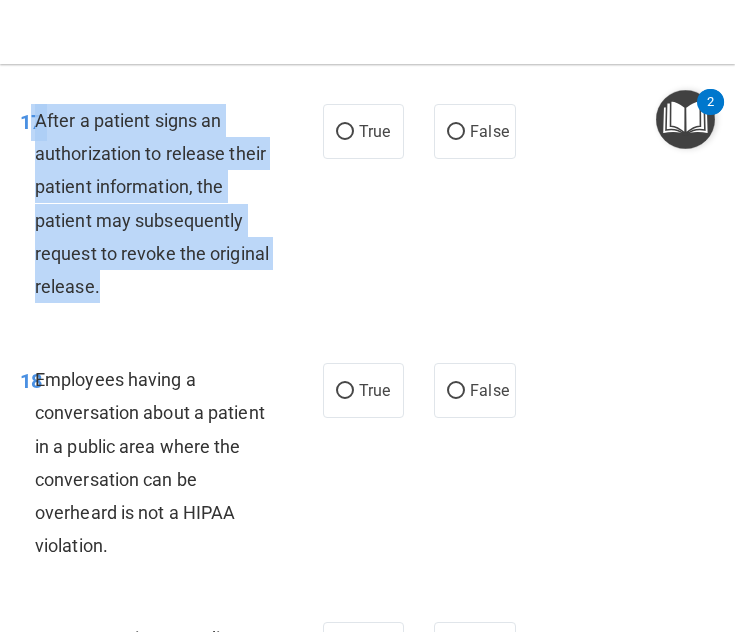drag, startPoint x: 34, startPoint y: 183, endPoint x: 254, endPoint y: 353, distance: 278.02878 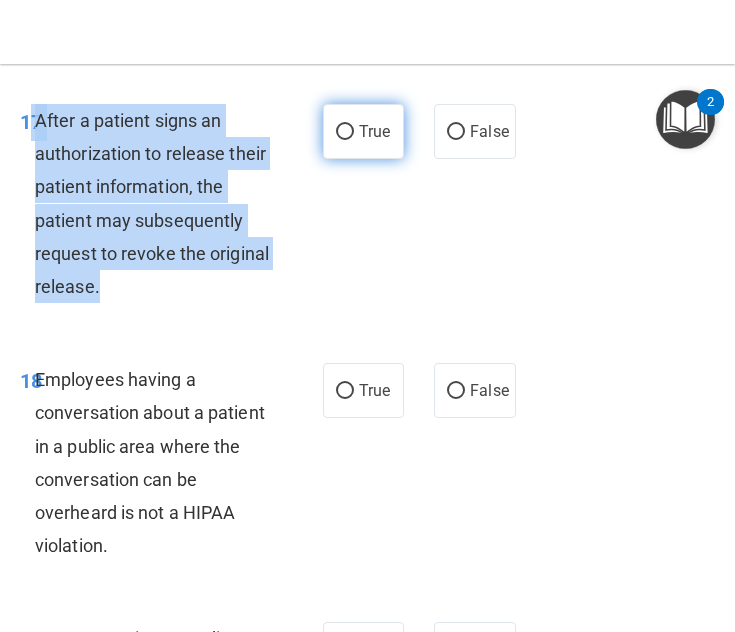 click on "True" at bounding box center (345, 132) 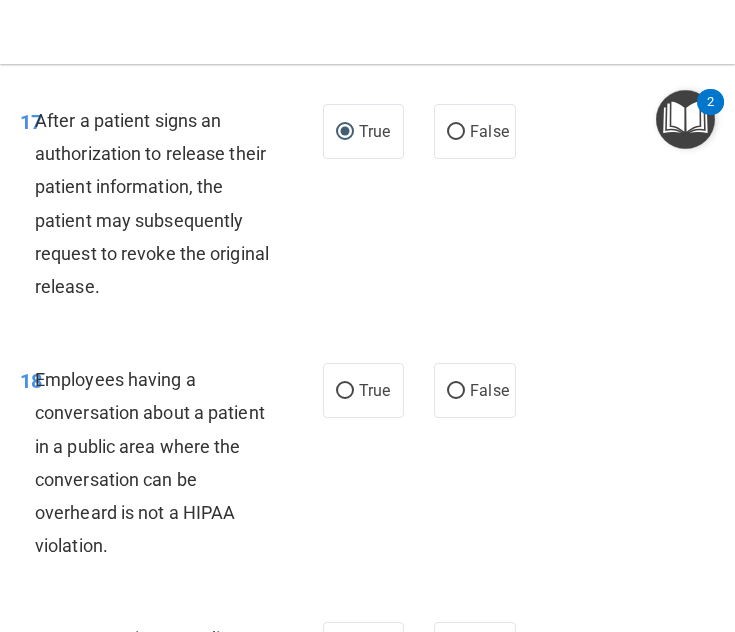click on "18       Employees having a conversation about a patient in a public area where the conversation can be overheard is not a HIPAA violation.                 True           False" at bounding box center [367, 467] 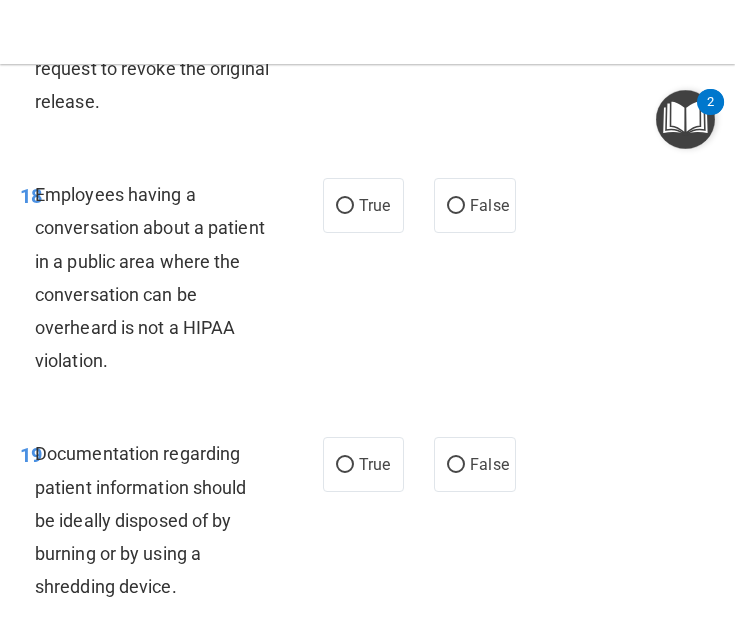 scroll, scrollTop: 4198, scrollLeft: 0, axis: vertical 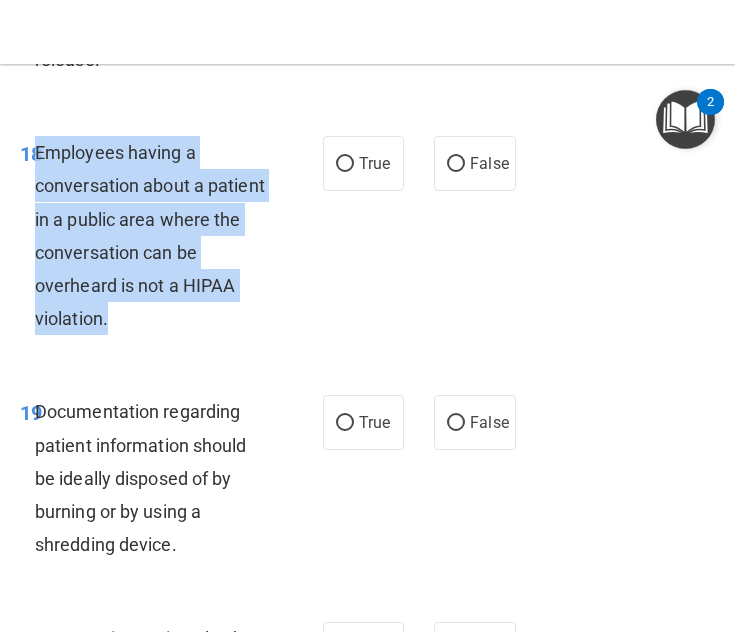 drag, startPoint x: 37, startPoint y: 211, endPoint x: 146, endPoint y: 379, distance: 200.26233 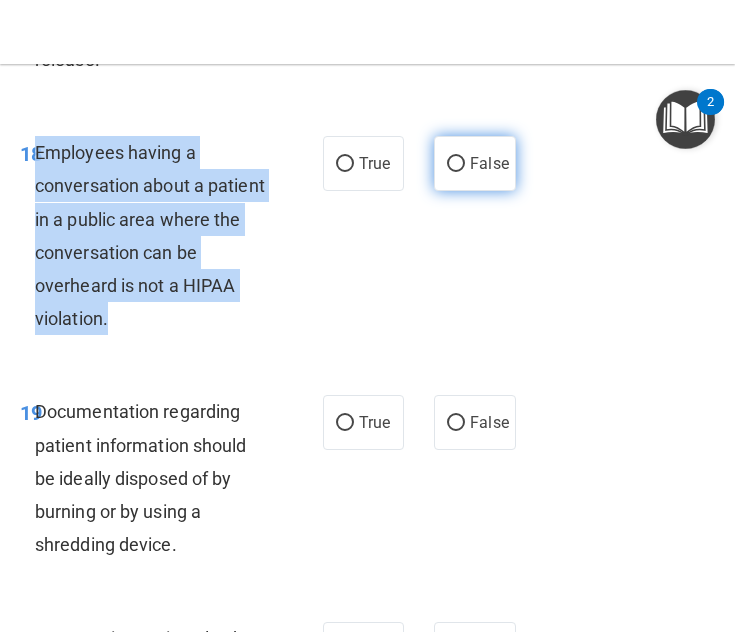 click on "False" at bounding box center (456, 164) 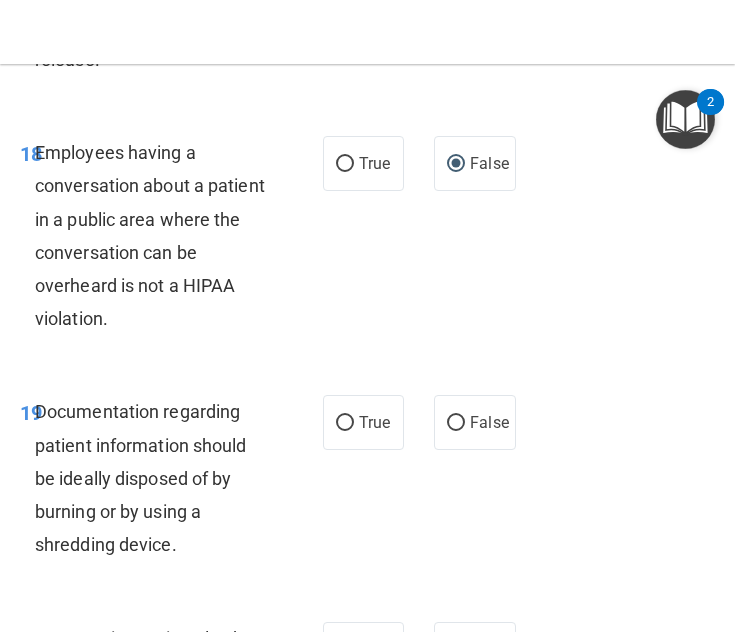 click on "19       Documentation regarding patient information should be ideally disposed of by burning or by using a shredding device.                 True           False" at bounding box center [367, 483] 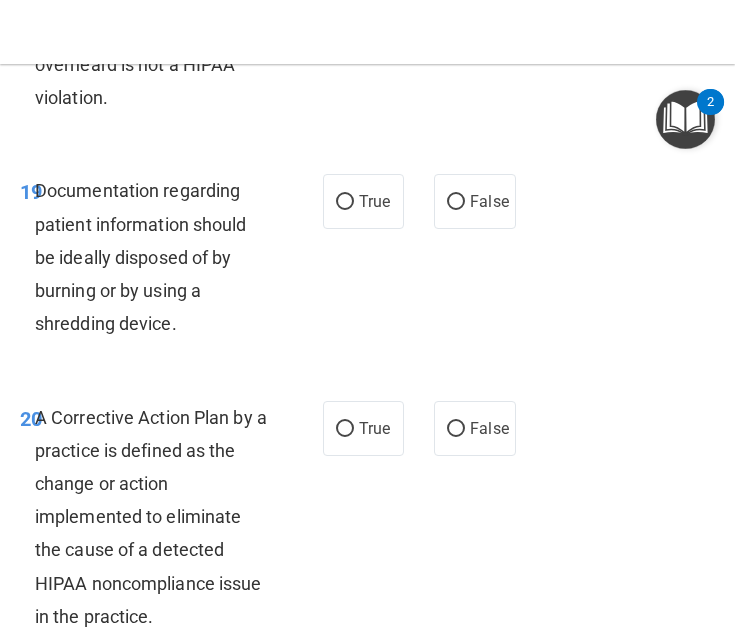 scroll, scrollTop: 4431, scrollLeft: 0, axis: vertical 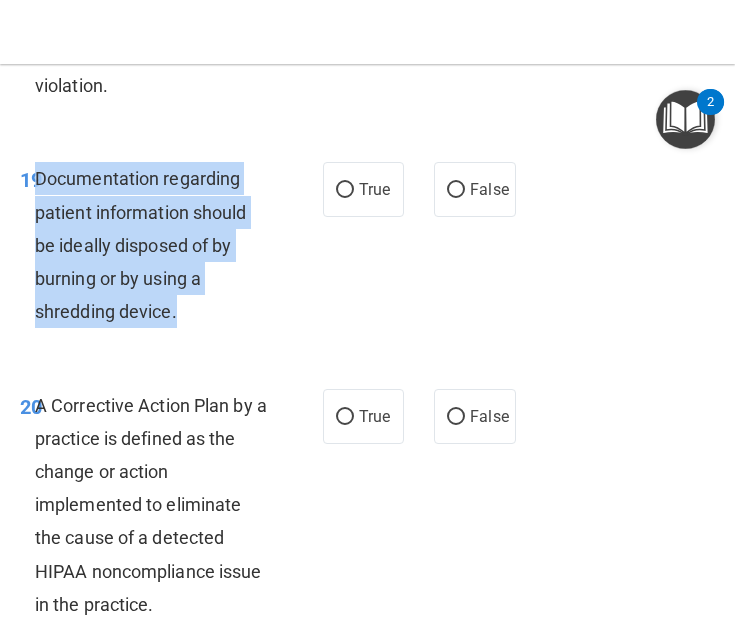 drag, startPoint x: 35, startPoint y: 240, endPoint x: 195, endPoint y: 374, distance: 208.70074 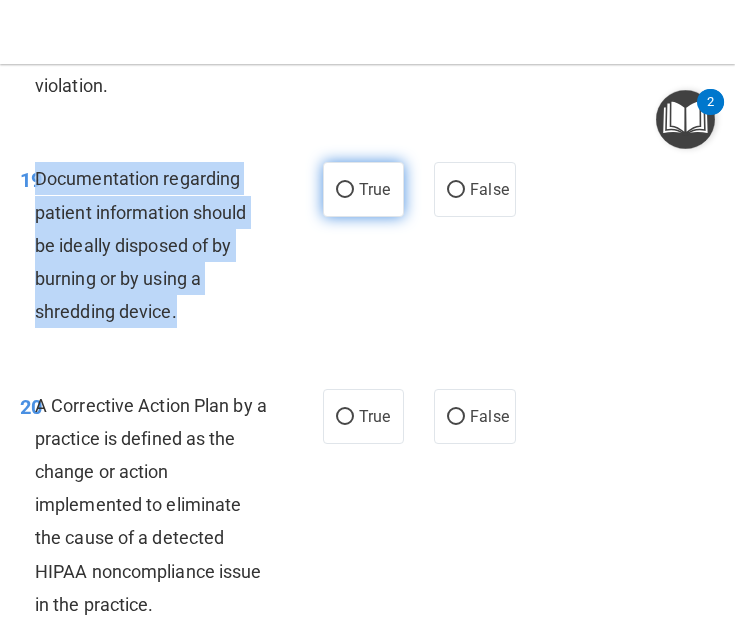 click on "True" at bounding box center (345, 190) 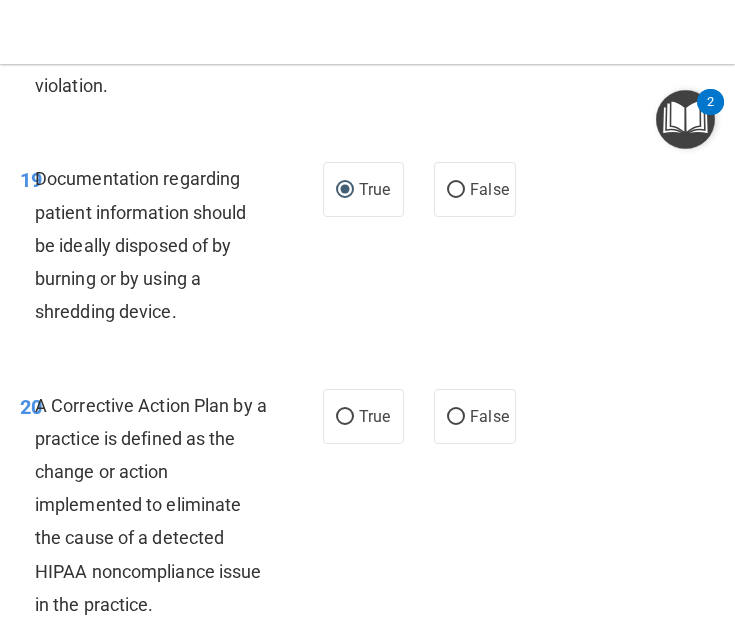 click on "19       Documentation regarding patient information should be ideally disposed of by burning or by using a shredding device.                 True           False" at bounding box center (367, 250) 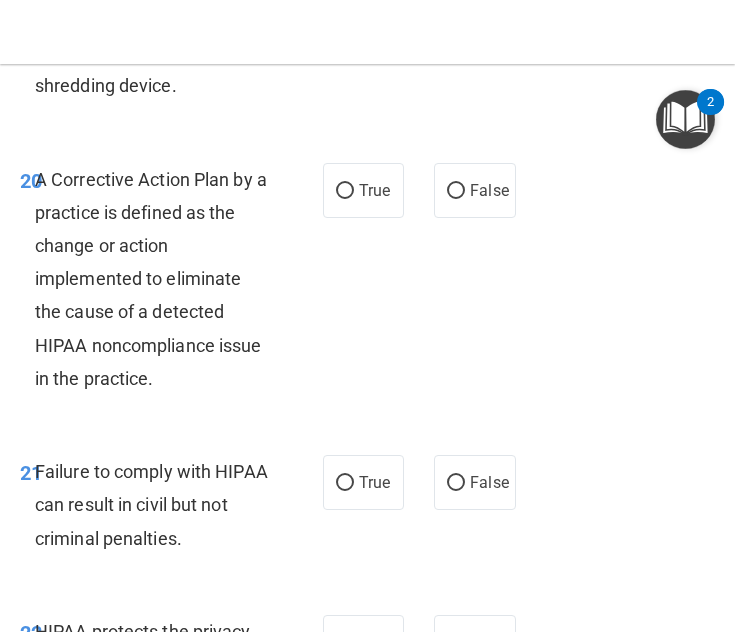 scroll, scrollTop: 4659, scrollLeft: 0, axis: vertical 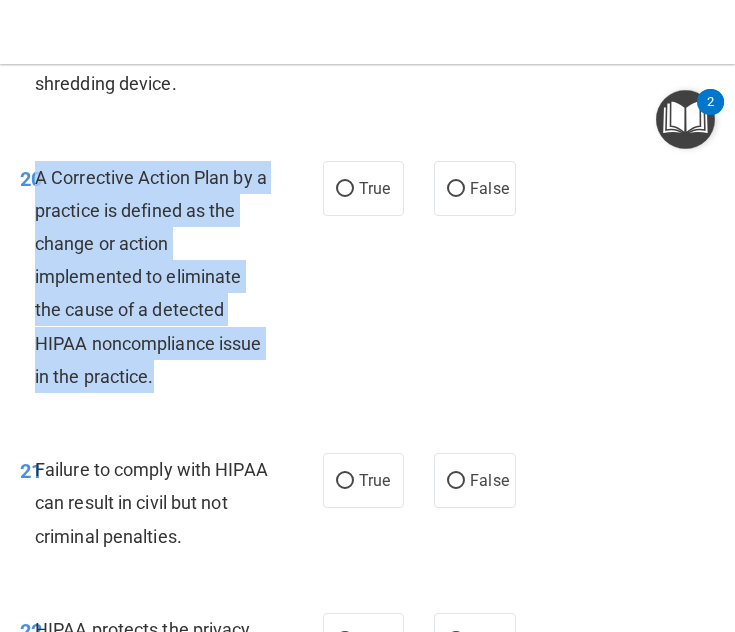 drag, startPoint x: 38, startPoint y: 239, endPoint x: 212, endPoint y: 462, distance: 282.85156 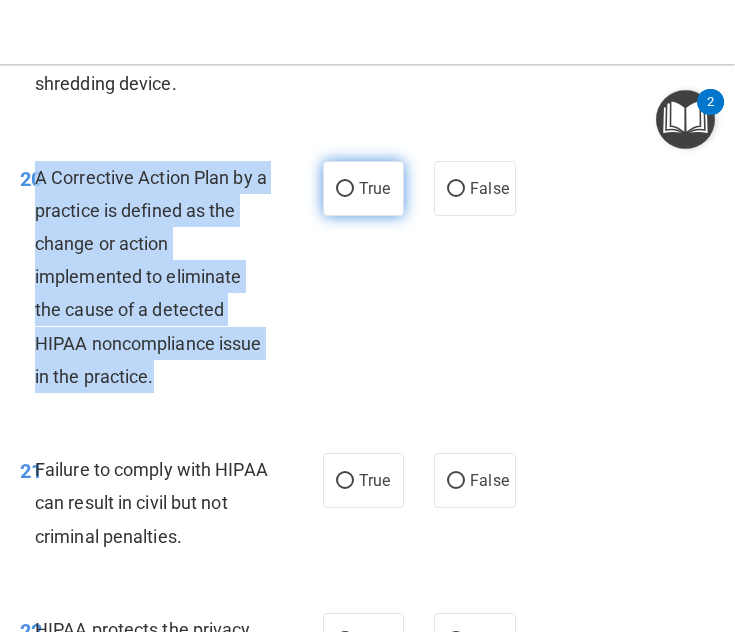 click on "True" at bounding box center [345, 189] 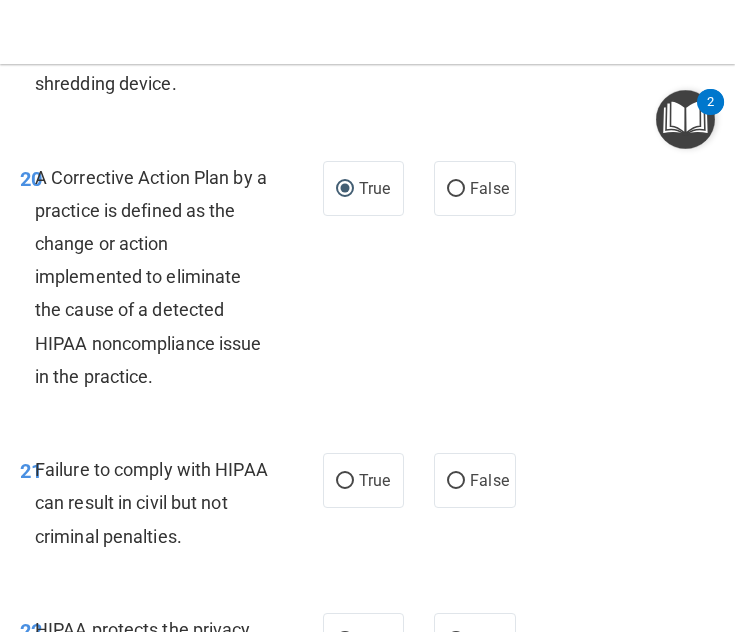 click on "20       A Corrective Action Plan by a practice is defined as the change or action implemented to eliminate the cause of a detected HIPAA noncompliance issue in the practice.                 True           False" at bounding box center (367, 282) 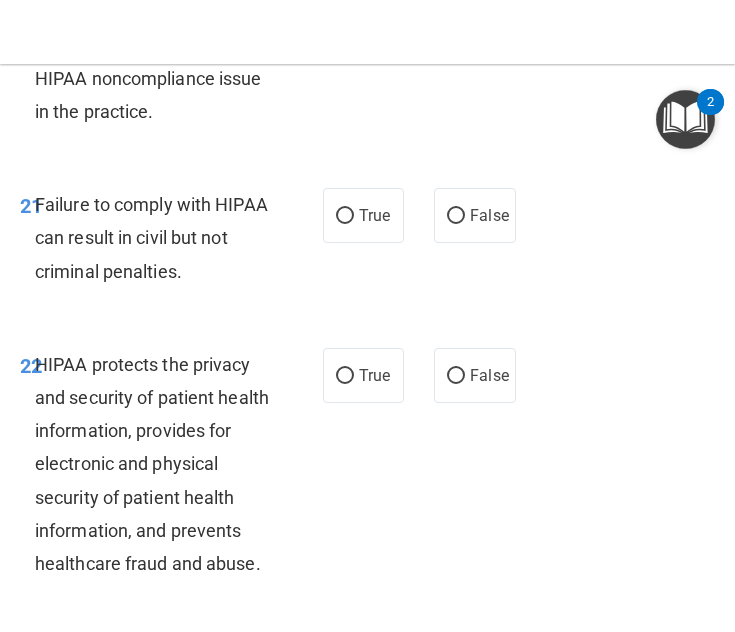 scroll, scrollTop: 4926, scrollLeft: 0, axis: vertical 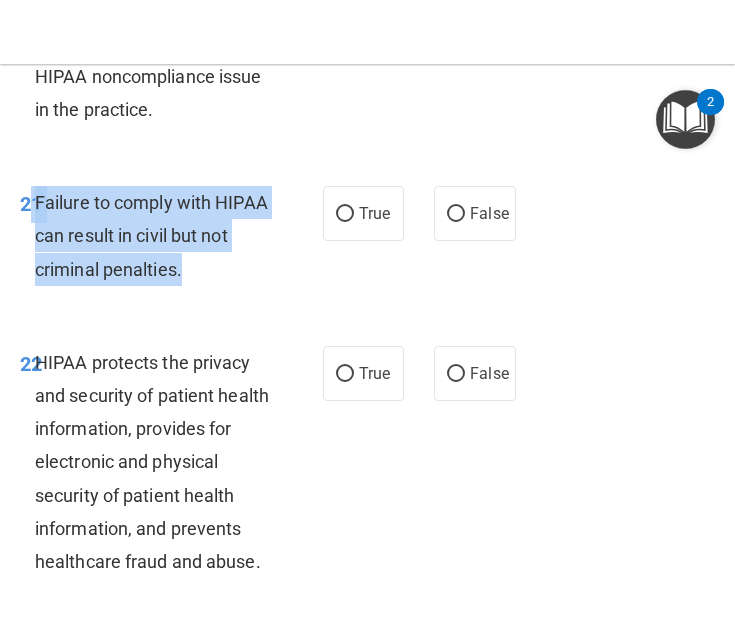 drag, startPoint x: 34, startPoint y: 262, endPoint x: 217, endPoint y: 332, distance: 195.9311 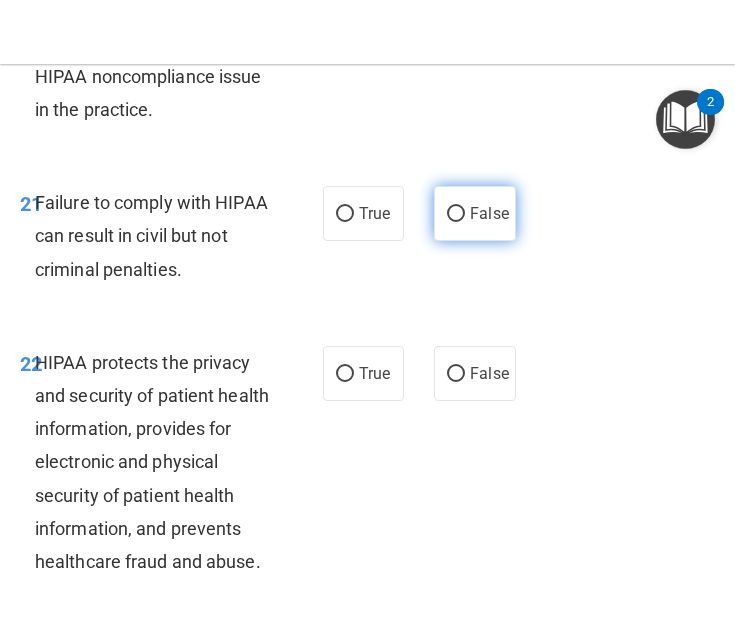 click on "False" at bounding box center [475, 213] 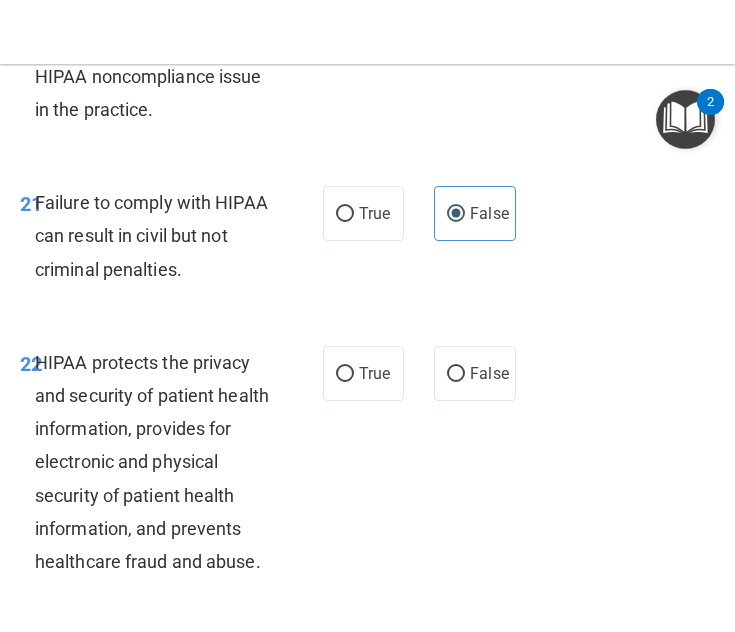 click on "22       HIPAA protects the privacy and security of patient health information, provides for electronic and physical security of patient health information, and prevents healthcare fraud and abuse.                 True           False" at bounding box center [367, 467] 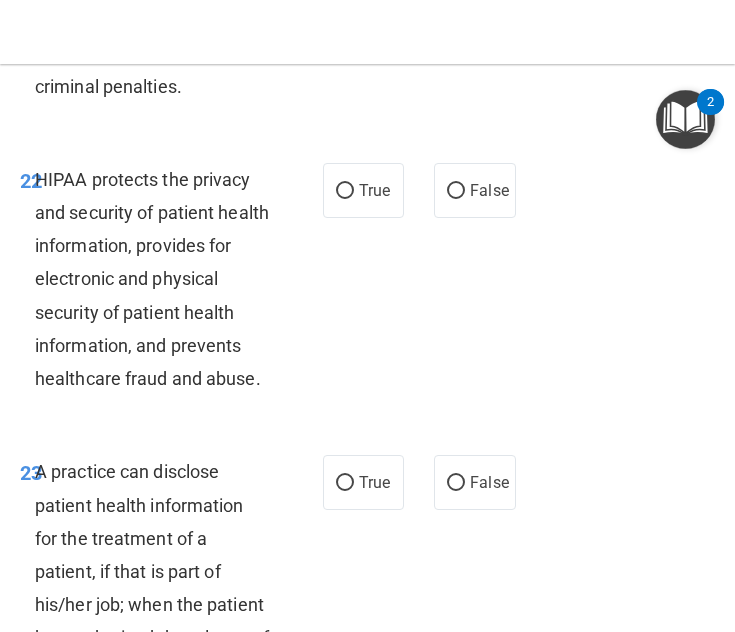 scroll, scrollTop: 5111, scrollLeft: 0, axis: vertical 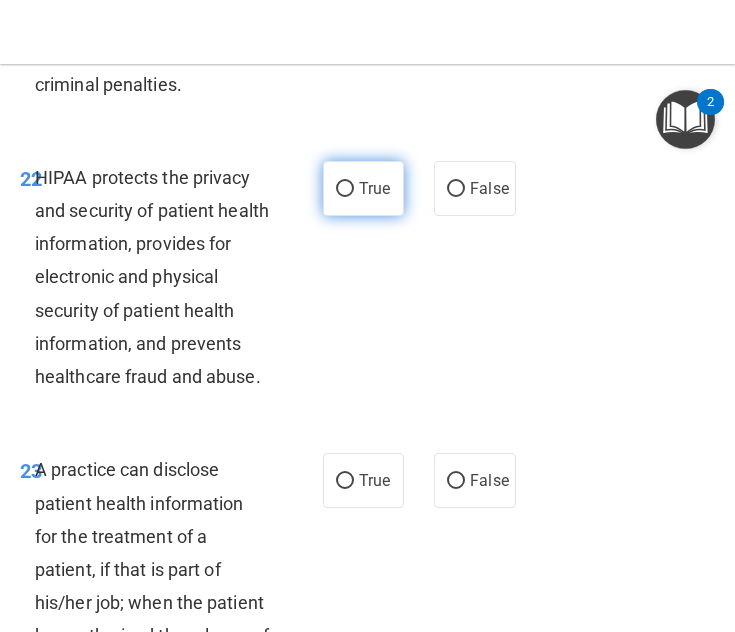 click on "True" at bounding box center (345, 189) 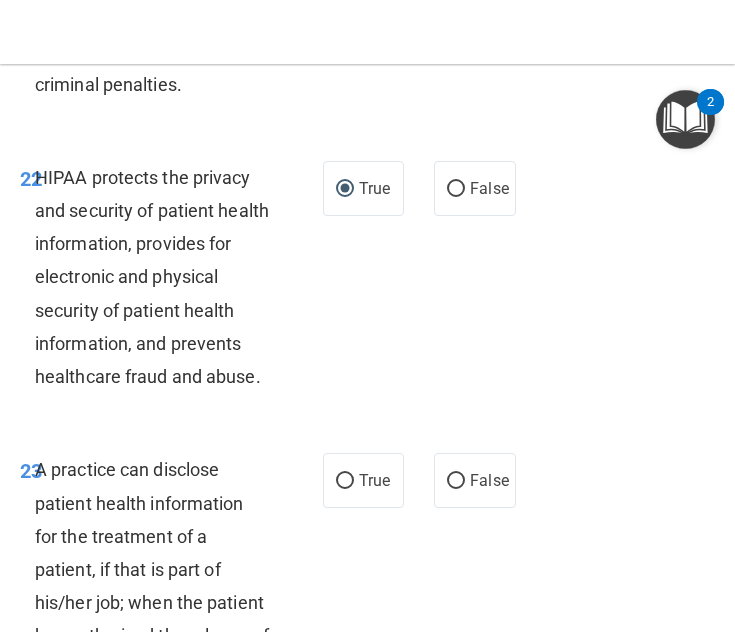 click on "22       HIPAA protects the privacy and security of patient health information, provides for electronic and physical security of patient health information, and prevents healthcare fraud and abuse.                 True           False" at bounding box center (367, 282) 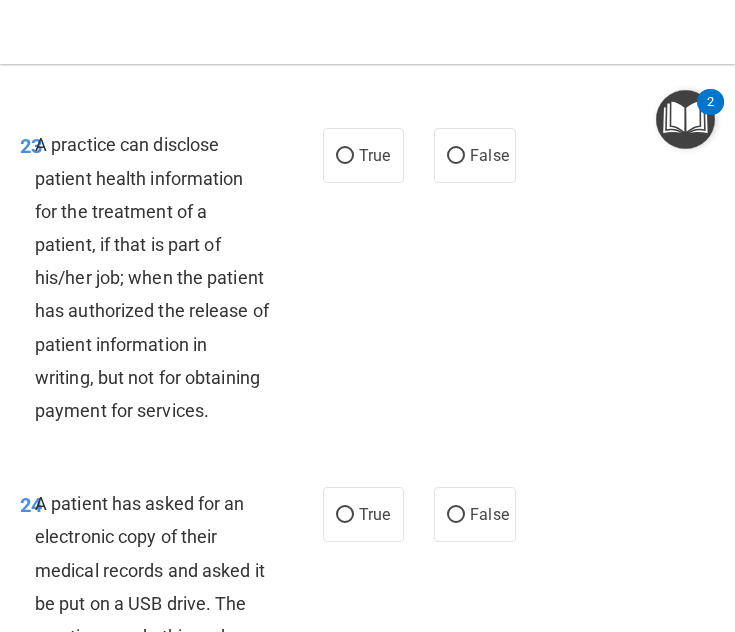 scroll, scrollTop: 5441, scrollLeft: 0, axis: vertical 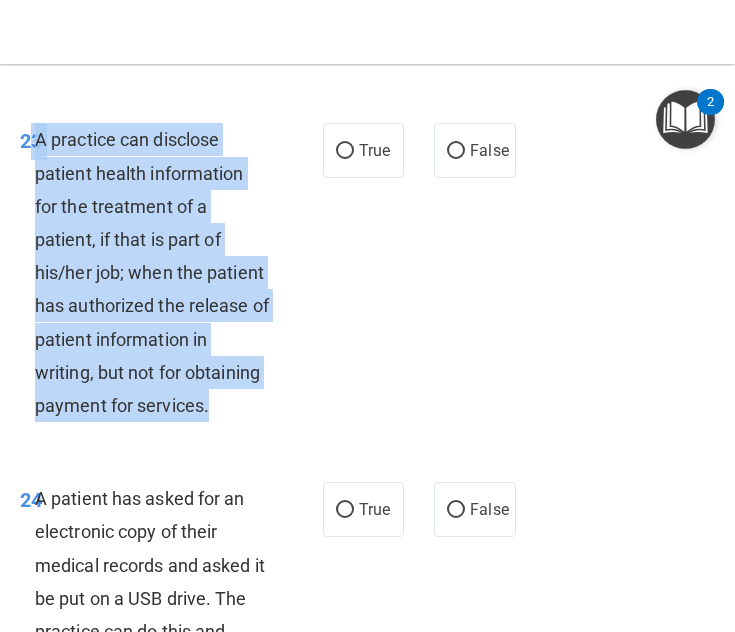 drag, startPoint x: 33, startPoint y: 200, endPoint x: 205, endPoint y: 497, distance: 343.20984 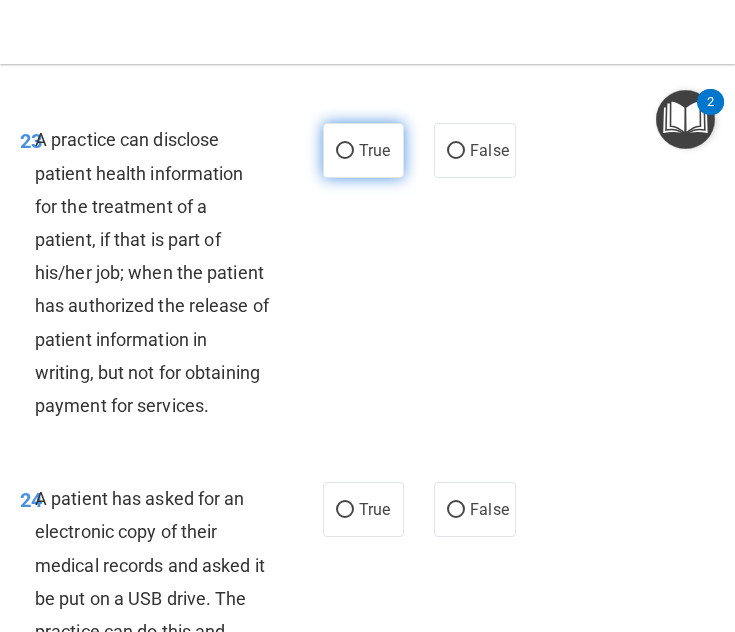click on "True" at bounding box center [364, 150] 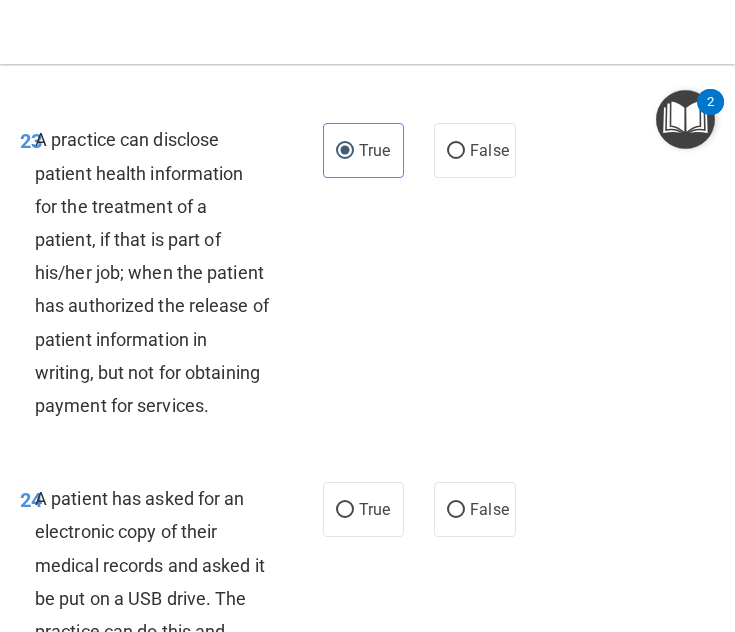 click on "24       A patient has asked for an electronic copy of their medical records and asked it be put on a USB drive.  The practice can do this and charge a reasonable fee for the cost of the drive and labor to produce the medical records.                 True           False" at bounding box center [367, 636] 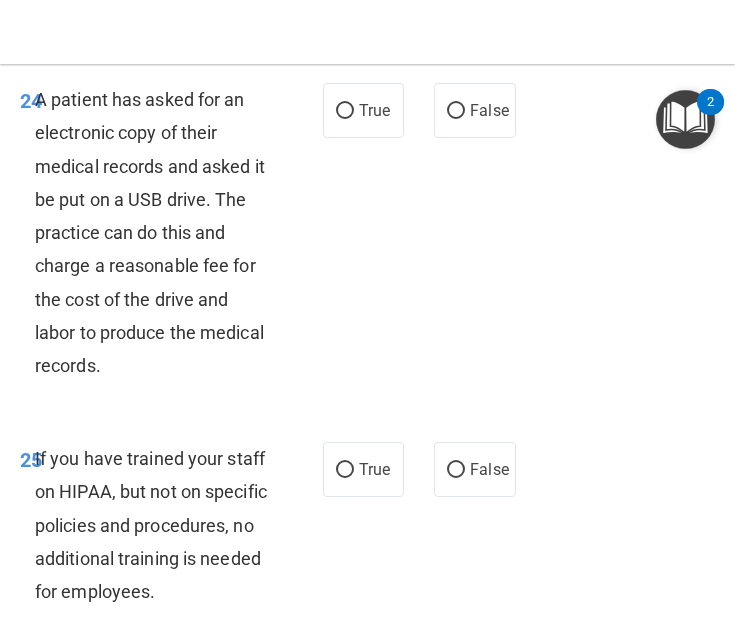 scroll, scrollTop: 5851, scrollLeft: 0, axis: vertical 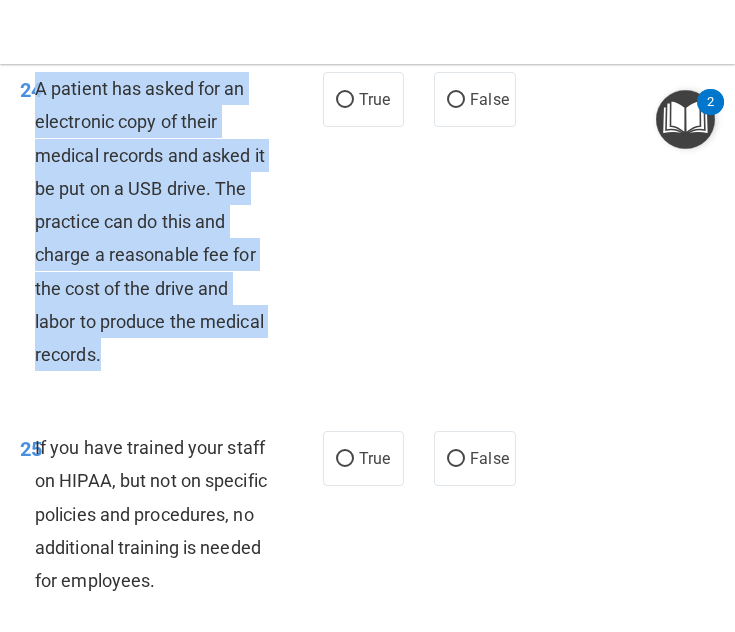 drag, startPoint x: 36, startPoint y: 185, endPoint x: 223, endPoint y: 450, distance: 324.33624 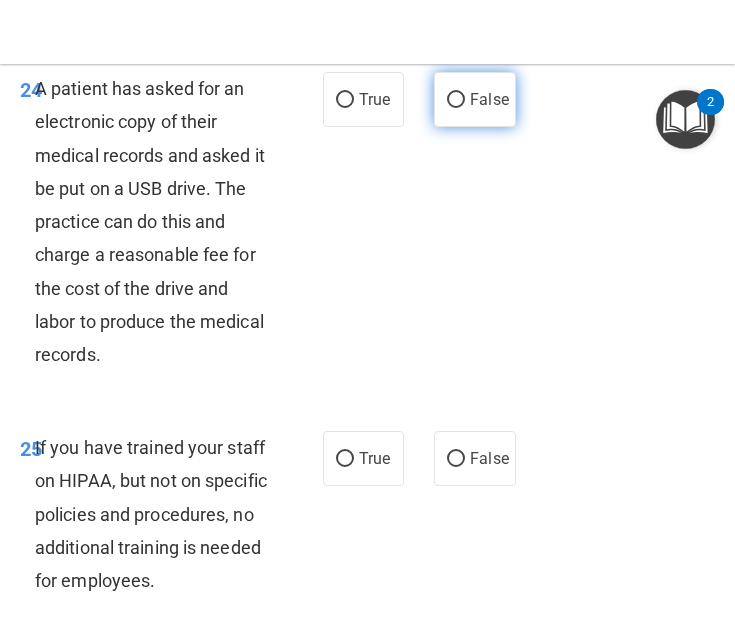click on "False" at bounding box center (475, 99) 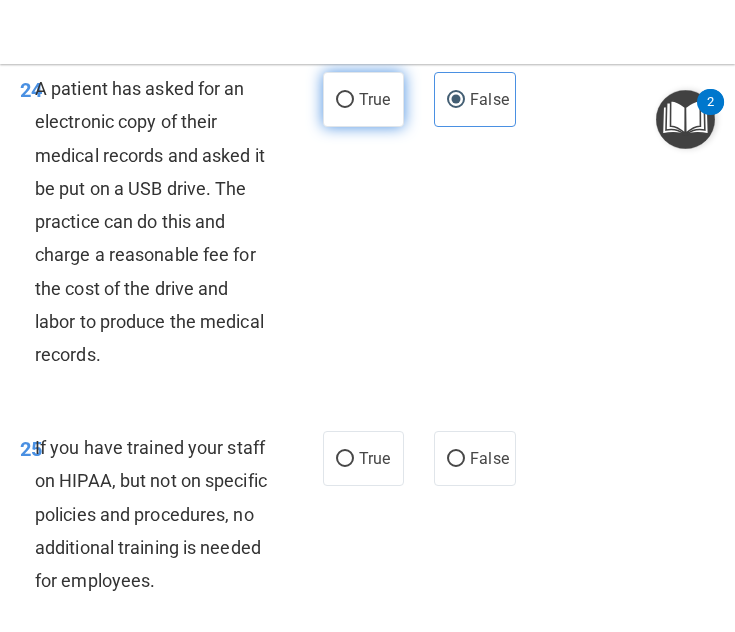 click on "True" at bounding box center (345, 100) 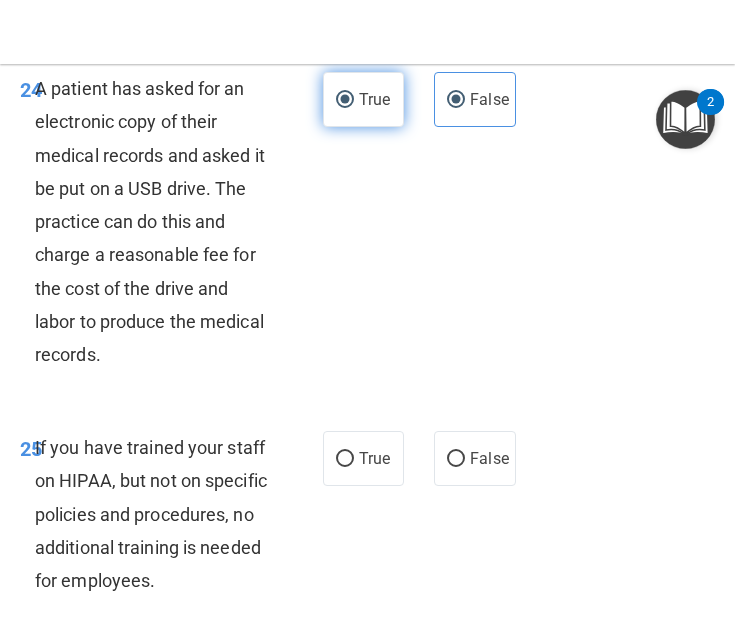 radio on "false" 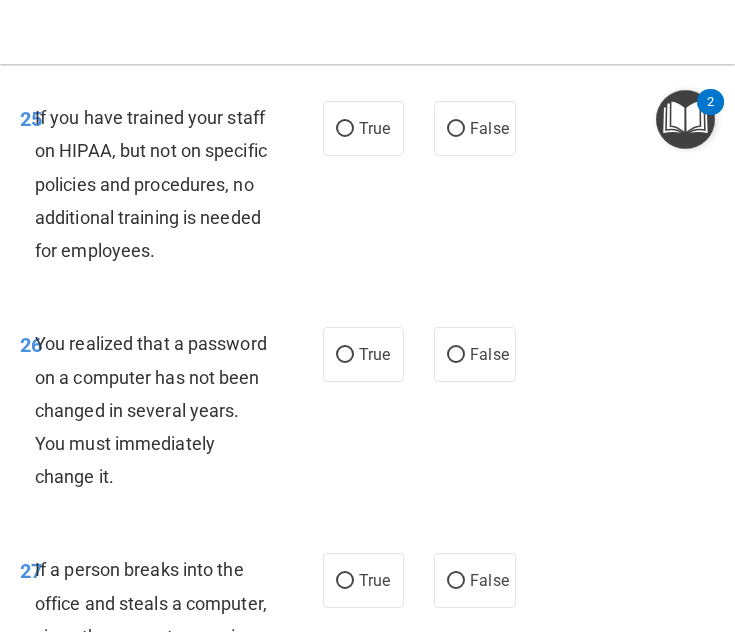 scroll, scrollTop: 6194, scrollLeft: 0, axis: vertical 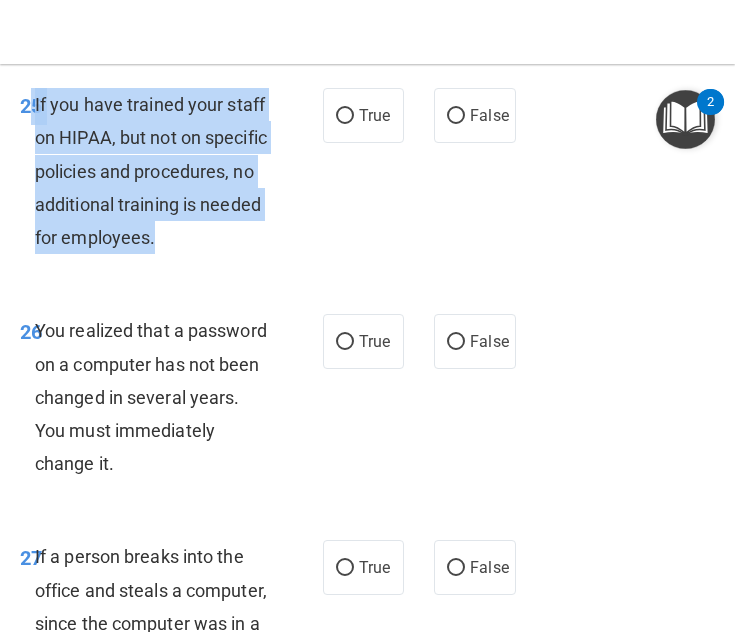 drag, startPoint x: 32, startPoint y: 203, endPoint x: 183, endPoint y: 379, distance: 231.89868 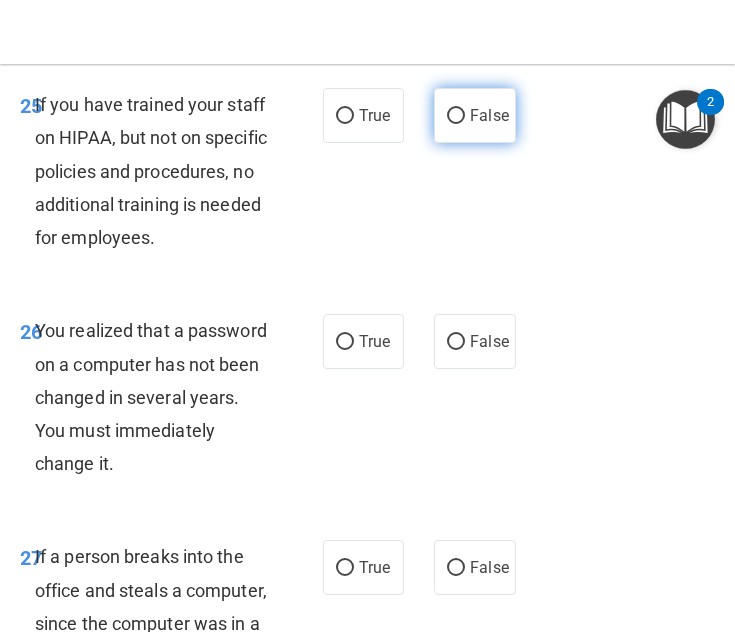 click on "False" at bounding box center [489, 115] 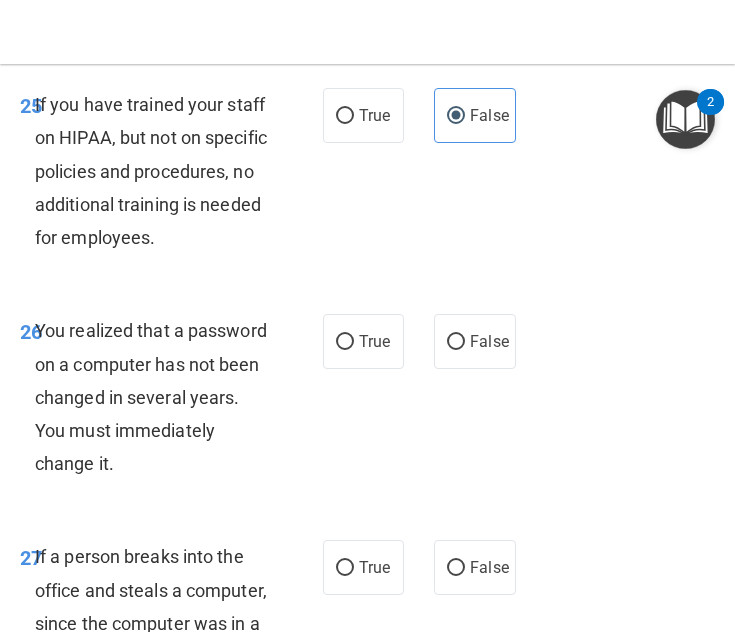 click on "25       If you have trained your staff on HIPAA, but not on specific policies and procedures, no additional training is needed for employees.                 True           False" at bounding box center [367, 176] 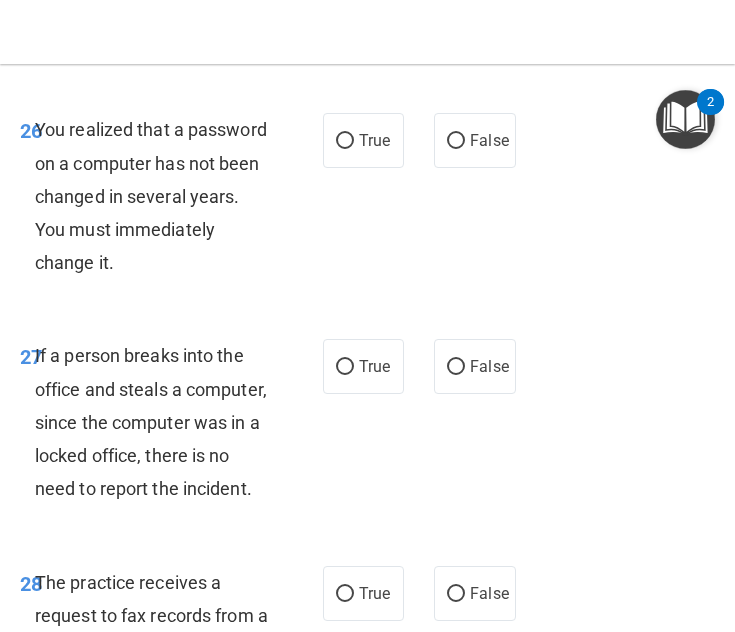 scroll, scrollTop: 6397, scrollLeft: 0, axis: vertical 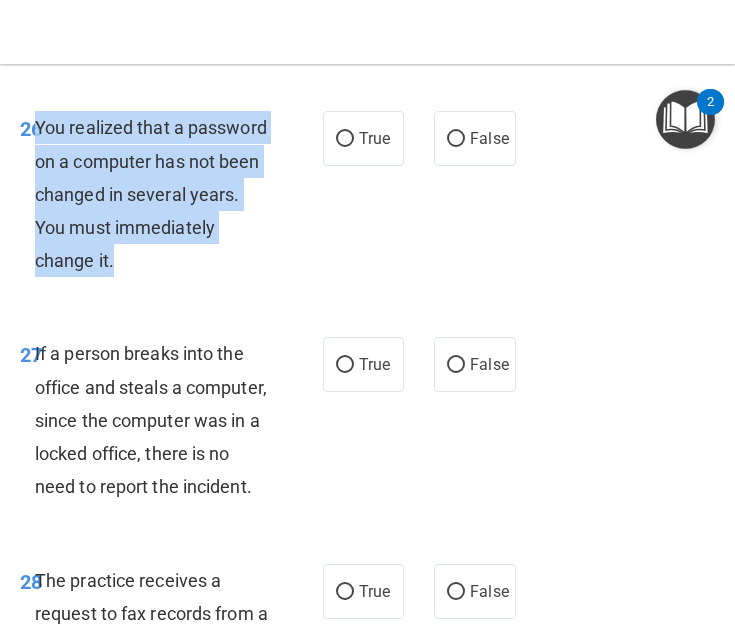 drag, startPoint x: 37, startPoint y: 258, endPoint x: 237, endPoint y: 394, distance: 241.85947 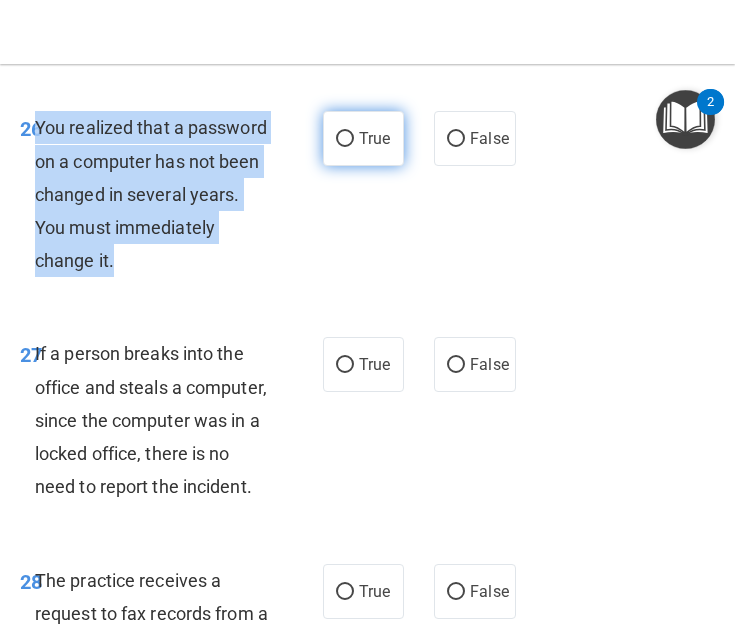 click on "True" at bounding box center [345, 139] 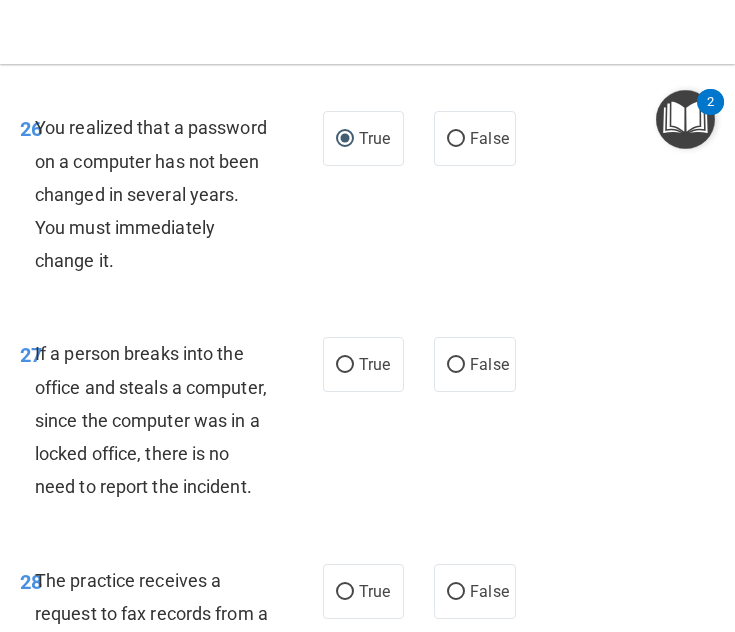 click on "26       You realized that a password on a computer has not been changed in several years.  You must immediately change it.                 True           False" at bounding box center [367, 199] 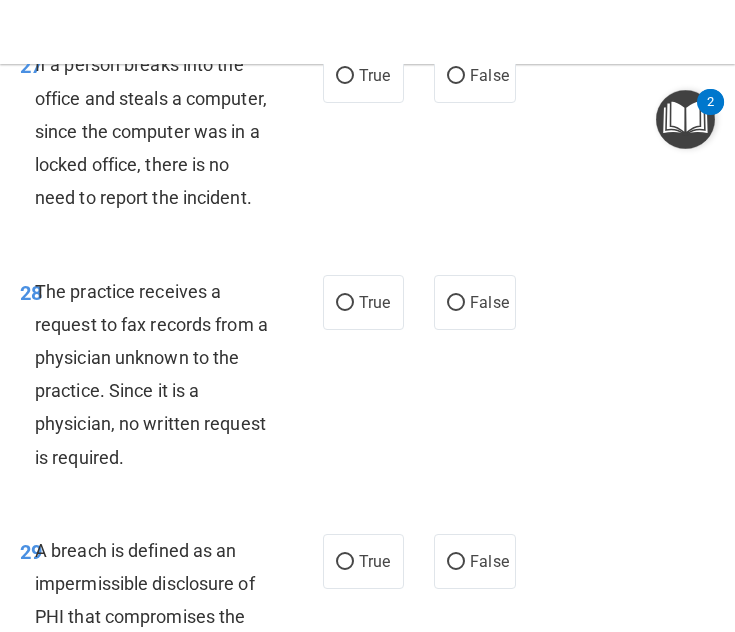 scroll, scrollTop: 6696, scrollLeft: 0, axis: vertical 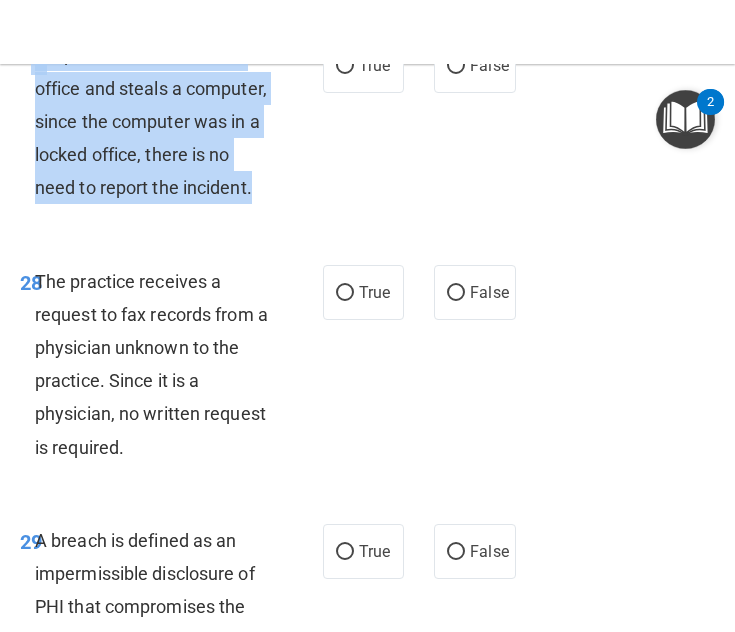 drag, startPoint x: 31, startPoint y: 181, endPoint x: 212, endPoint y: 346, distance: 244.9204 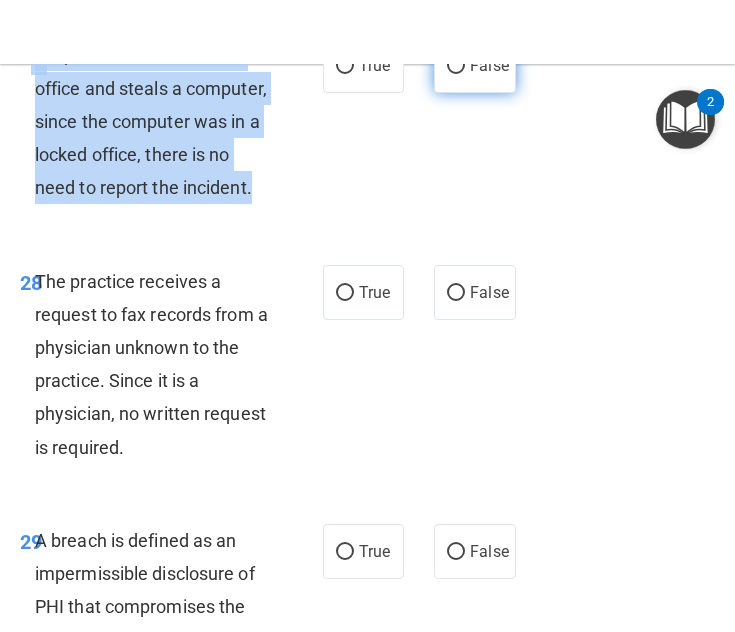click on "False" at bounding box center (456, 66) 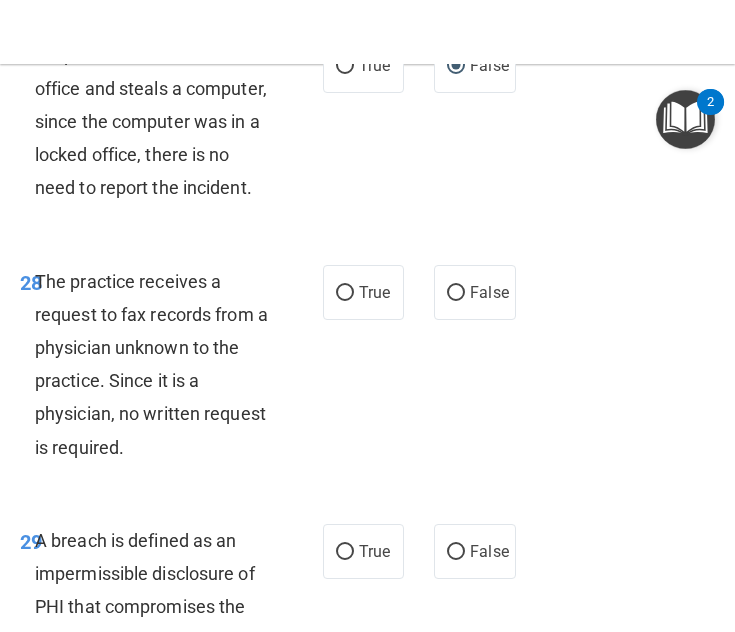 click on "27       If a person breaks into the office and steals a computer, since the computer was in a locked office, there is no need to report the incident.                 True           False" at bounding box center [367, 126] 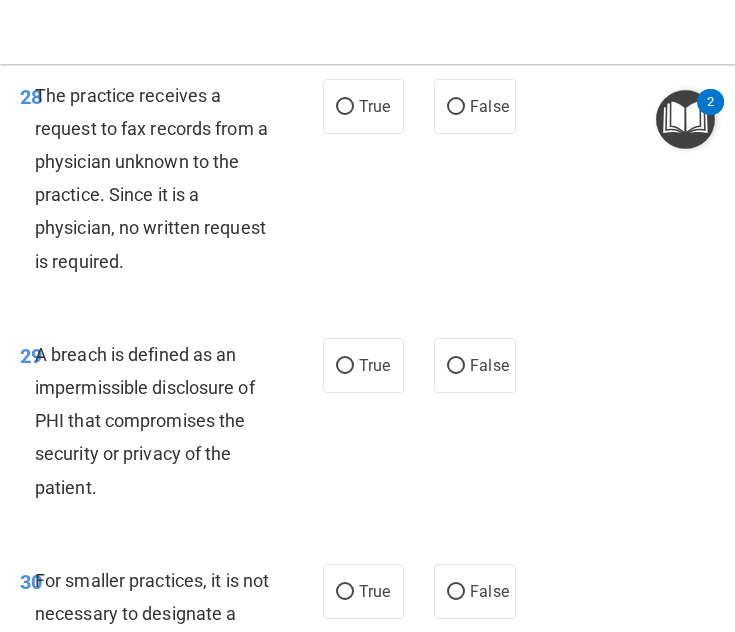 scroll, scrollTop: 6884, scrollLeft: 0, axis: vertical 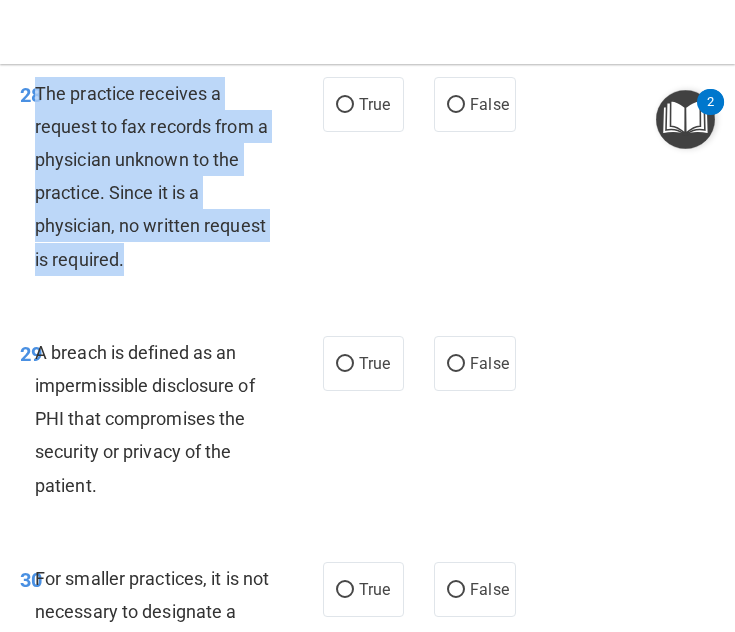 drag, startPoint x: 37, startPoint y: 256, endPoint x: 234, endPoint y: 421, distance: 256.97083 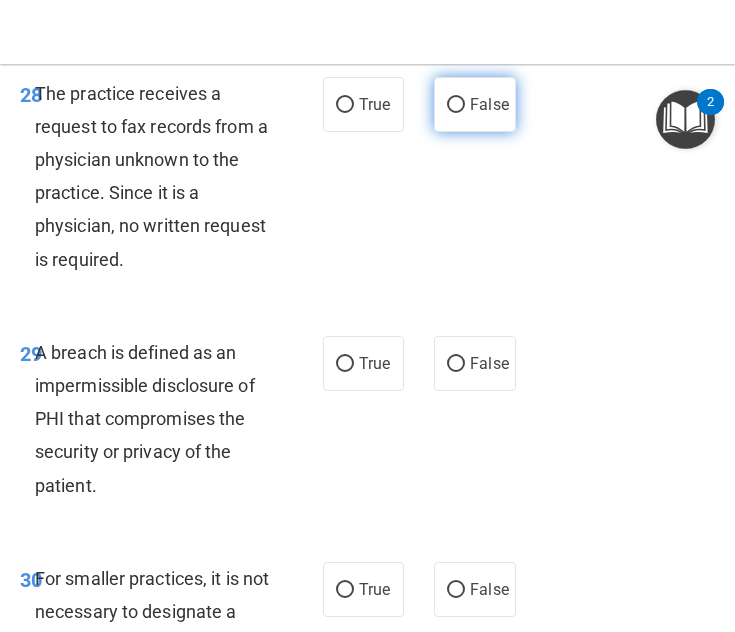 click on "False" at bounding box center [475, 104] 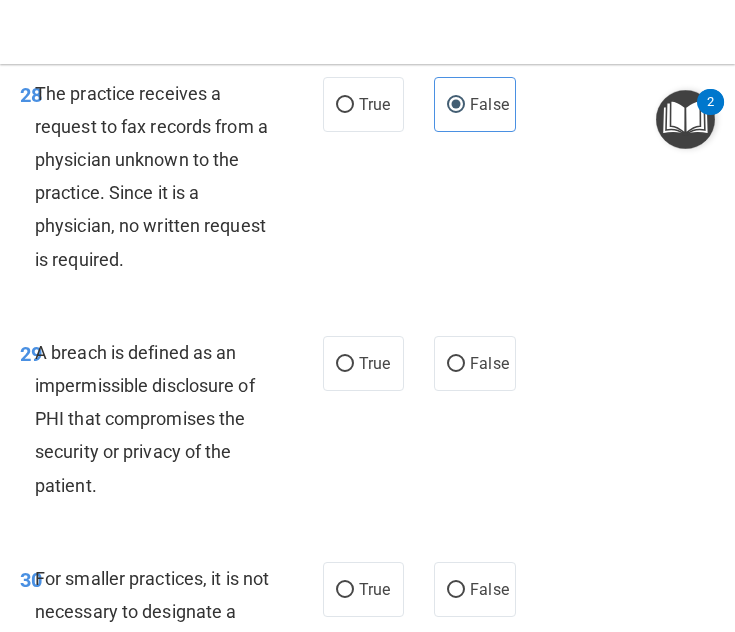 click on "28       The practice receives a request to fax records from a physician unknown to the practice.  Since it is a physician, no written request is required.                 True           False" at bounding box center [367, 181] 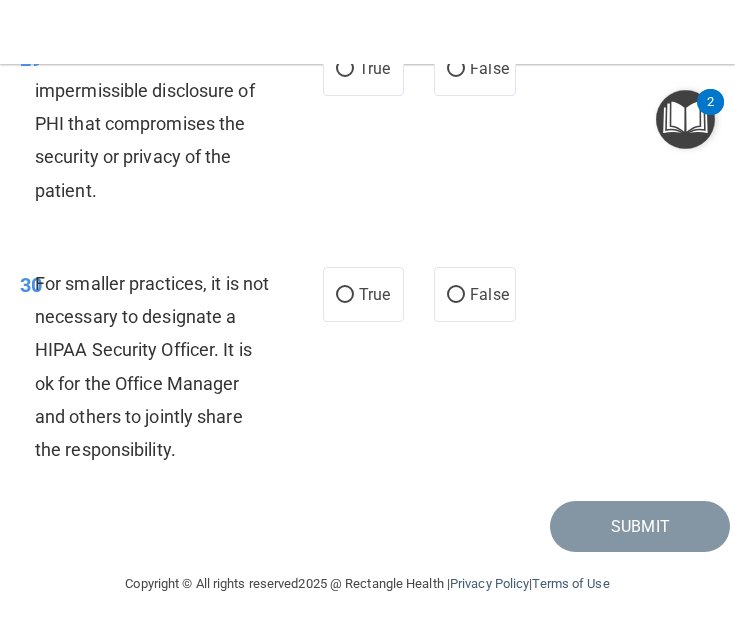 scroll, scrollTop: 7229, scrollLeft: 0, axis: vertical 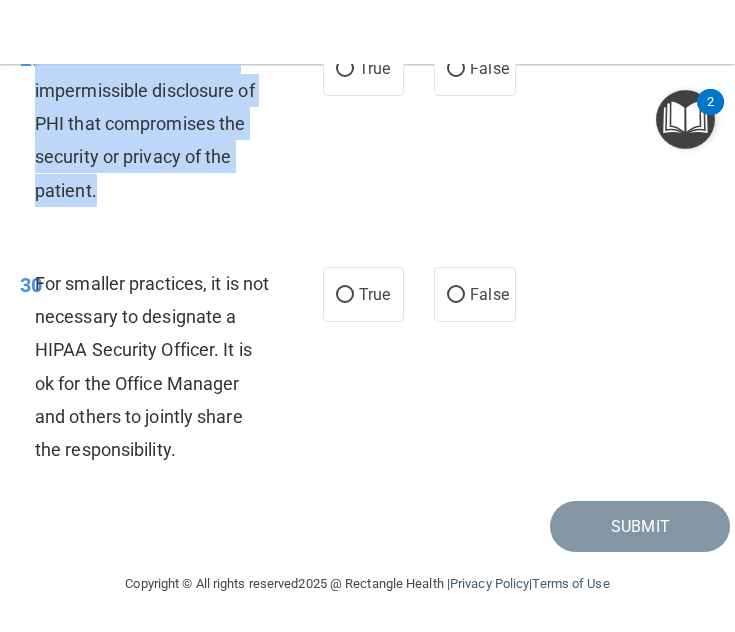 drag, startPoint x: 40, startPoint y: 172, endPoint x: 179, endPoint y: 303, distance: 191.00262 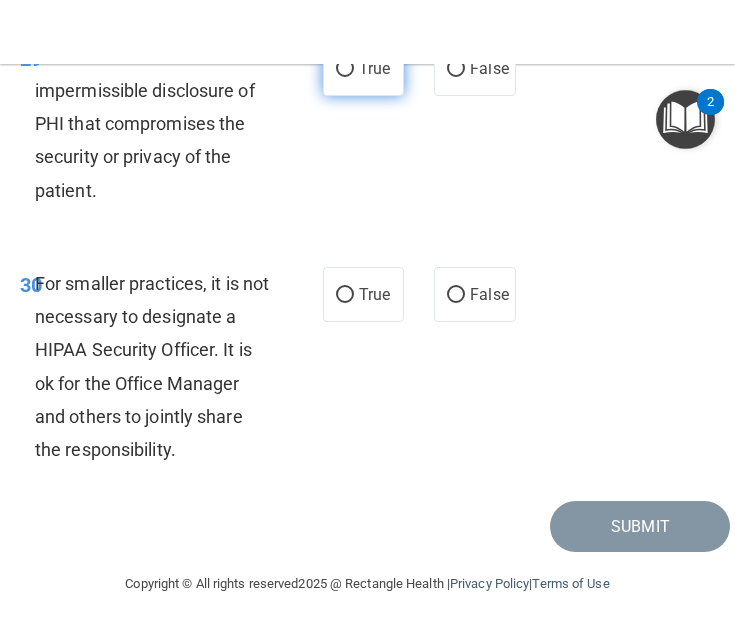 click on "True" at bounding box center [364, 68] 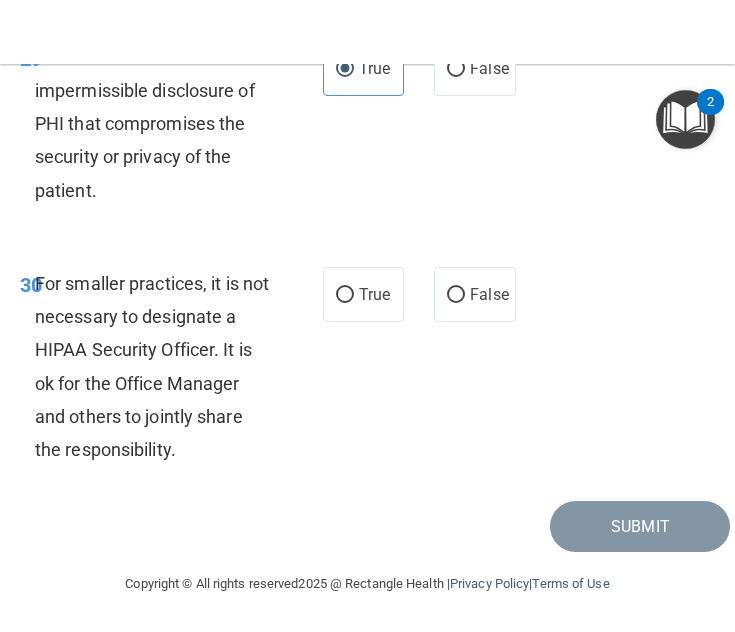 drag, startPoint x: 34, startPoint y: 396, endPoint x: 198, endPoint y: 568, distance: 237.65521 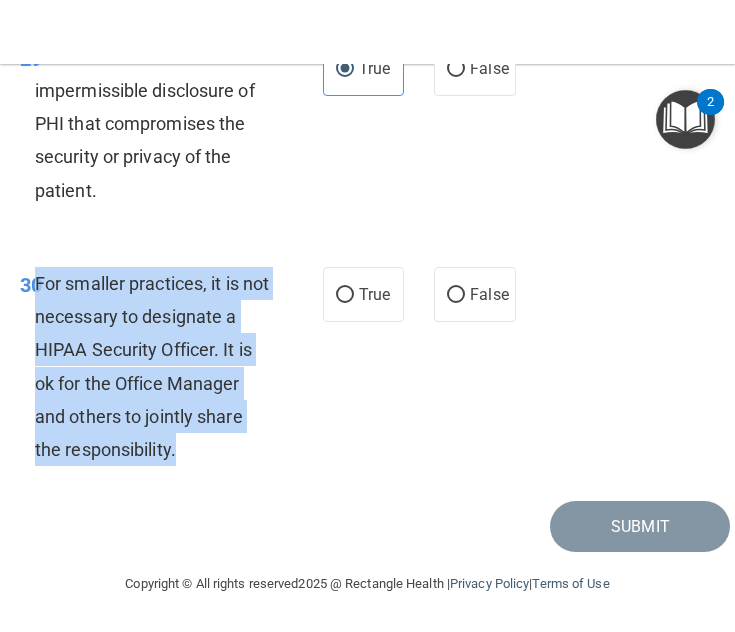 drag, startPoint x: 35, startPoint y: 392, endPoint x: 189, endPoint y: 560, distance: 227.90349 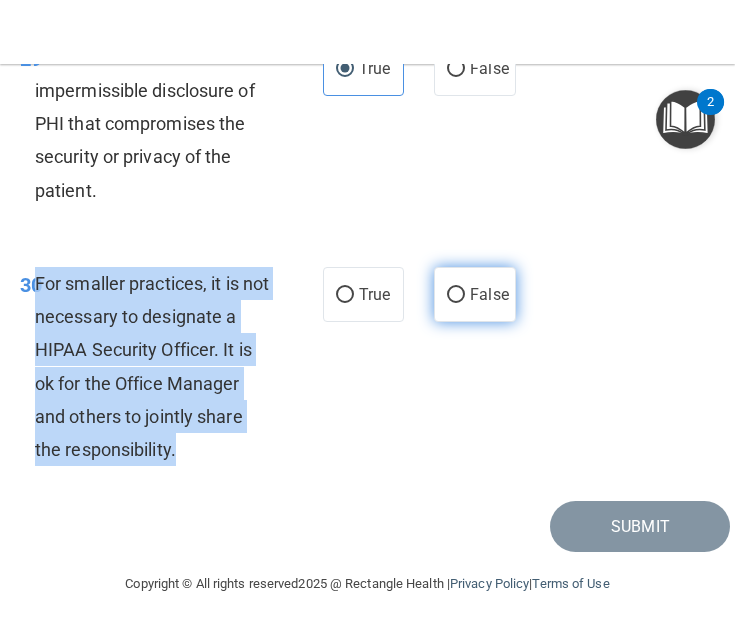 click on "False" at bounding box center (456, 295) 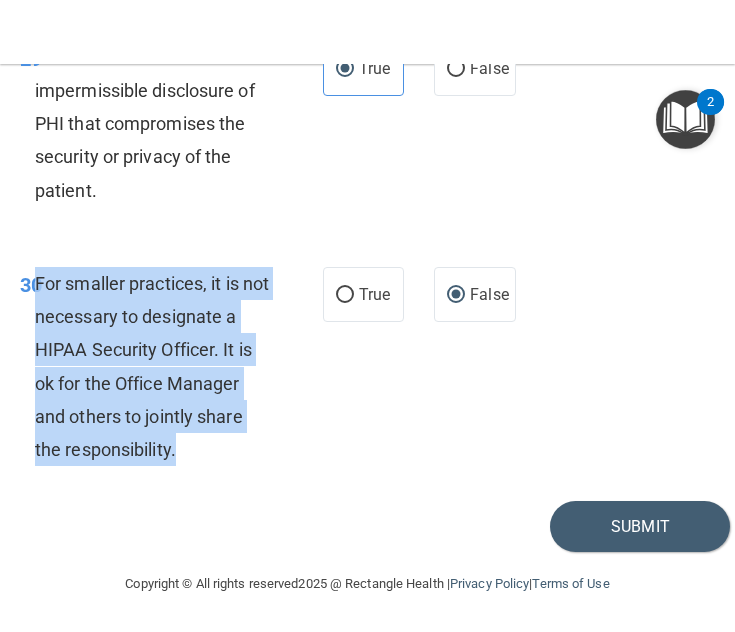 click on "For smaller practices, it is not necessary to designate a HIPAA Security Officer.  It is ok for the Office Manager and others to jointly share the responsibility." at bounding box center [159, 366] 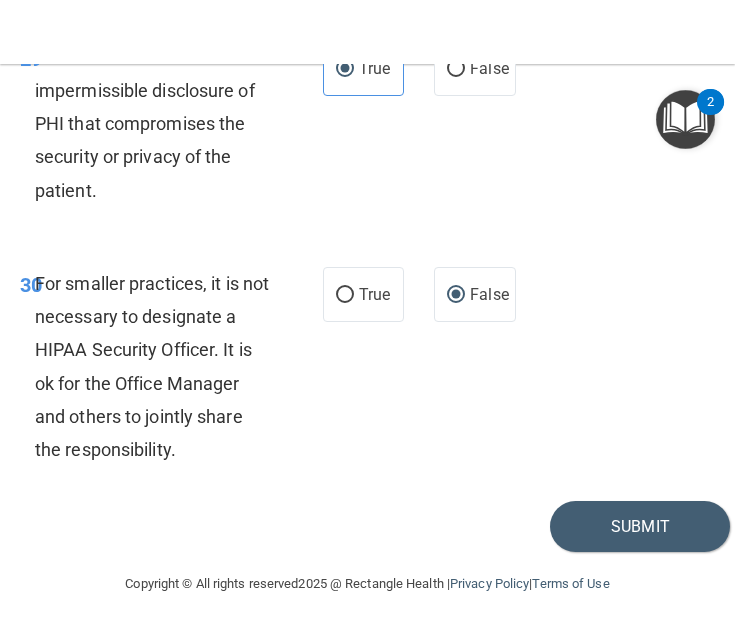 scroll, scrollTop: 7303, scrollLeft: 0, axis: vertical 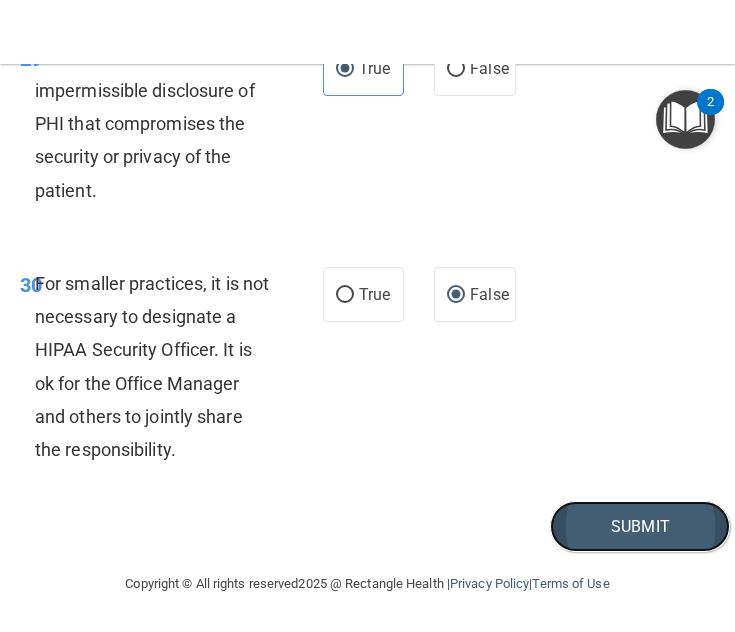 click on "Submit" at bounding box center [640, 526] 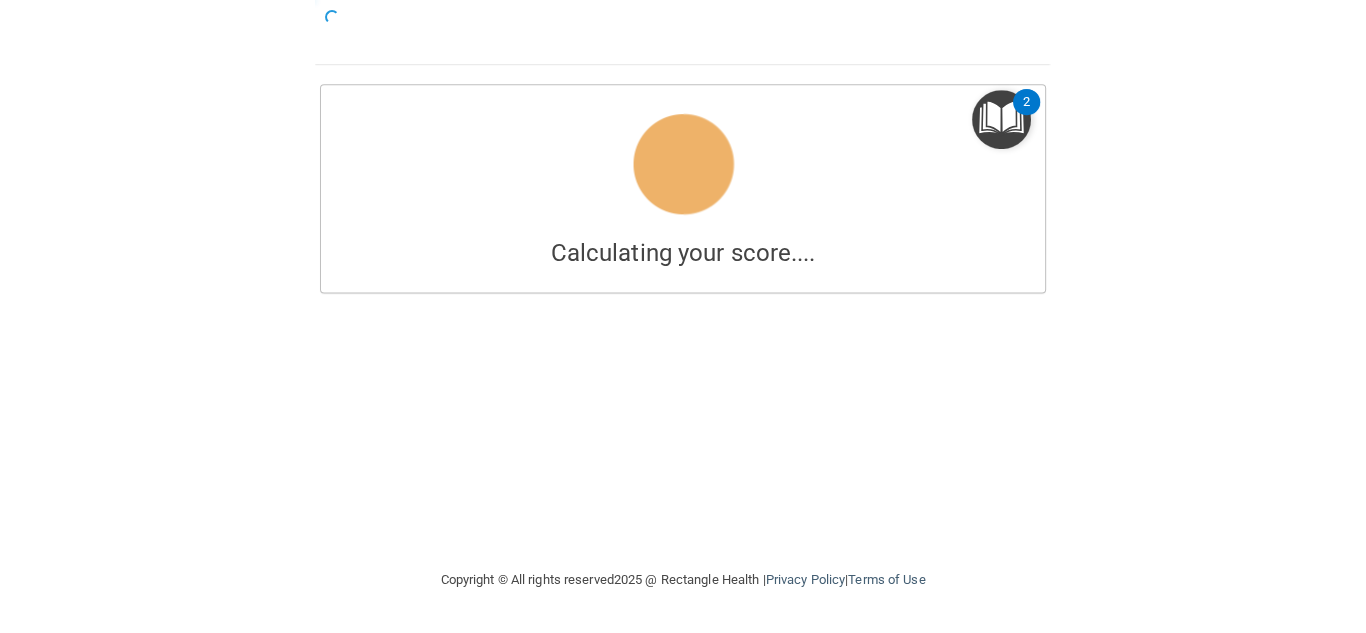 scroll, scrollTop: 0, scrollLeft: 0, axis: both 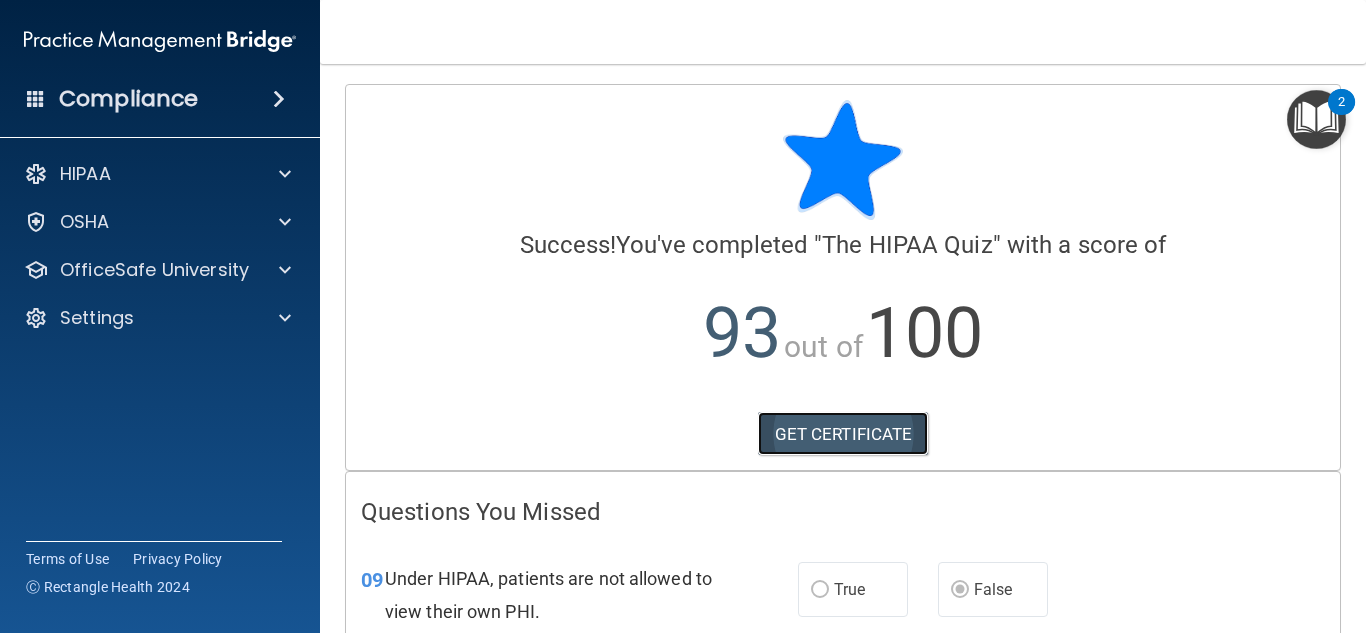 click on "GET CERTIFICATE" at bounding box center (843, 434) 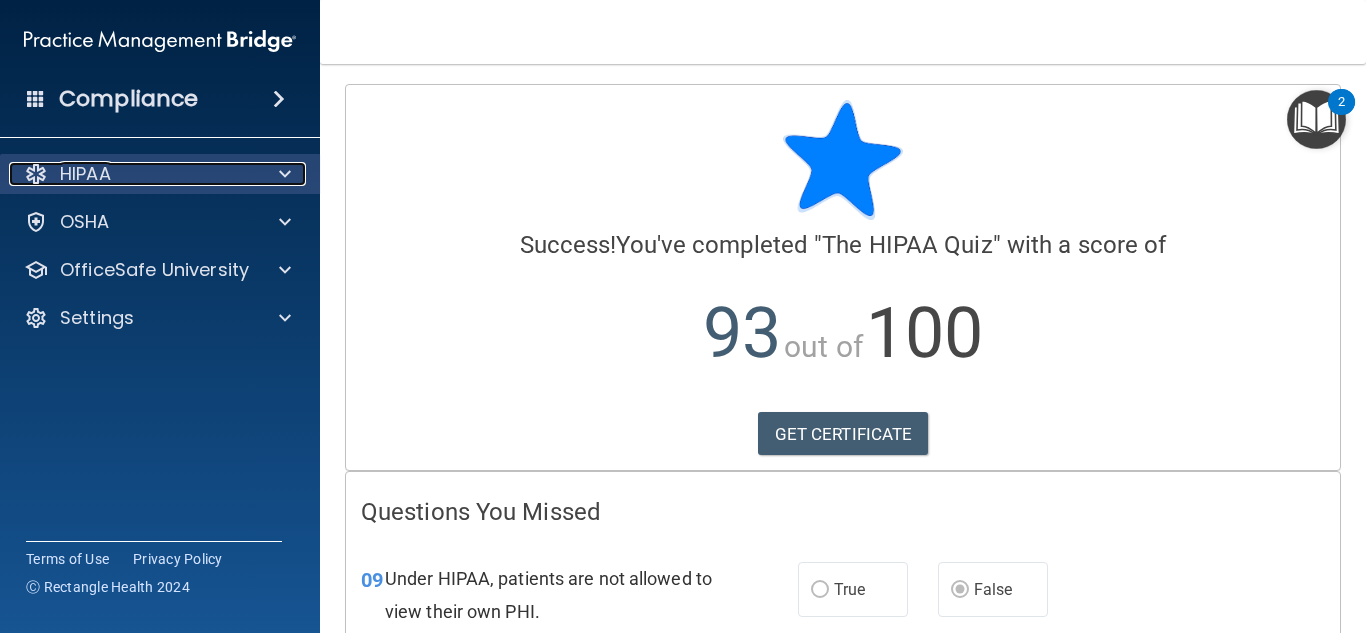click at bounding box center [282, 174] 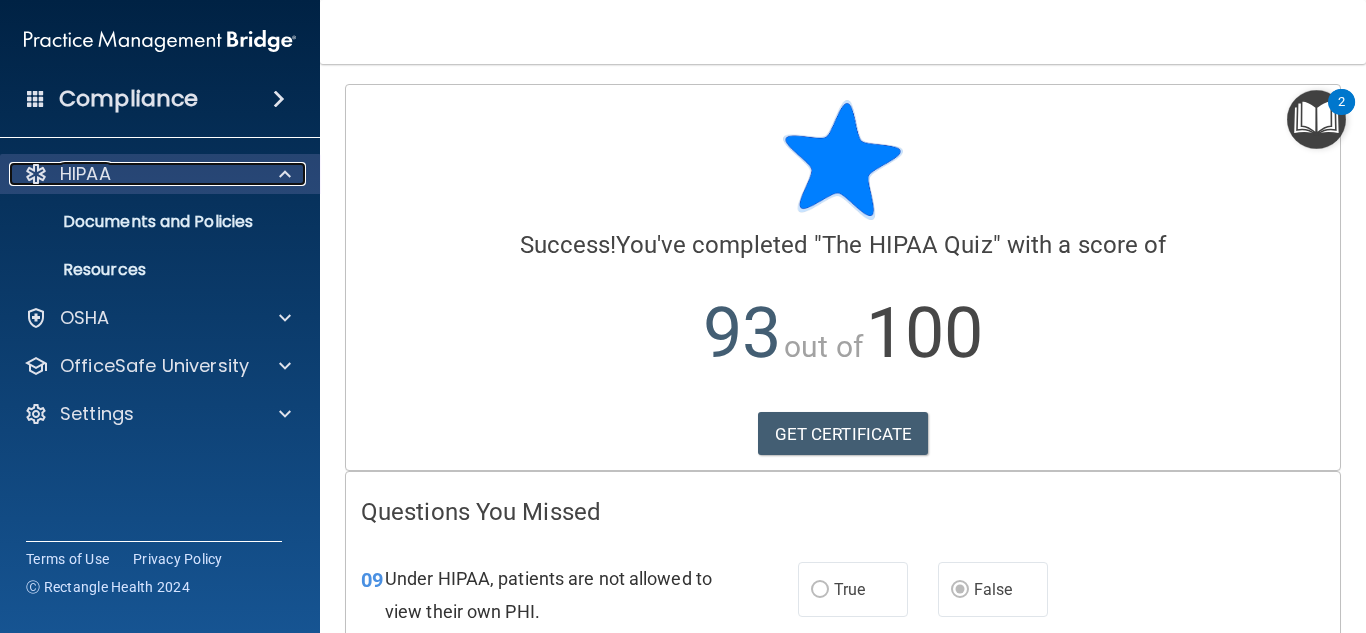 click at bounding box center (282, 174) 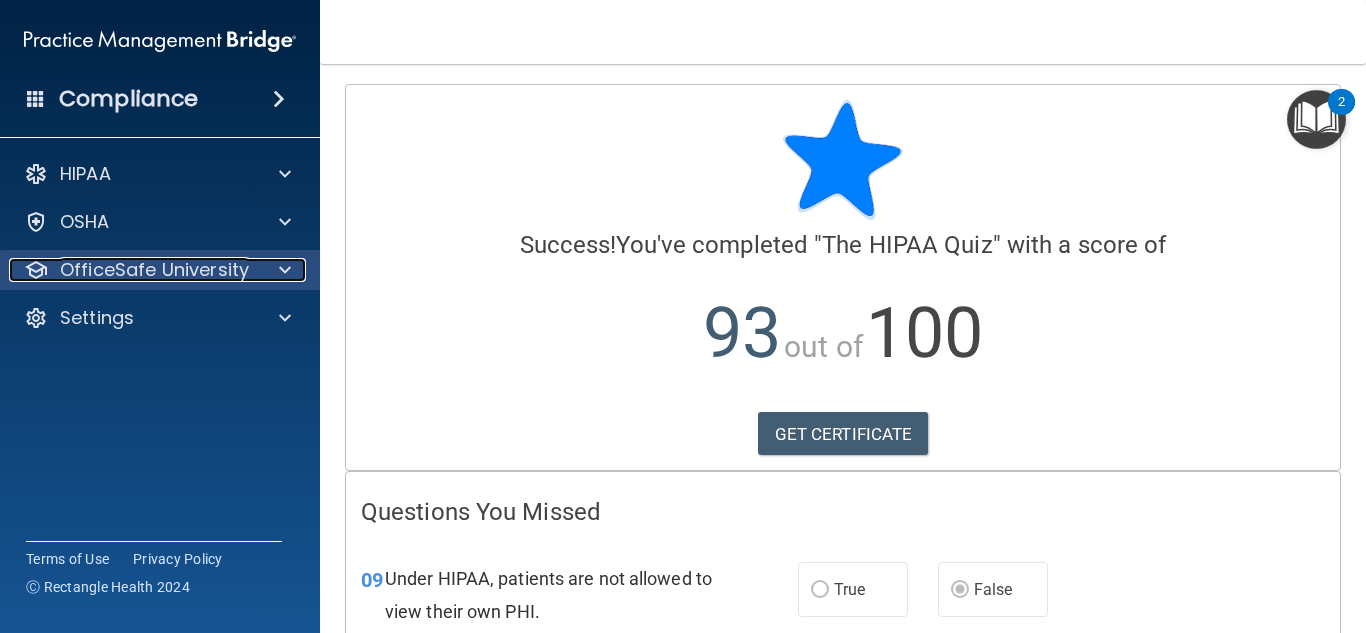 click at bounding box center [282, 270] 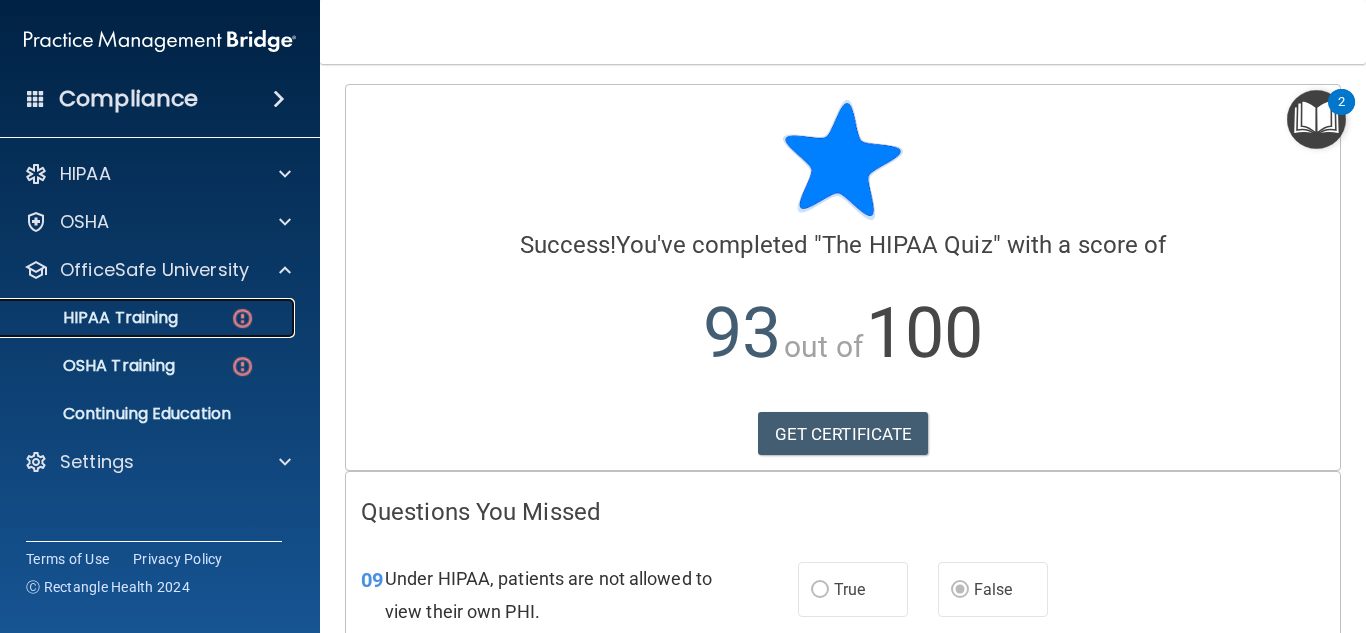click on "HIPAA Training" at bounding box center [95, 318] 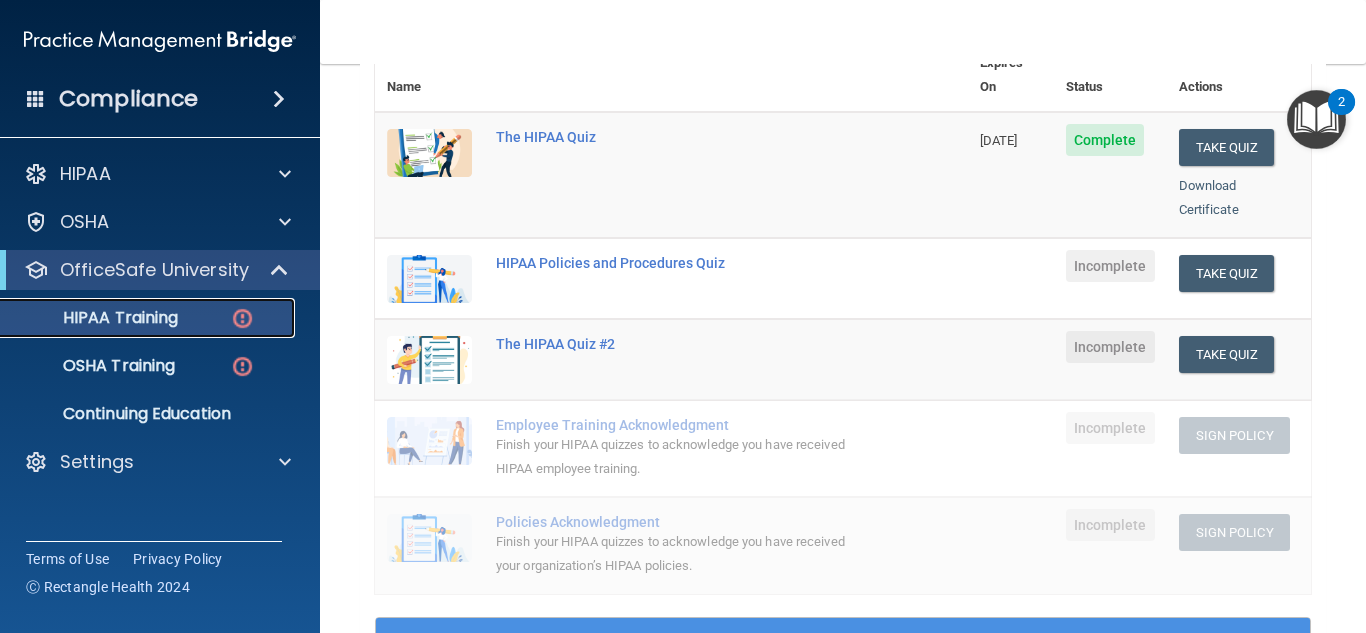 scroll, scrollTop: 265, scrollLeft: 0, axis: vertical 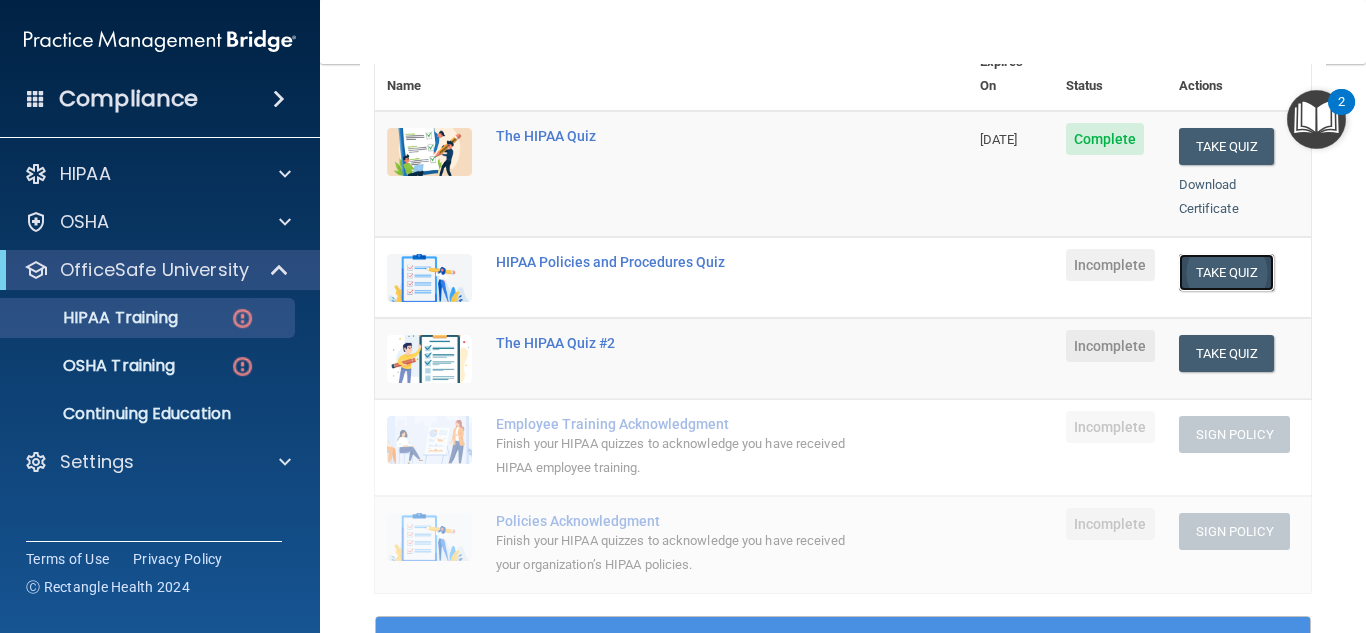 click on "Take Quiz" at bounding box center (1227, 272) 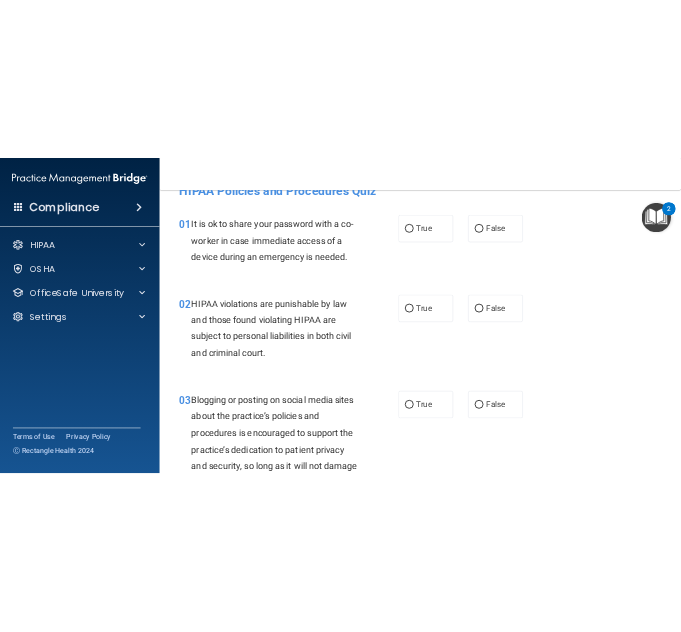scroll, scrollTop: 0, scrollLeft: 0, axis: both 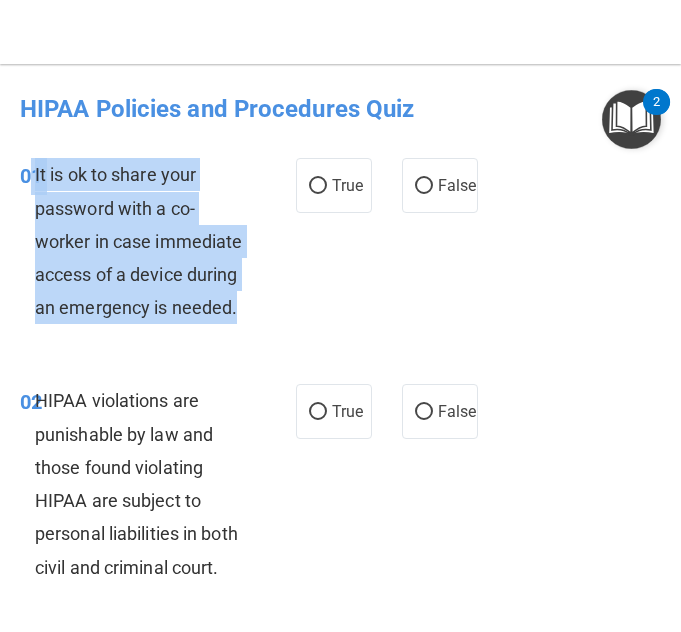 drag, startPoint x: 30, startPoint y: 167, endPoint x: 243, endPoint y: 315, distance: 259.3704 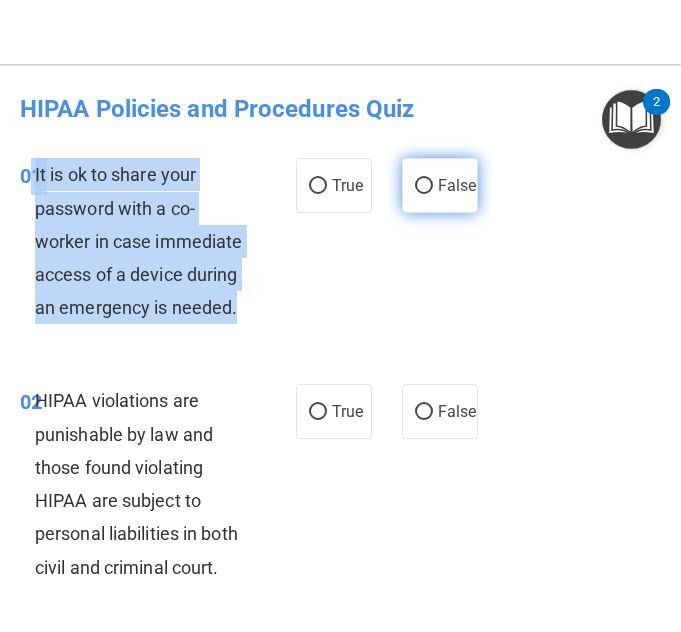 click on "False" at bounding box center (424, 186) 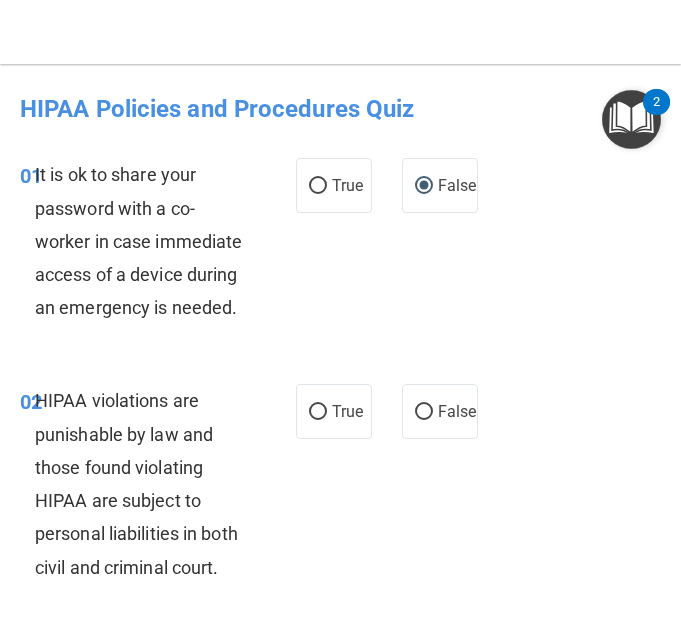 click on "01       It is ok to share your password with a co-worker in case immediate access of a device during an emergency is needed.                 True           False" at bounding box center (340, 246) 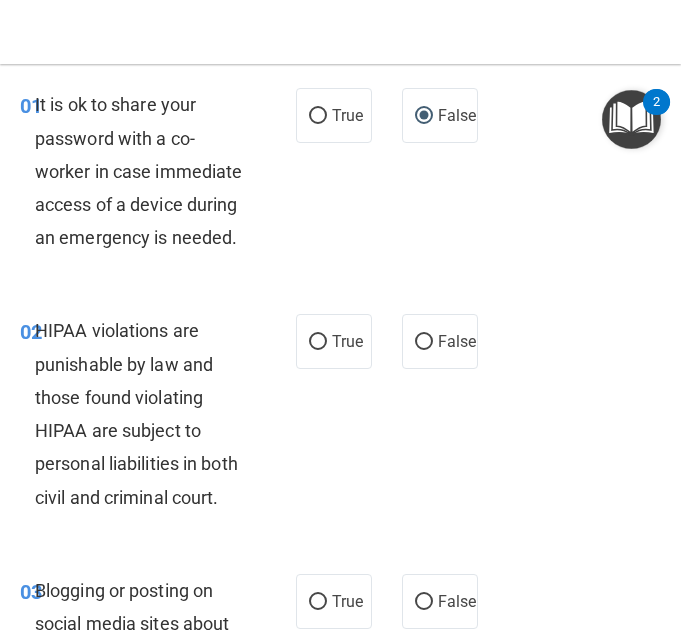 scroll, scrollTop: 72, scrollLeft: 0, axis: vertical 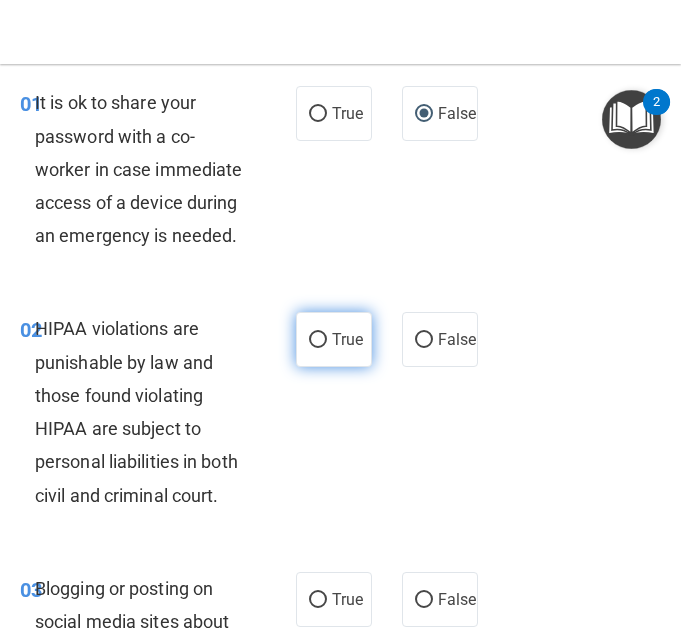click on "True" at bounding box center (318, 340) 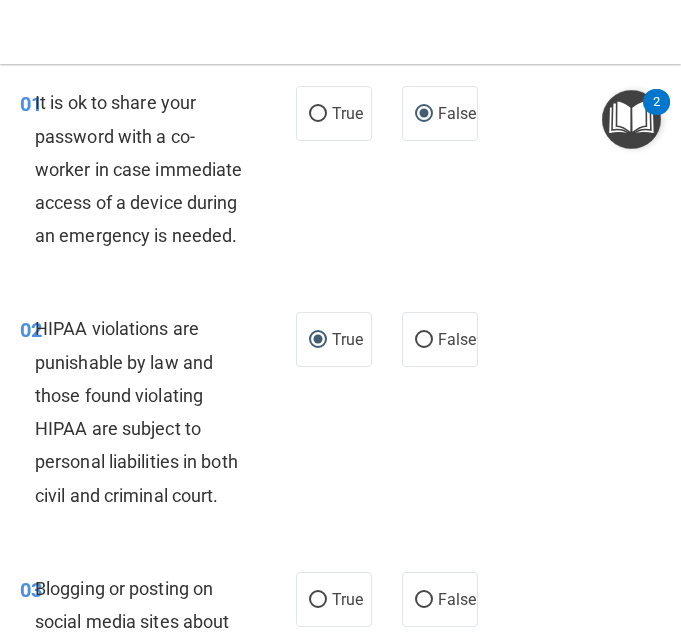 click on "02       HIPAA violations are punishable by law and those found violating HIPAA are subject to personal liabilities in both civil and criminal court.                  True           False" at bounding box center [340, 416] 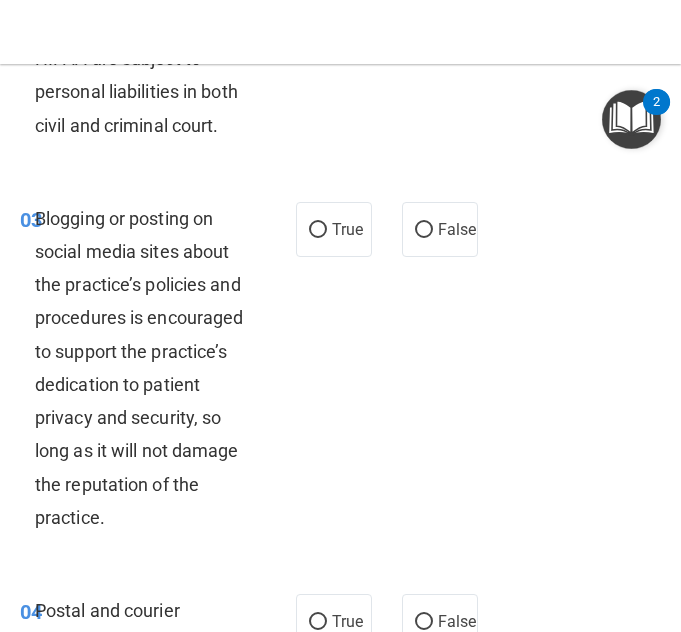 scroll, scrollTop: 445, scrollLeft: 0, axis: vertical 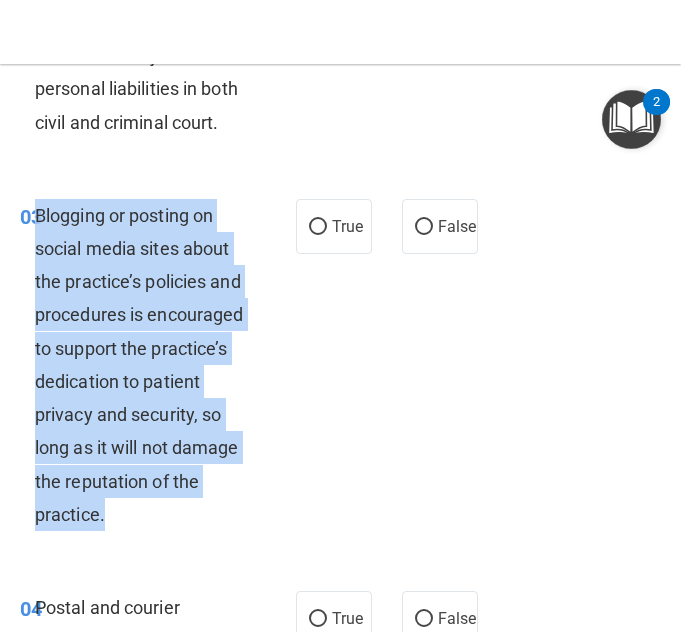 drag, startPoint x: 35, startPoint y: 210, endPoint x: 183, endPoint y: 554, distance: 374.48633 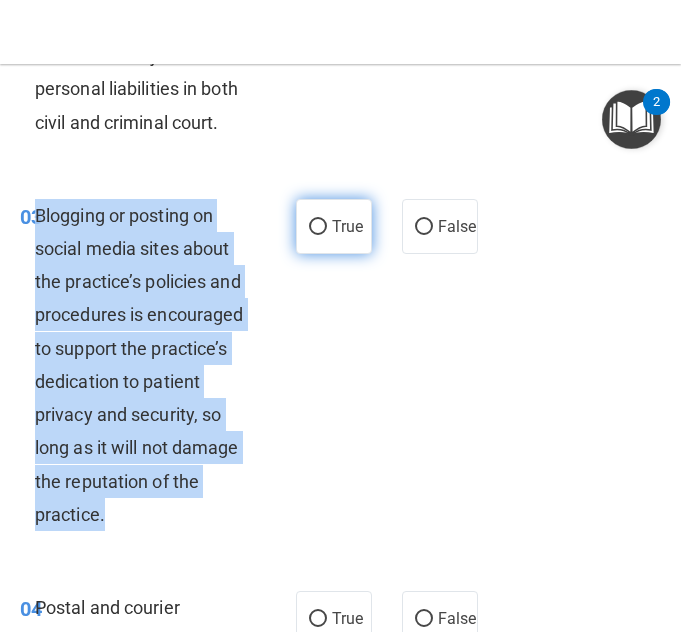 click on "True" at bounding box center (318, 227) 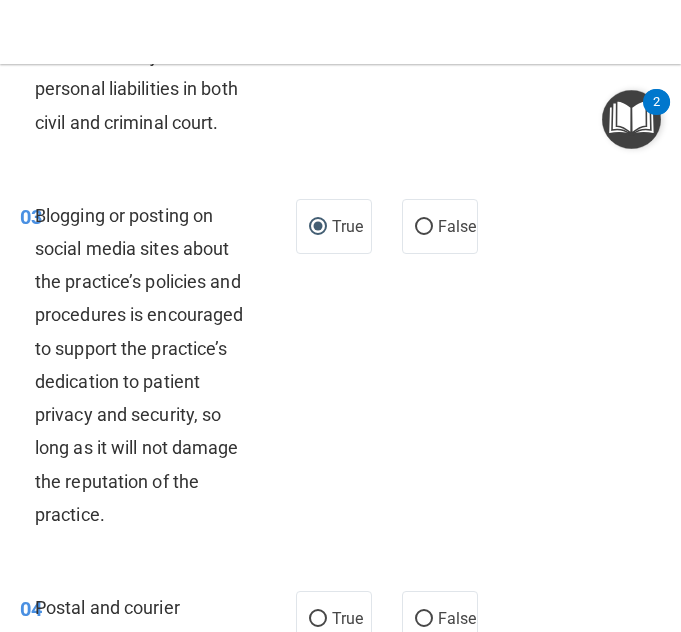 click on "02       HIPAA violations are punishable by law and those found violating HIPAA are subject to personal liabilities in both civil and criminal court.                  True           False" at bounding box center [340, 43] 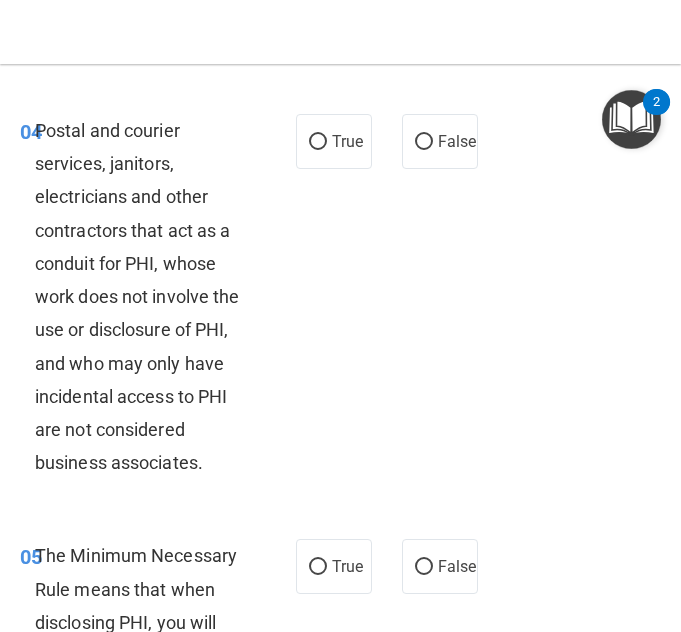 scroll, scrollTop: 923, scrollLeft: 0, axis: vertical 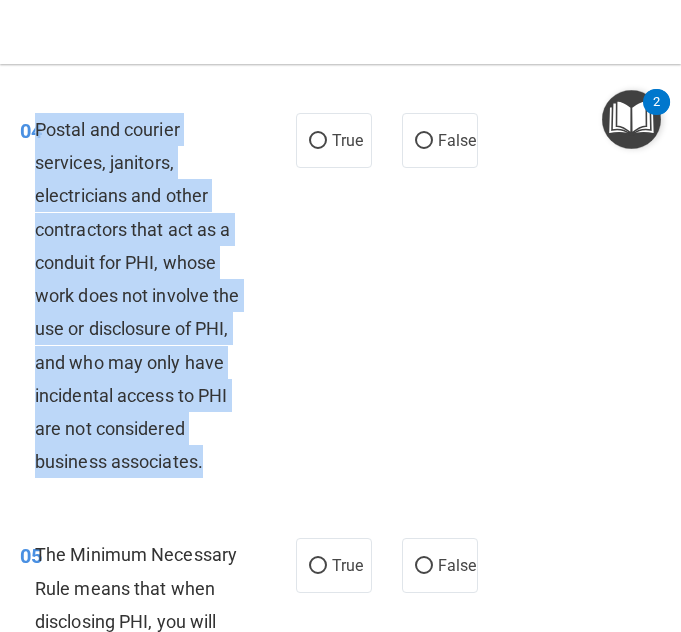 drag, startPoint x: 36, startPoint y: 157, endPoint x: 227, endPoint y: 502, distance: 394.3425 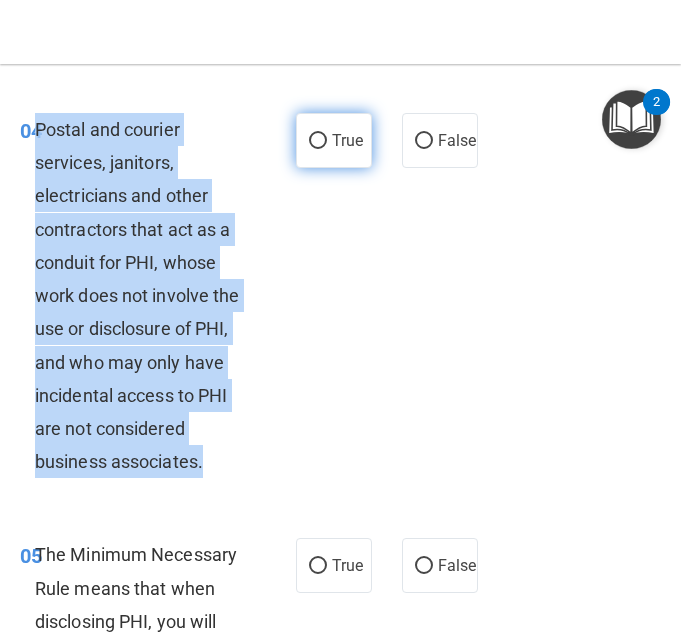 click on "True" at bounding box center (318, 141) 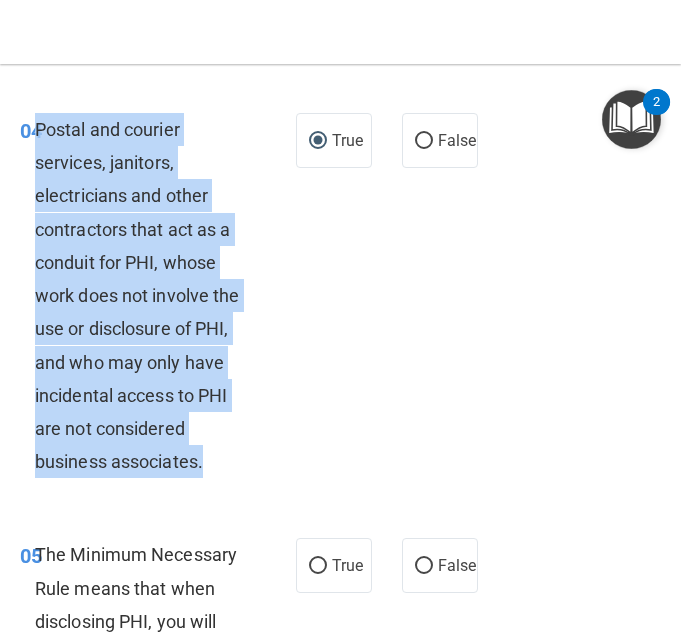 click on "04       Postal and courier services, janitors, electricians and other contractors that act as a conduit for PHI, whose work does not involve the use or disclosure of PHI, and who may only have incidental access to PHI are not considered business associates." at bounding box center [158, 300] 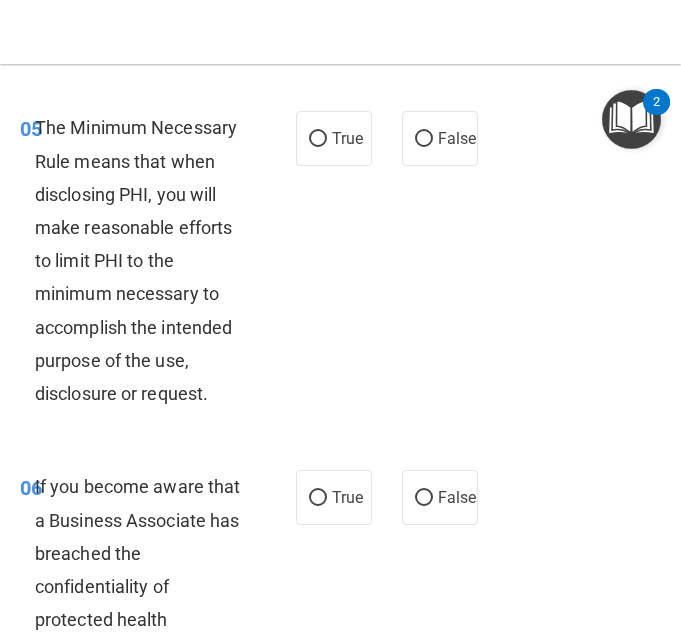 scroll, scrollTop: 1352, scrollLeft: 0, axis: vertical 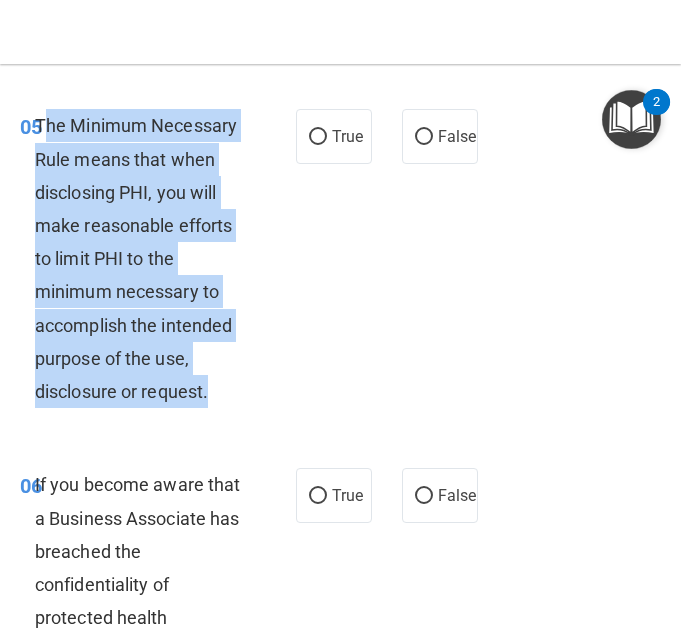 drag, startPoint x: 41, startPoint y: 155, endPoint x: 227, endPoint y: 416, distance: 320.49493 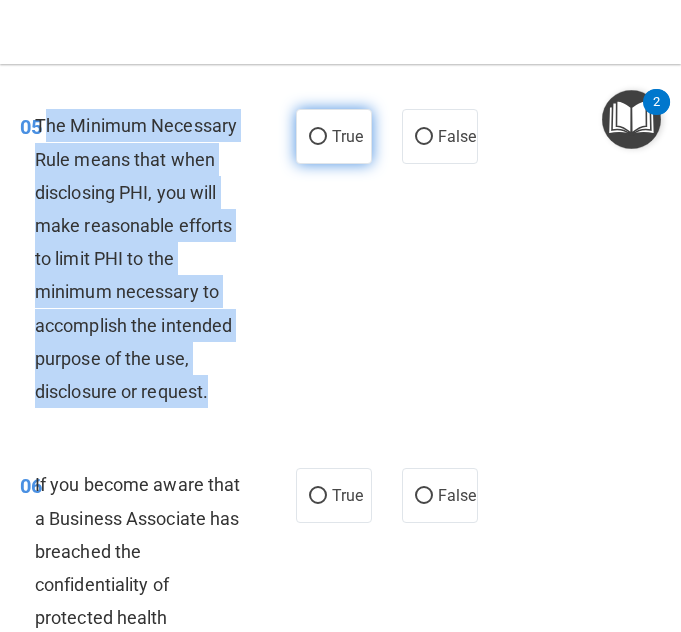 click on "True" at bounding box center (318, 137) 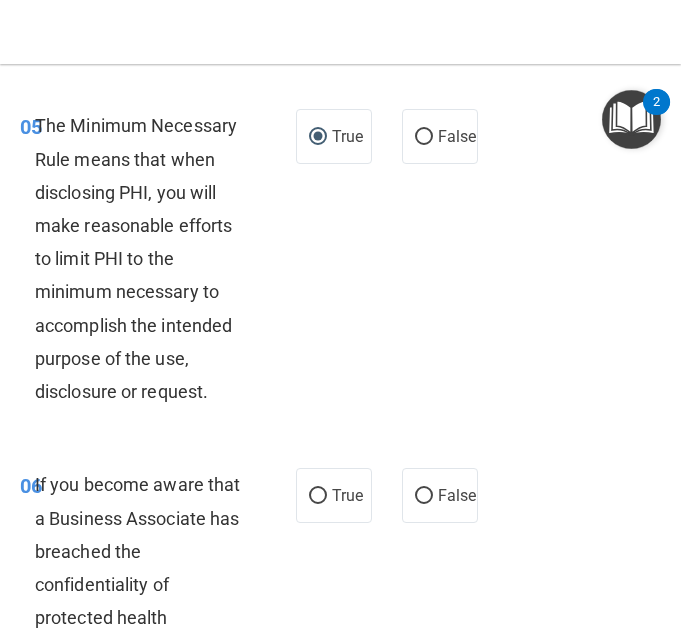 click on "05       The Minimum Necessary Rule means that when disclosing PHI, you will make reasonable efforts to limit PHI to the minimum necessary to accomplish the intended purpose of the use, disclosure or request.                  True           False" at bounding box center (340, 263) 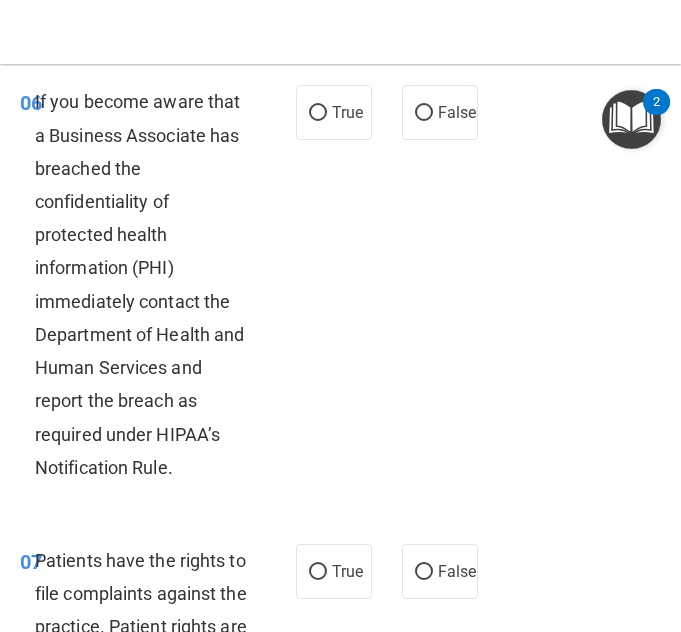 scroll, scrollTop: 1737, scrollLeft: 0, axis: vertical 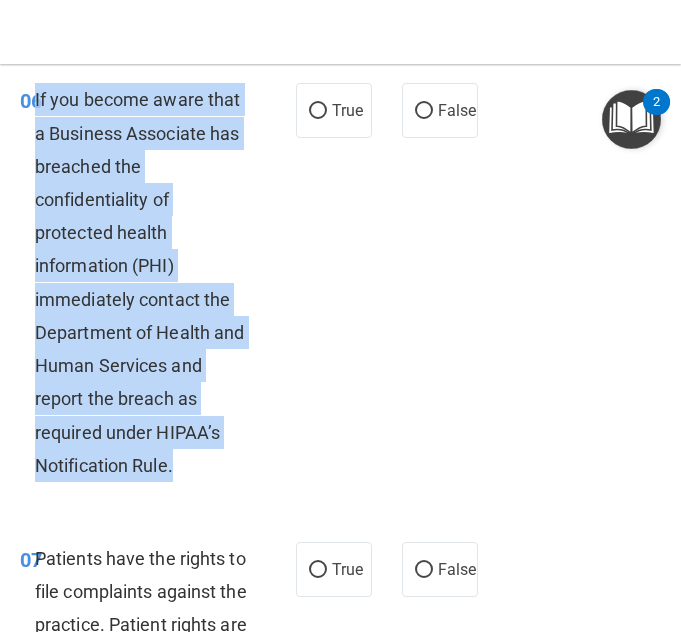 drag, startPoint x: 37, startPoint y: 131, endPoint x: 210, endPoint y: 490, distance: 398.50974 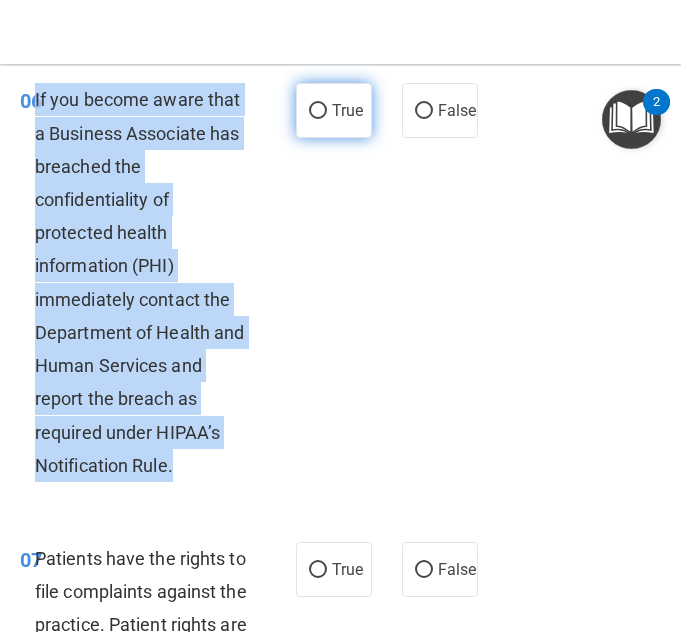 click on "True" at bounding box center [318, 111] 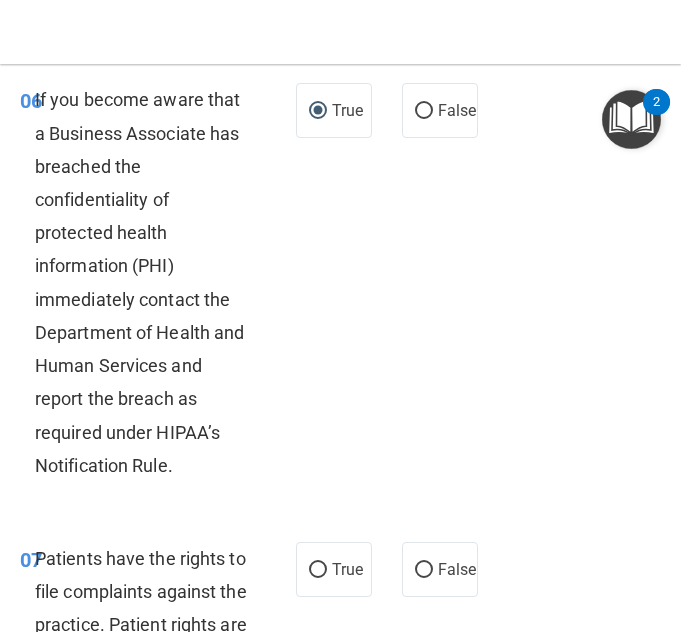 click on "06       If you become aware that a Business Associate has breached the confidentiality of protected health information (PHI) immediately contact the Department of Health and Human Services and report the breach as required under HIPAA’s Notification Rule.                  True           False" at bounding box center (340, 287) 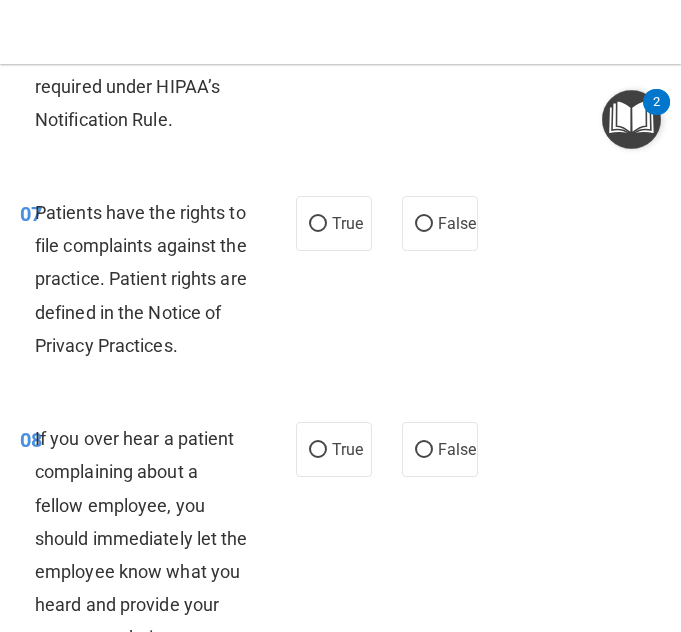 scroll, scrollTop: 2115, scrollLeft: 0, axis: vertical 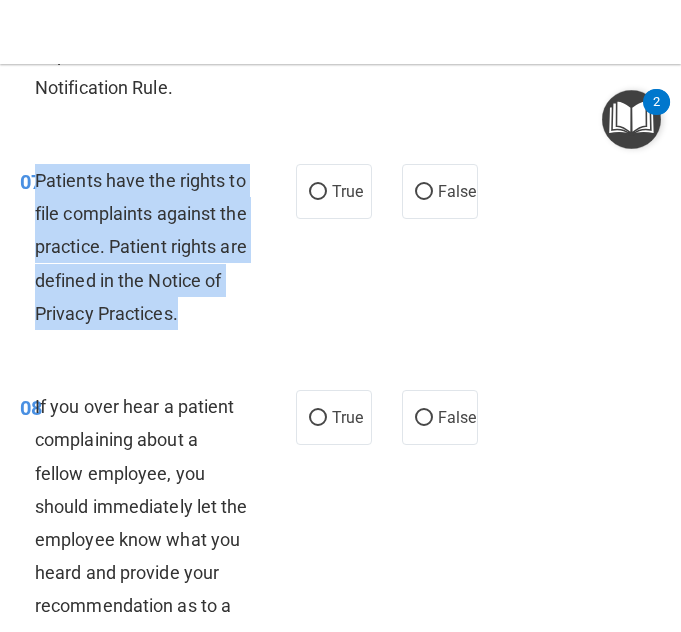 drag, startPoint x: 36, startPoint y: 211, endPoint x: 138, endPoint y: 374, distance: 192.28365 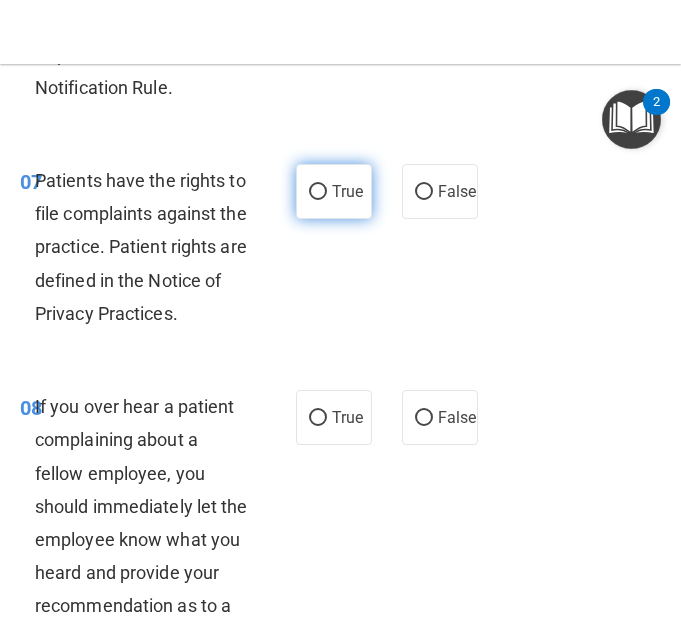 click on "True" at bounding box center [347, 191] 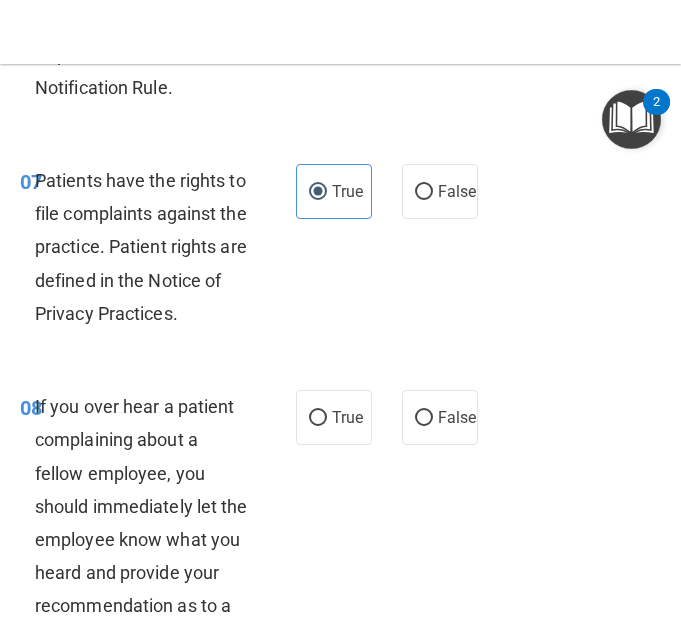 click on "07       Patients have the rights to file complaints against the practice.  Patient rights are defined in the Notice of Privacy Practices.                 True           False" at bounding box center [340, 252] 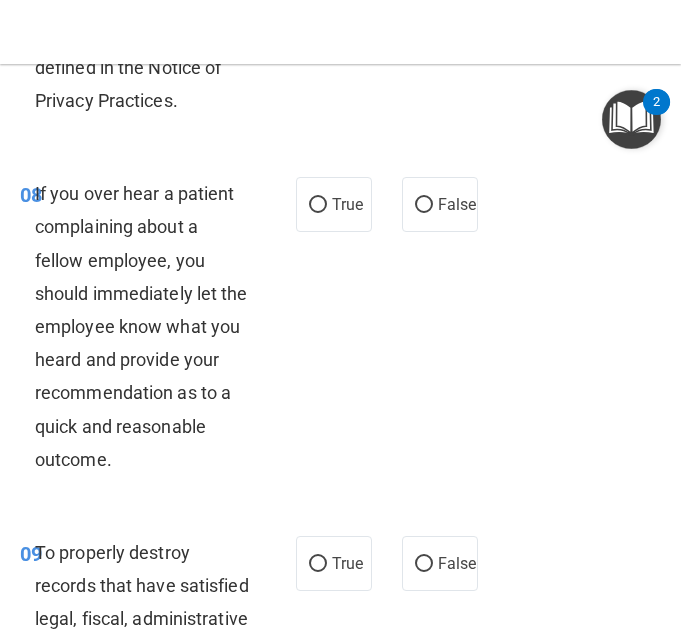 scroll, scrollTop: 2330, scrollLeft: 0, axis: vertical 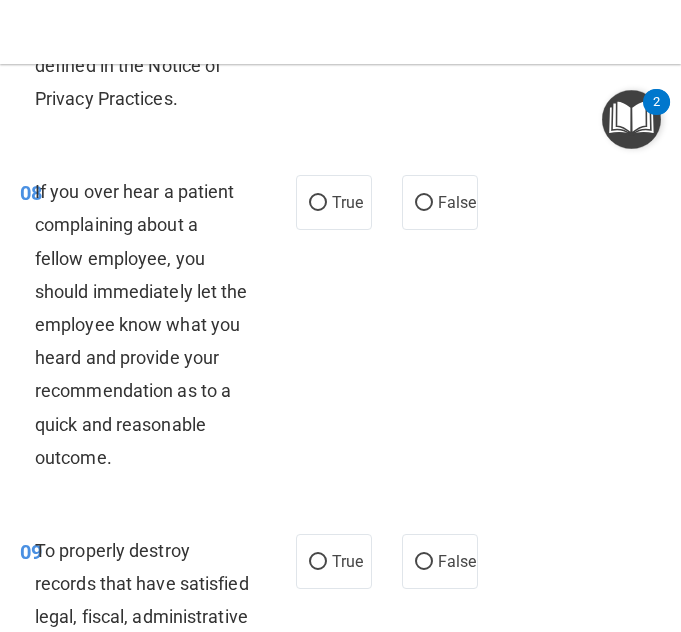 drag, startPoint x: 34, startPoint y: 255, endPoint x: 104, endPoint y: 272, distance: 72.03471 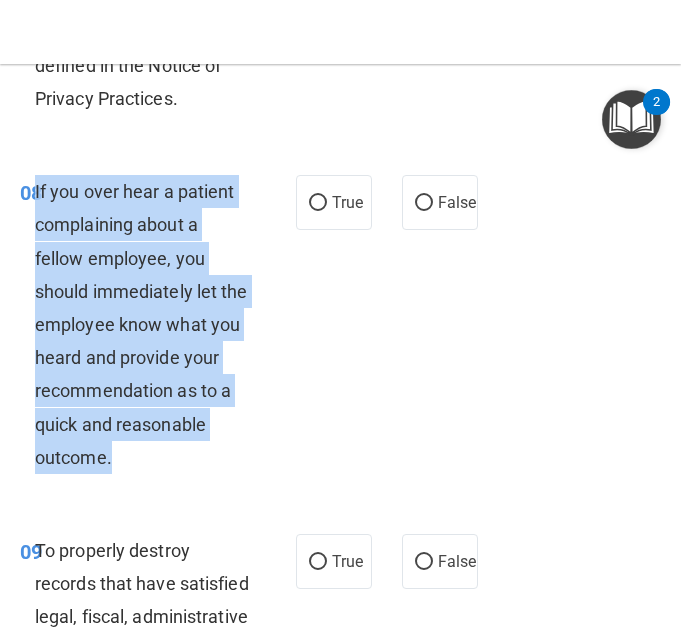 drag, startPoint x: 35, startPoint y: 254, endPoint x: 180, endPoint y: 522, distance: 304.71133 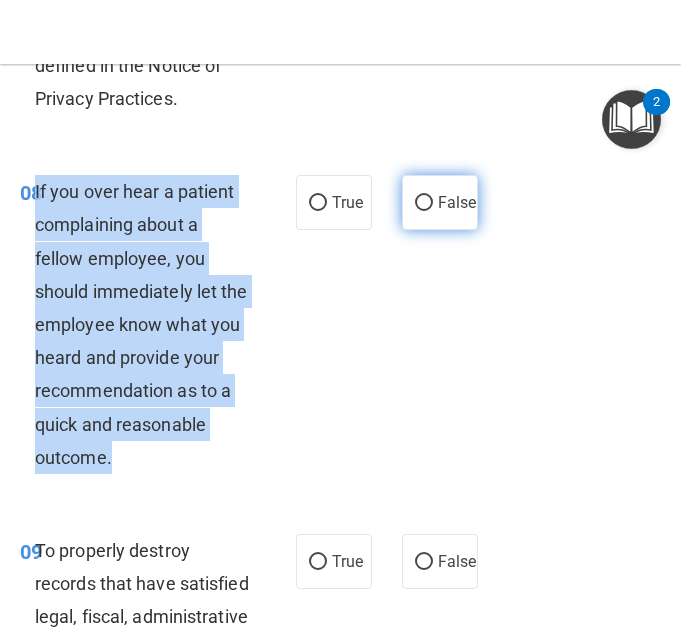 click on "False" at bounding box center [424, 203] 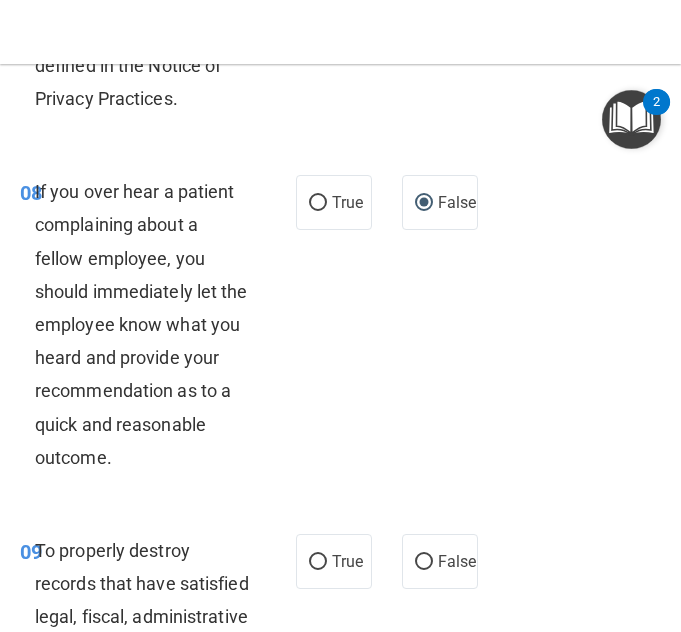 click on "08       If you over hear a patient complaining about a fellow employee, you should immediately let the employee know what you heard and provide your recommendation as to a quick and reasonable outcome.                  True           False" at bounding box center [340, 329] 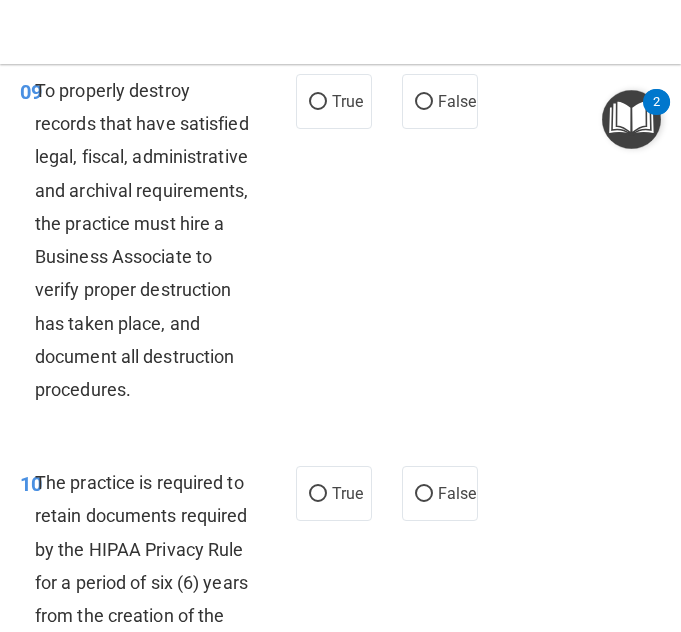 scroll, scrollTop: 2792, scrollLeft: 0, axis: vertical 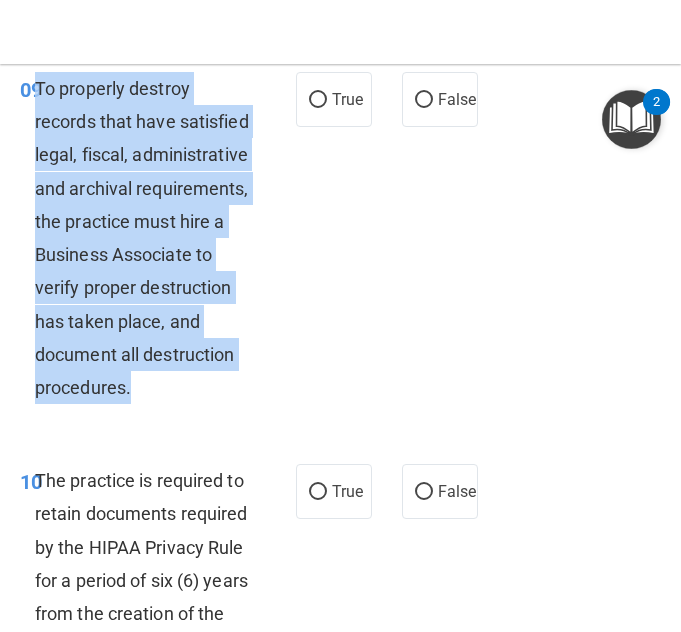 drag, startPoint x: 35, startPoint y: 150, endPoint x: 143, endPoint y: 491, distance: 357.694 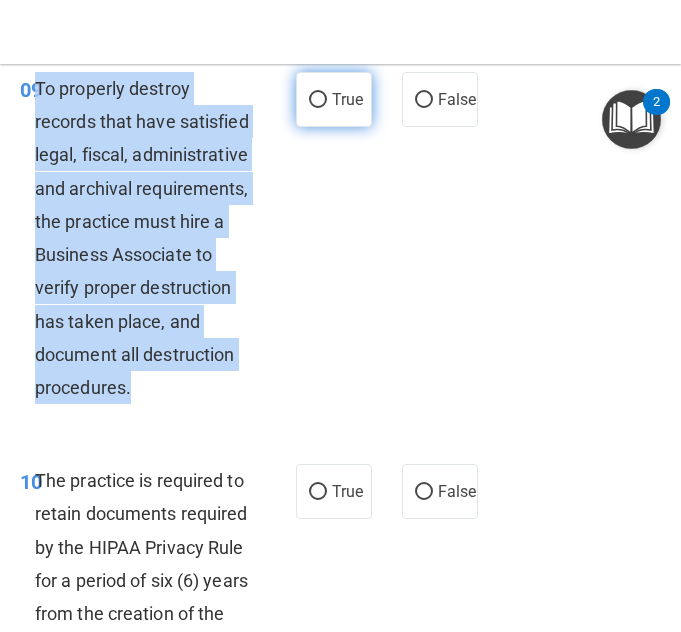 click on "True" at bounding box center [318, 100] 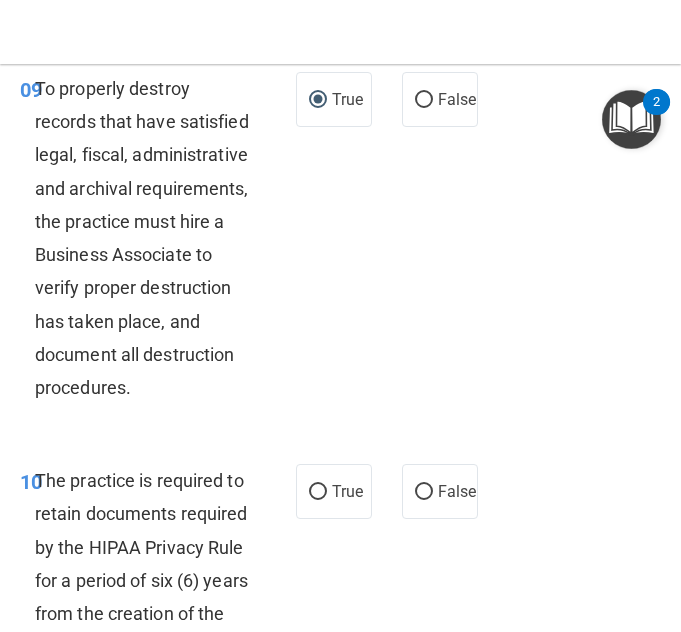 click on "09       To properly destroy records that have satisfied legal, fiscal, administrative and archival requirements, the practice must hire a Business Associate to verify proper destruction has taken place, and document all destruction procedures.                  True           False" at bounding box center (340, 243) 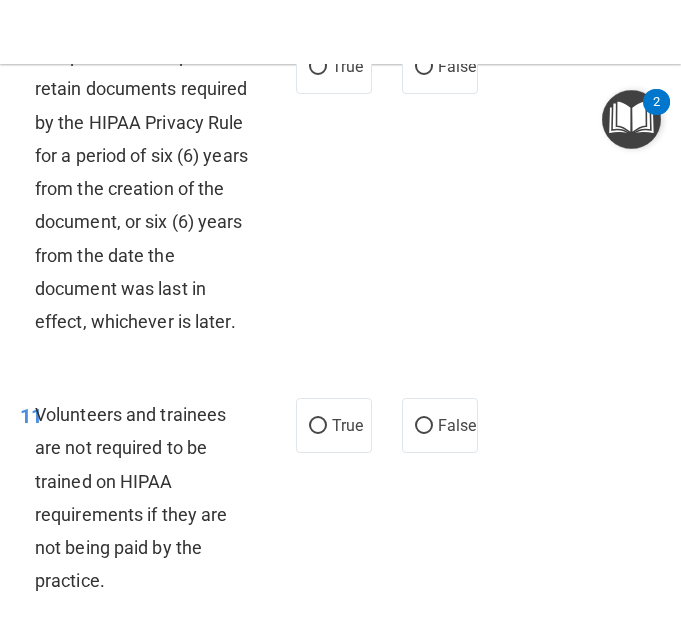 scroll, scrollTop: 3223, scrollLeft: 0, axis: vertical 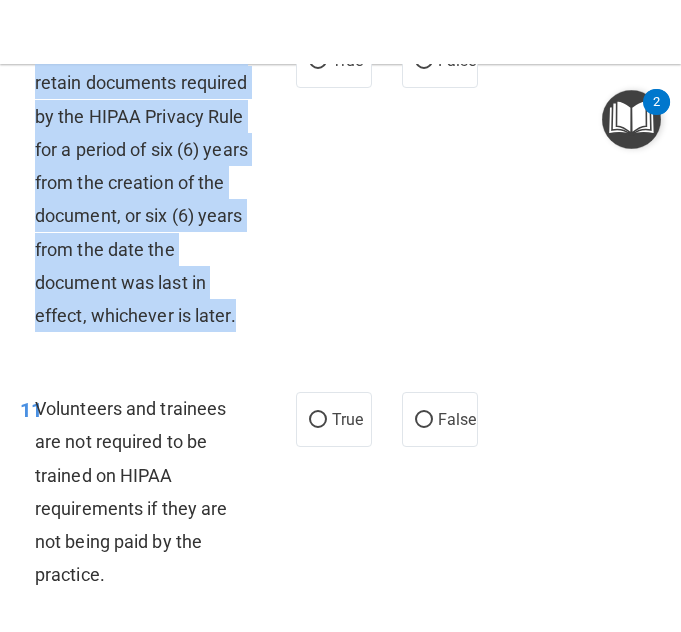 drag, startPoint x: 38, startPoint y: 142, endPoint x: 117, endPoint y: 449, distance: 317.0016 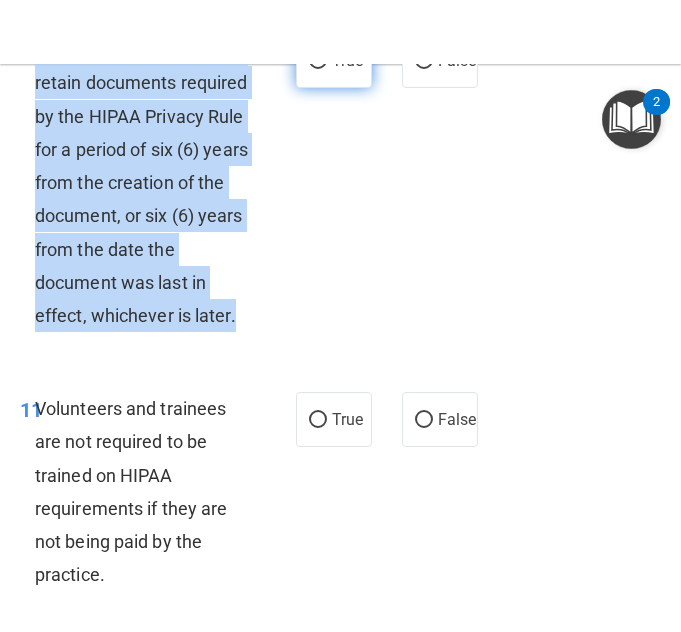 click on "True" at bounding box center (318, 61) 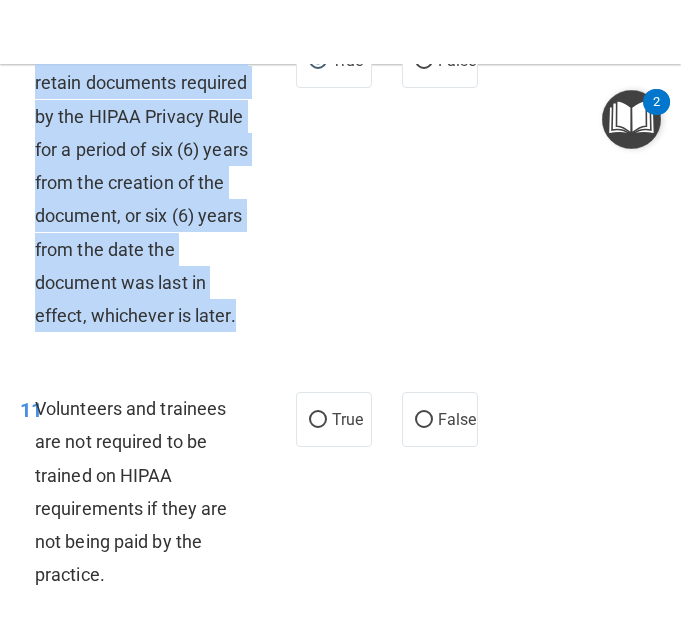click on "10       The practice is required to retain documents required by the HIPAA Privacy Rule for a period of six (6) years from the creation of the document, or six (6) years from the date the document was last in effect, whichever is later." at bounding box center (158, 187) 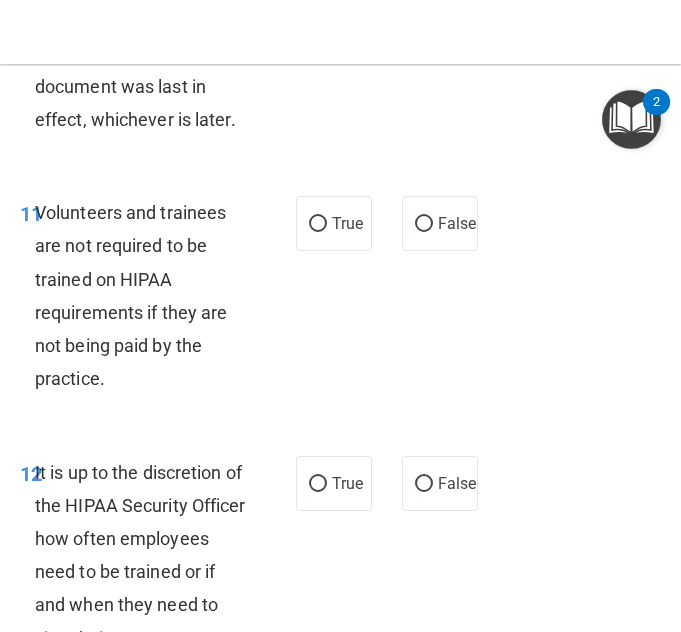 scroll, scrollTop: 3420, scrollLeft: 0, axis: vertical 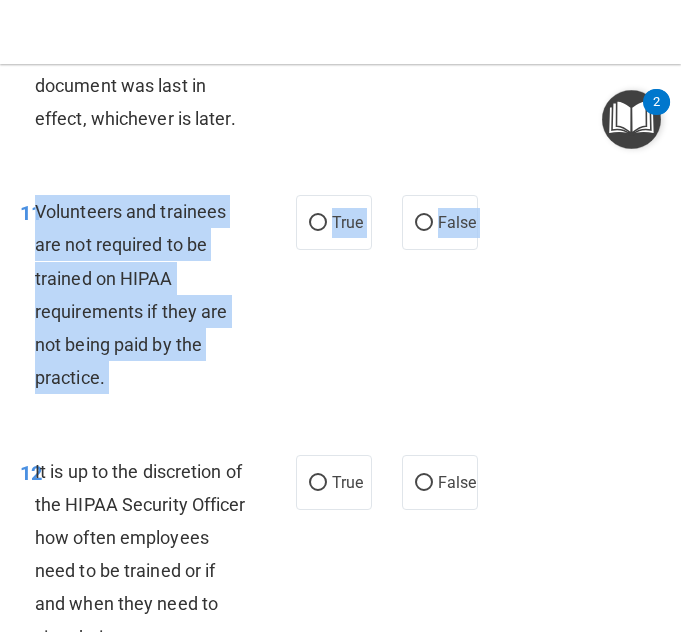 drag, startPoint x: 36, startPoint y: 343, endPoint x: 171, endPoint y: 538, distance: 237.17082 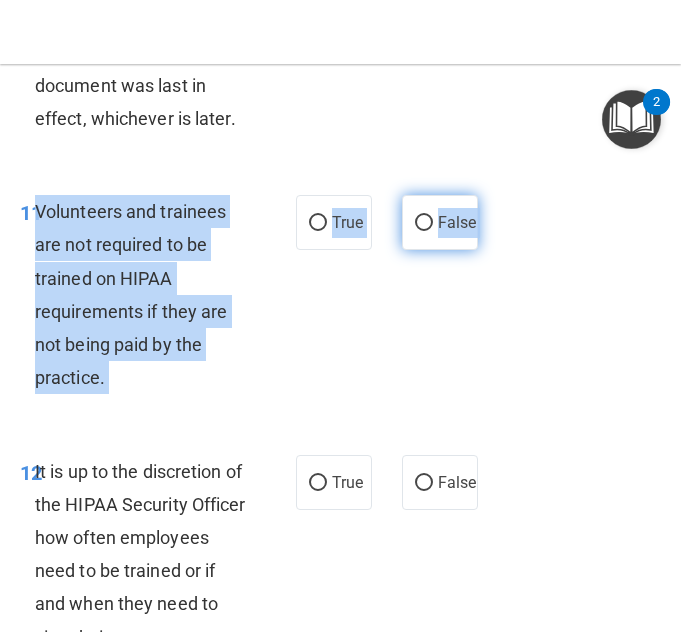 click on "False" at bounding box center [424, 223] 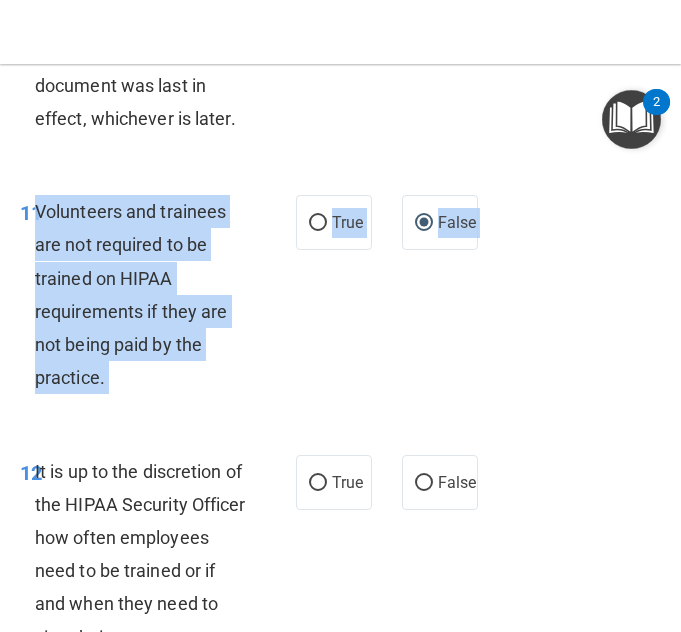 click on "11       Volunteers and trainees are not required to be trained on HIPAA requirements if they are not being paid by the practice." at bounding box center (158, 299) 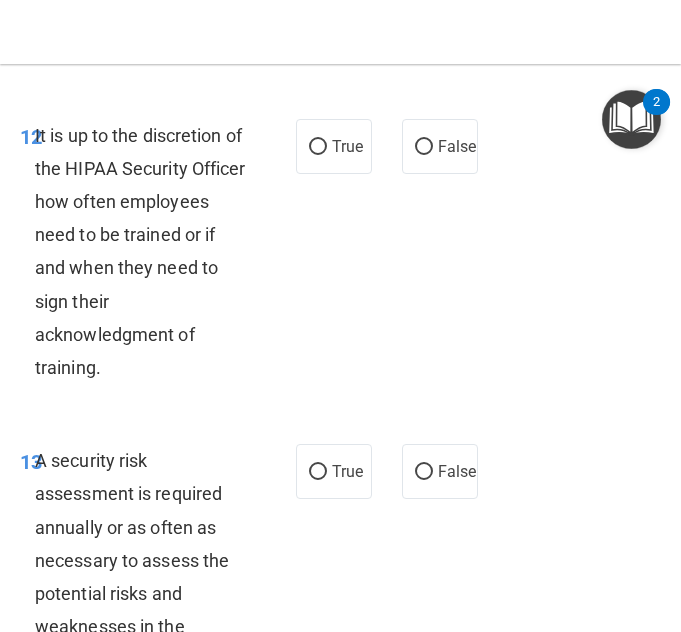 scroll, scrollTop: 3773, scrollLeft: 0, axis: vertical 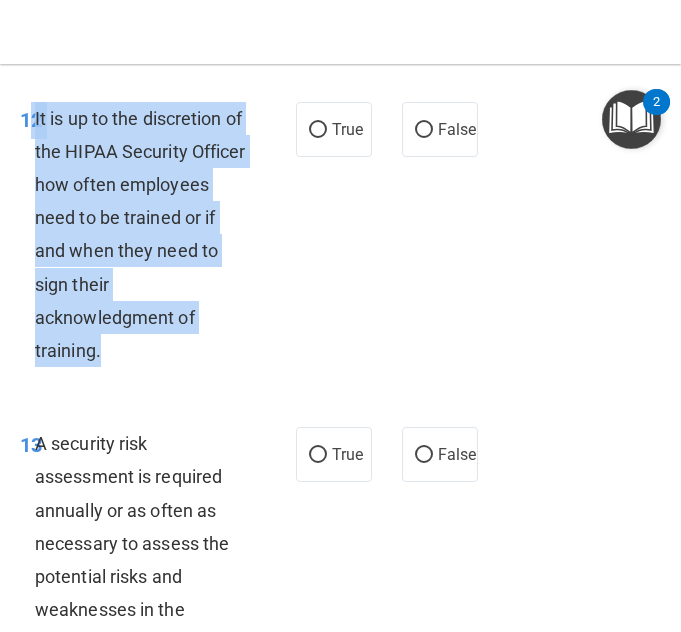 drag, startPoint x: 34, startPoint y: 247, endPoint x: 143, endPoint y: 509, distance: 283.7693 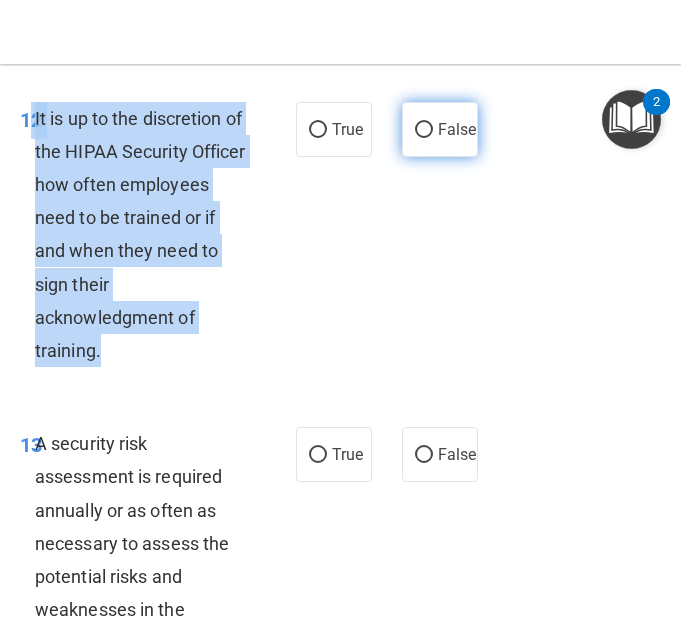click on "False" at bounding box center (424, 130) 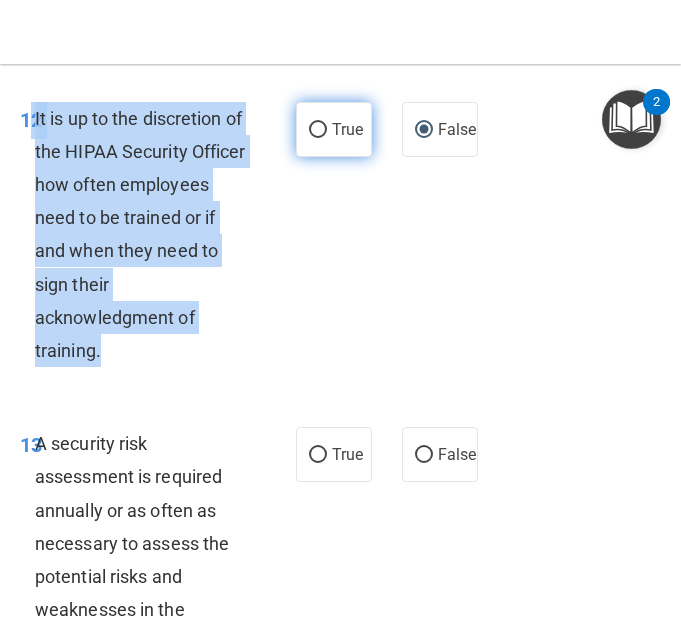 click on "True" at bounding box center [318, 130] 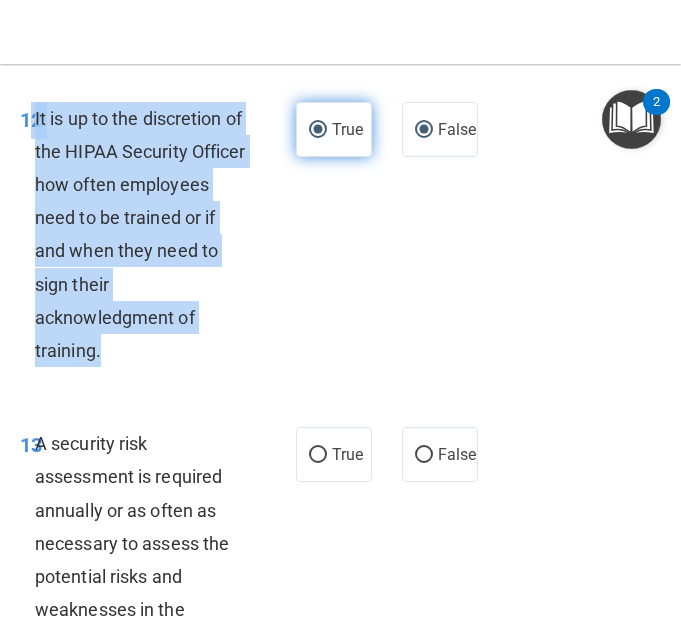 radio on "false" 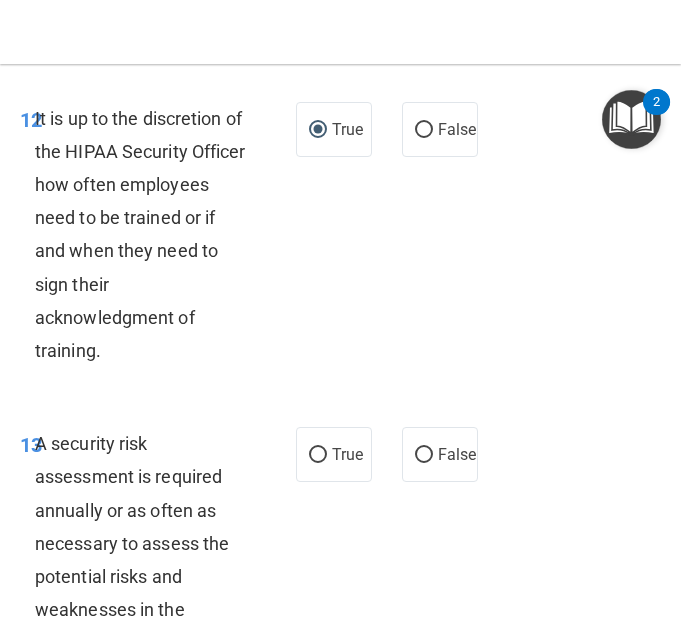click on "13       A security risk assessment is required annually or as often as necessary to assess the potential risks and weaknesses in the practice’s protection of PHI.                 True           False" at bounding box center (340, 565) 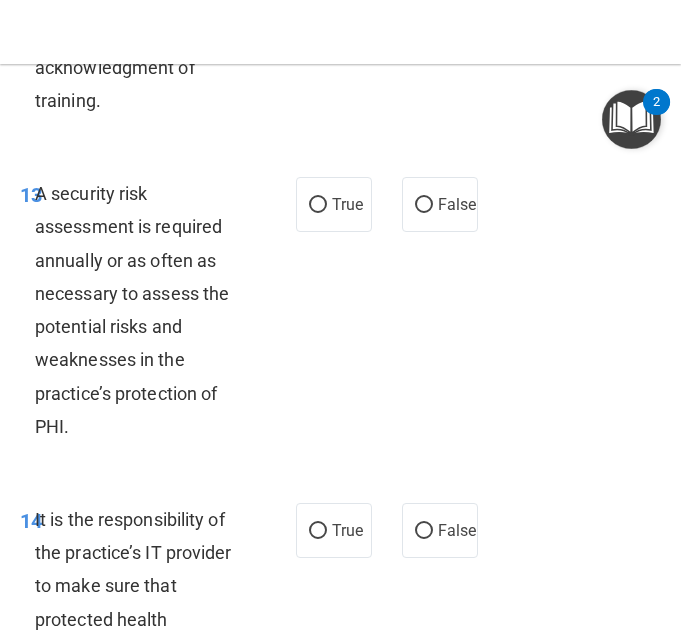scroll, scrollTop: 4033, scrollLeft: 0, axis: vertical 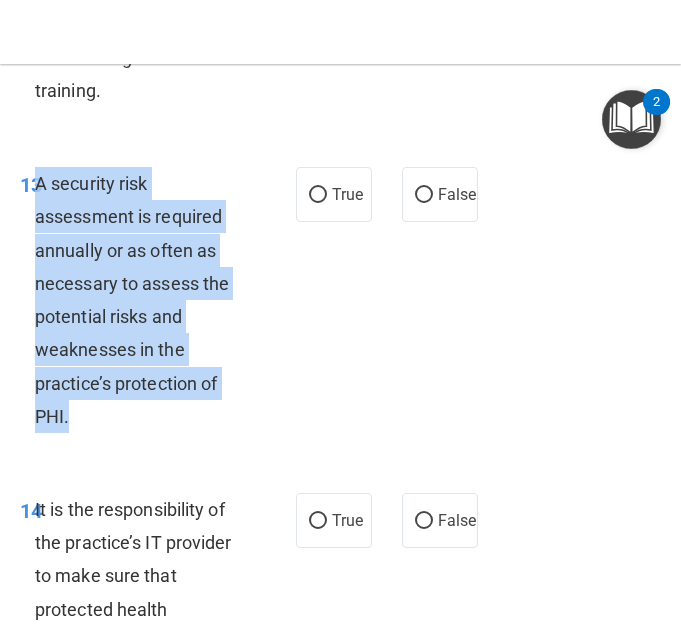 drag, startPoint x: 35, startPoint y: 310, endPoint x: 122, endPoint y: 550, distance: 255.2822 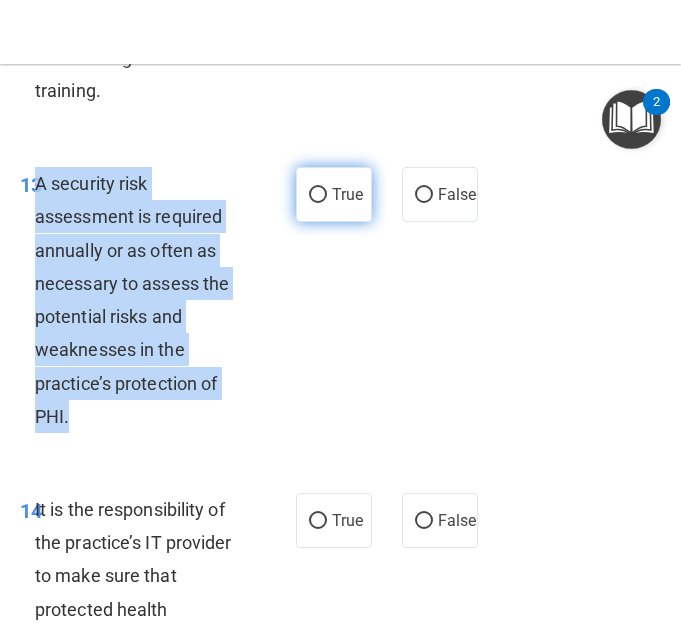 click on "True" at bounding box center [318, 195] 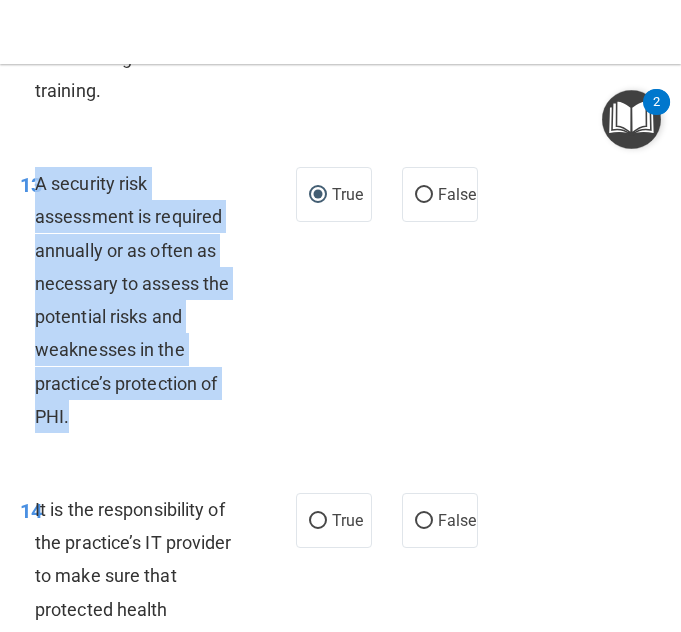 click on "A security risk assessment is required annually or as often as necessary to assess the potential risks and weaknesses in the practice’s protection of PHI." at bounding box center [149, 300] 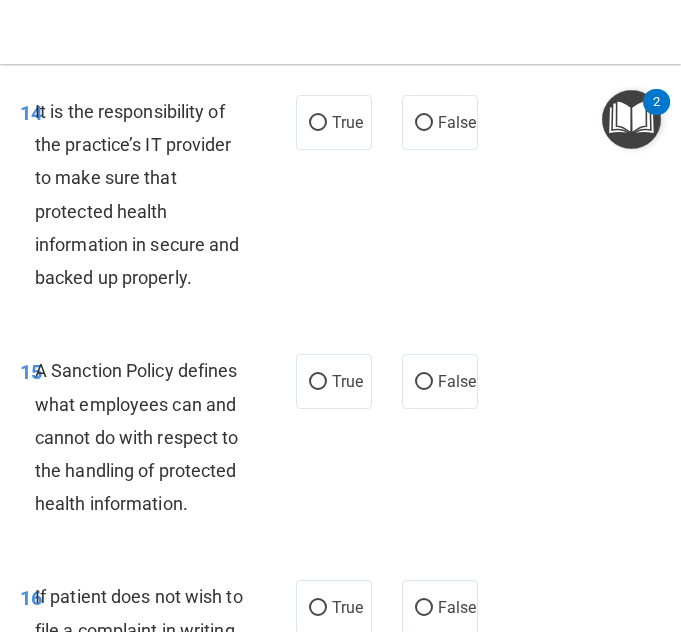 scroll, scrollTop: 4432, scrollLeft: 0, axis: vertical 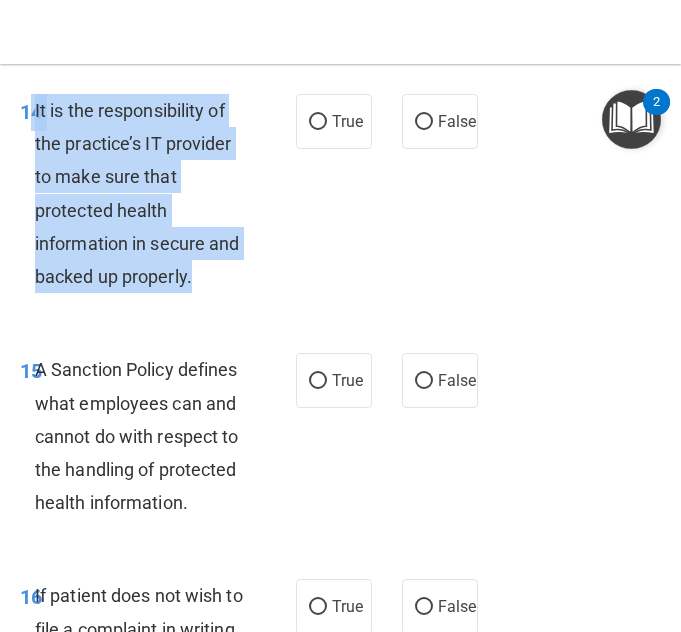 drag, startPoint x: 32, startPoint y: 243, endPoint x: 206, endPoint y: 414, distance: 243.96106 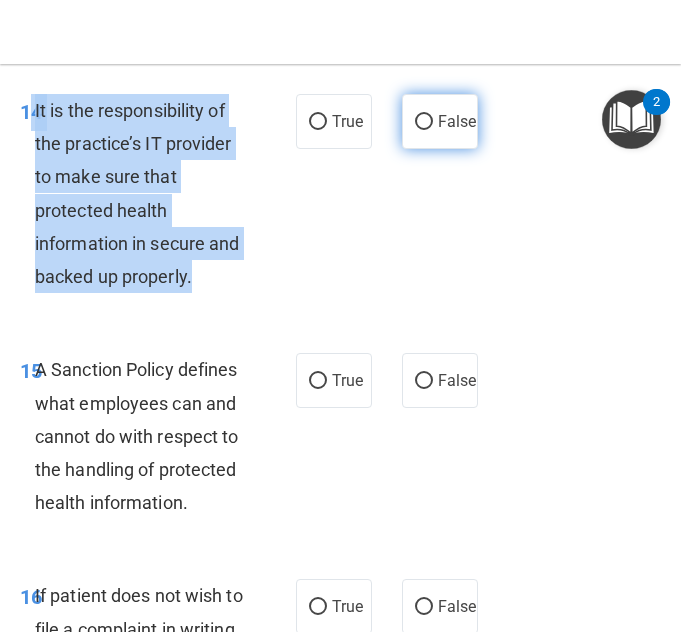 click on "False" at bounding box center (424, 122) 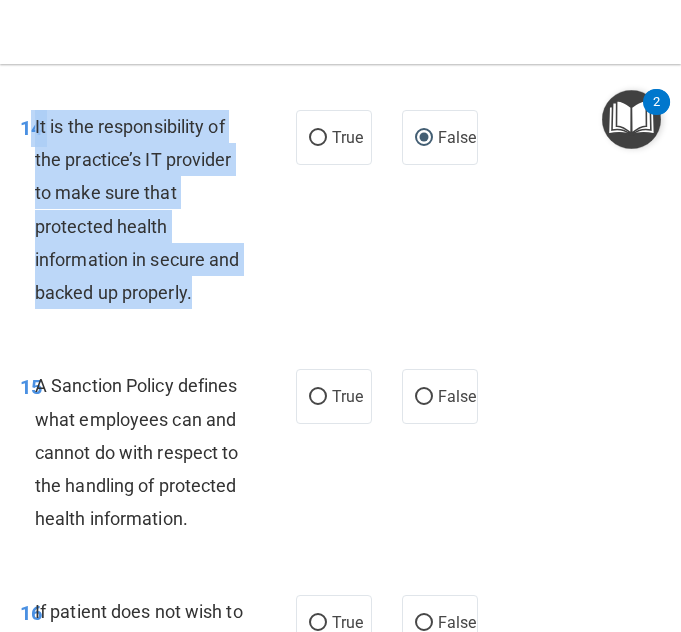 scroll, scrollTop: 4380, scrollLeft: 0, axis: vertical 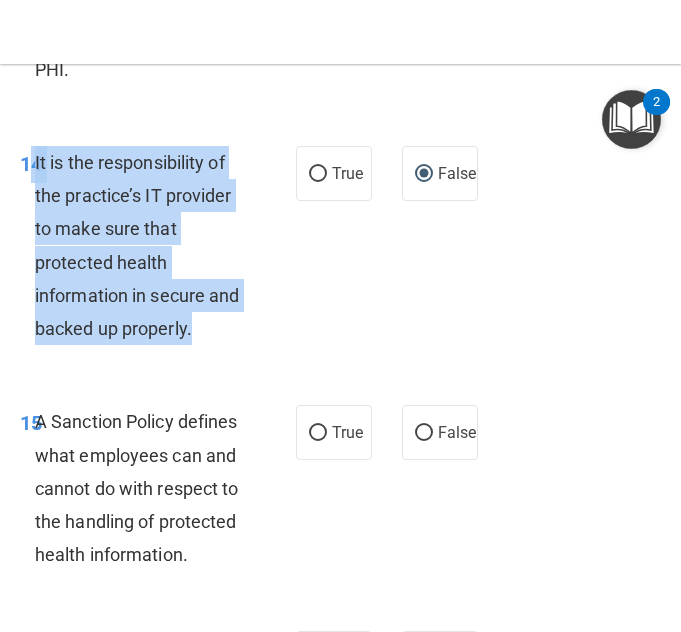click on "It is the responsibility of the practice’s IT provider to make sure that protected health information in secure and backed up properly." at bounding box center [149, 245] 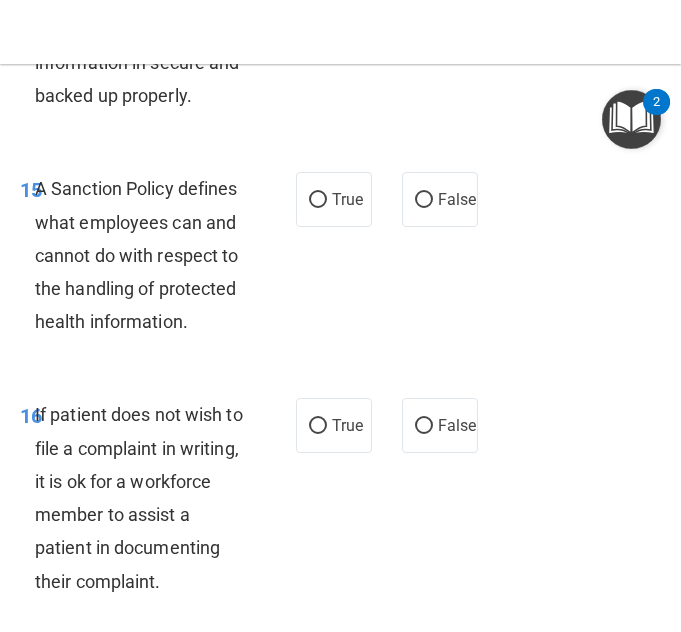 scroll, scrollTop: 4615, scrollLeft: 0, axis: vertical 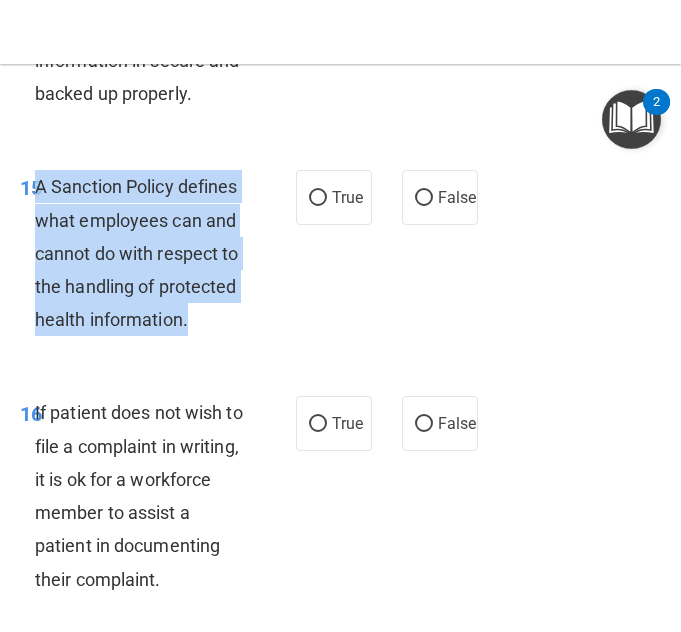 drag, startPoint x: 36, startPoint y: 318, endPoint x: 210, endPoint y: 455, distance: 221.46106 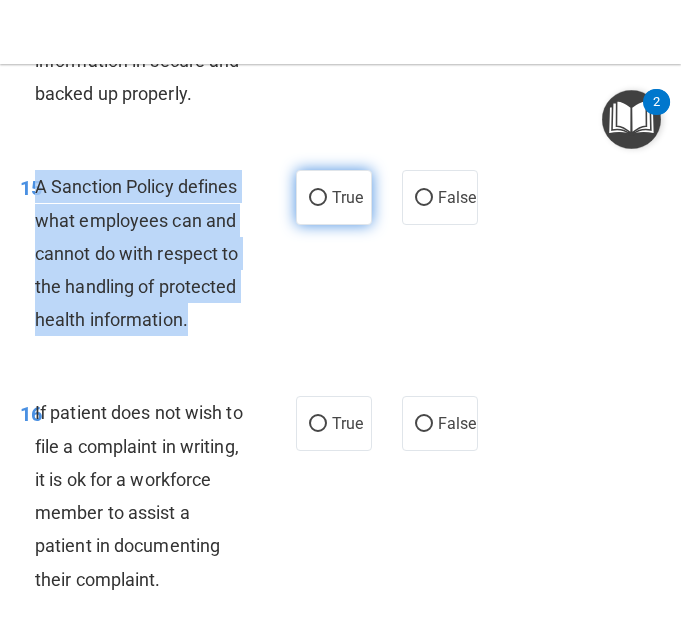click on "True" at bounding box center (318, 198) 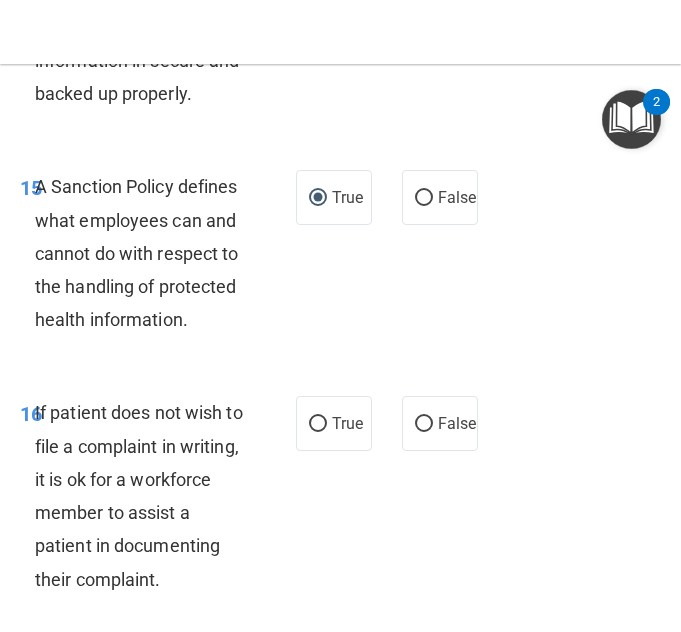 click on "15       A Sanction Policy defines what employees can and cannot do with respect to the handling of protected health information.                 True           False" at bounding box center (340, 258) 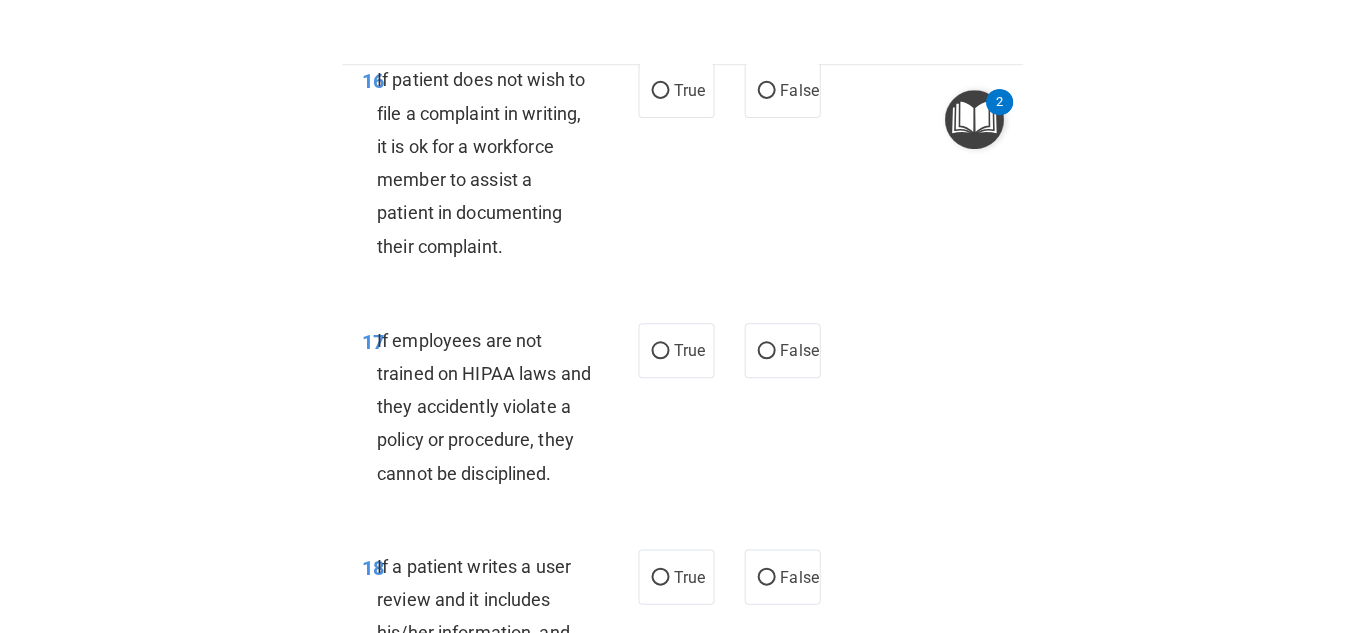 scroll, scrollTop: 4983, scrollLeft: 0, axis: vertical 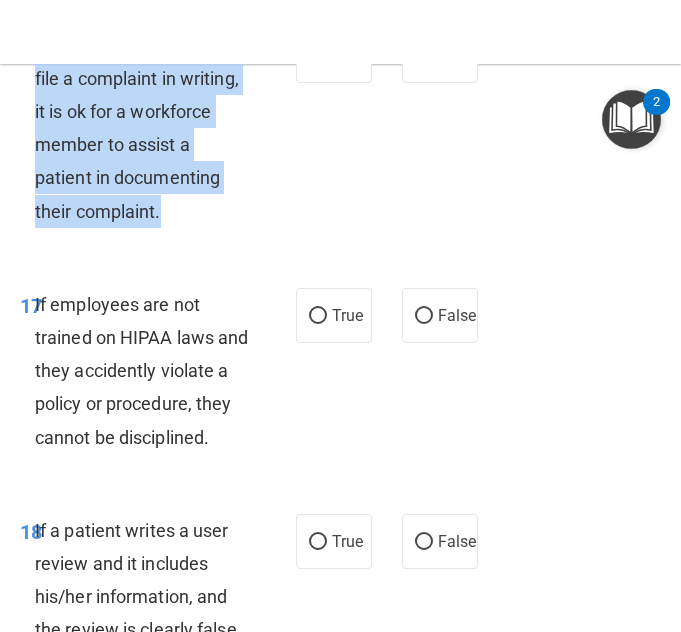 drag, startPoint x: 34, startPoint y: 174, endPoint x: 184, endPoint y: 391, distance: 263.79727 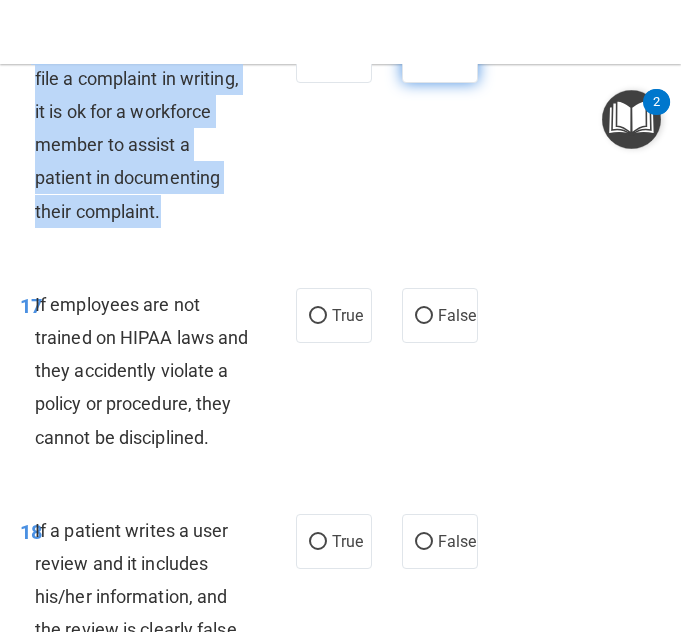 click on "False" at bounding box center [424, 56] 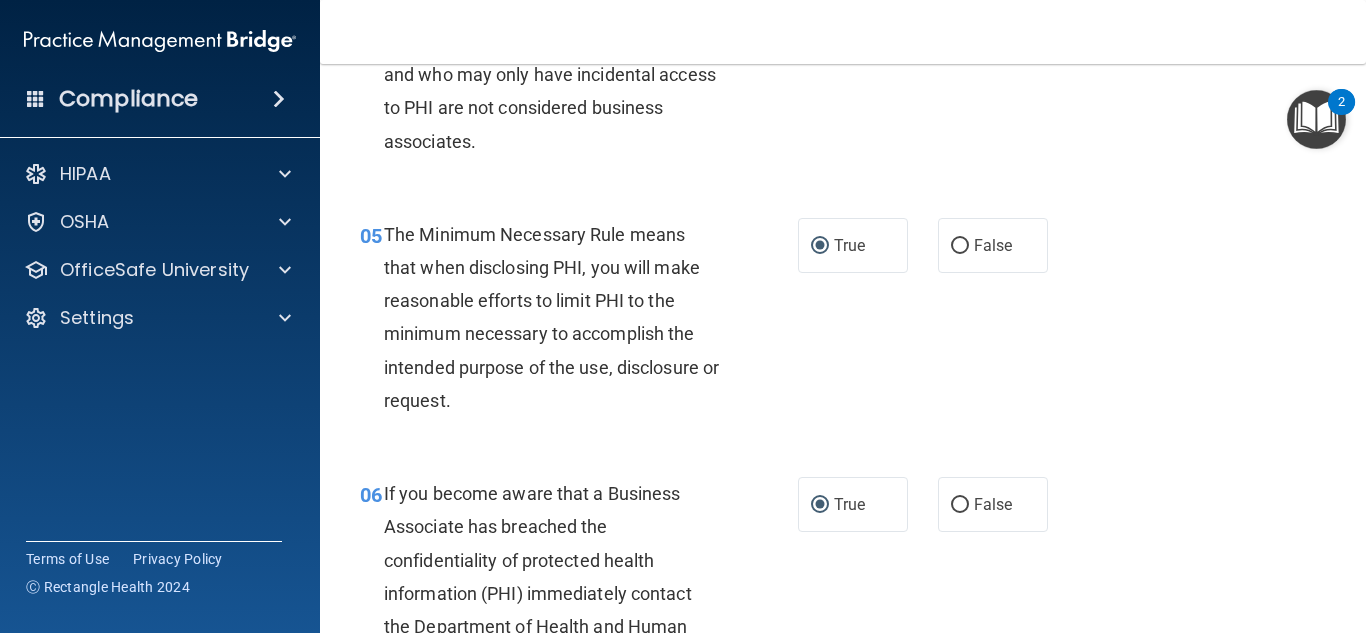 scroll, scrollTop: 0, scrollLeft: 0, axis: both 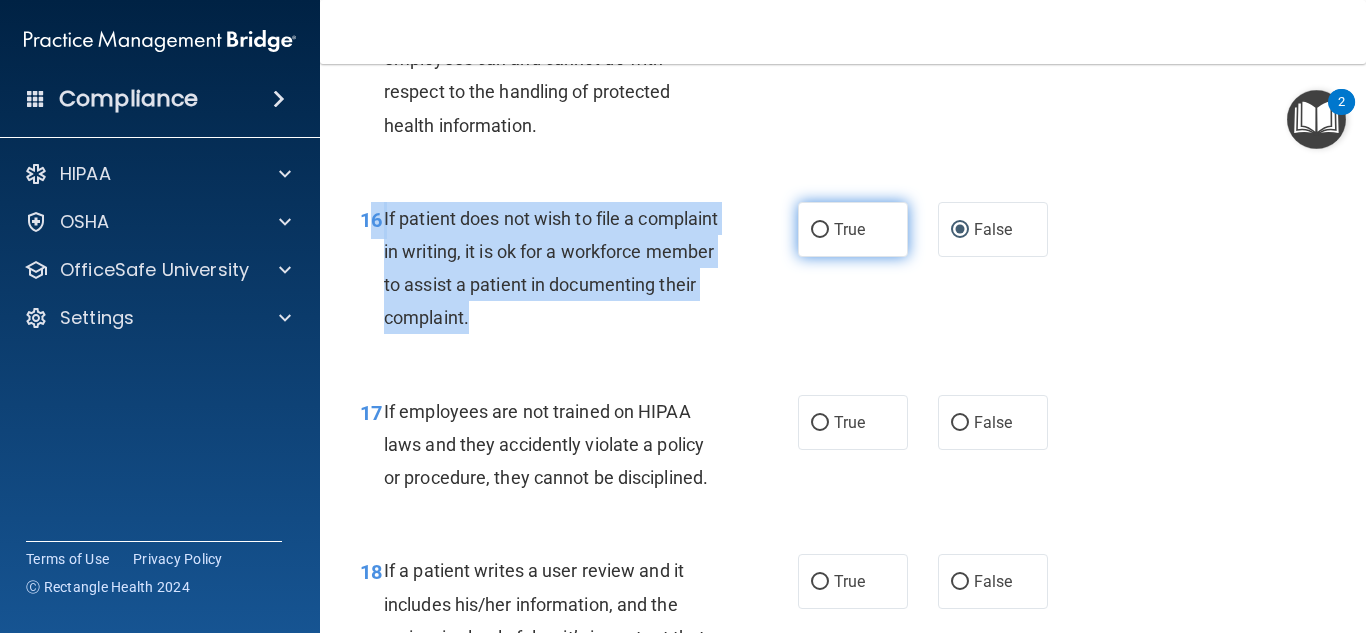 click on "True" at bounding box center [820, 230] 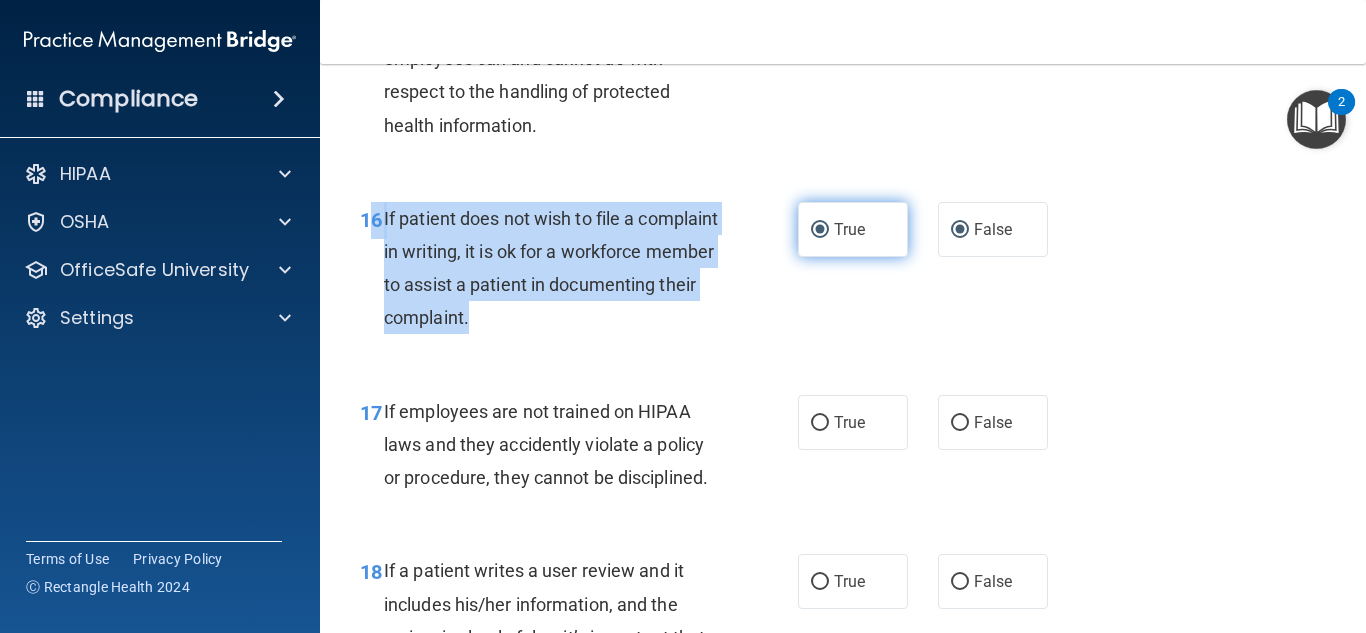 radio on "false" 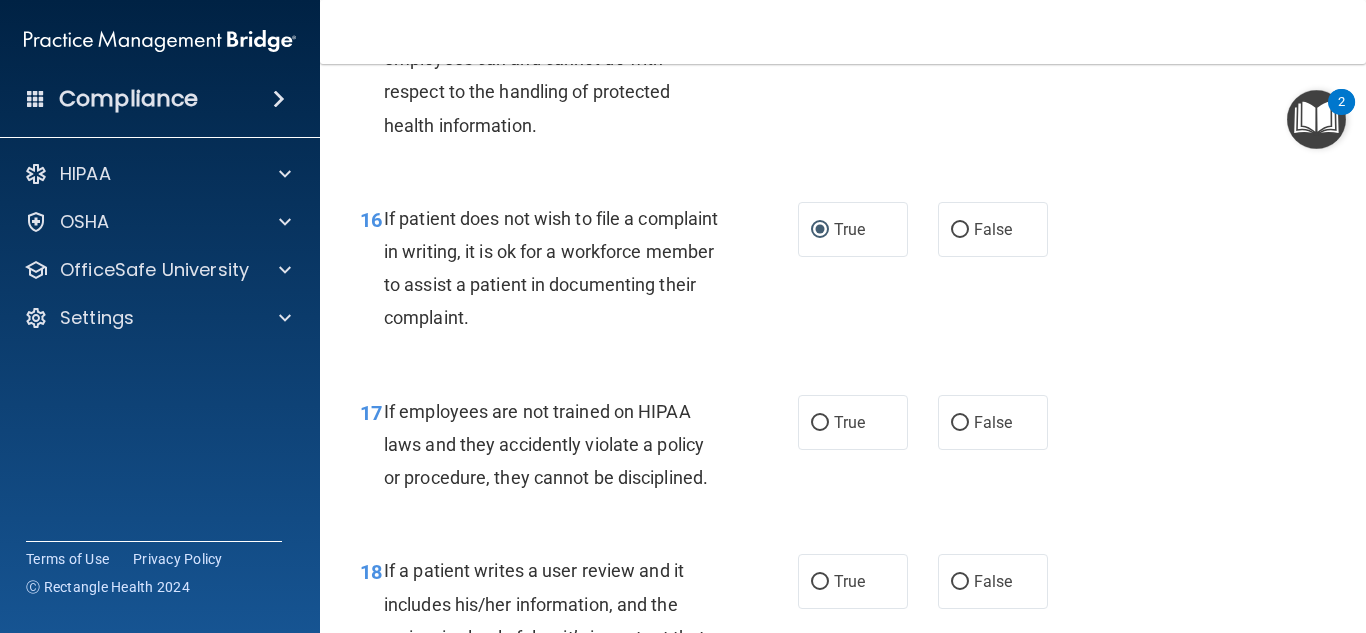 click on "16       If patient does not wish to file a complaint in writing, it is ok for a workforce member to assist a patient in documenting their complaint.                  True           False" at bounding box center (843, 273) 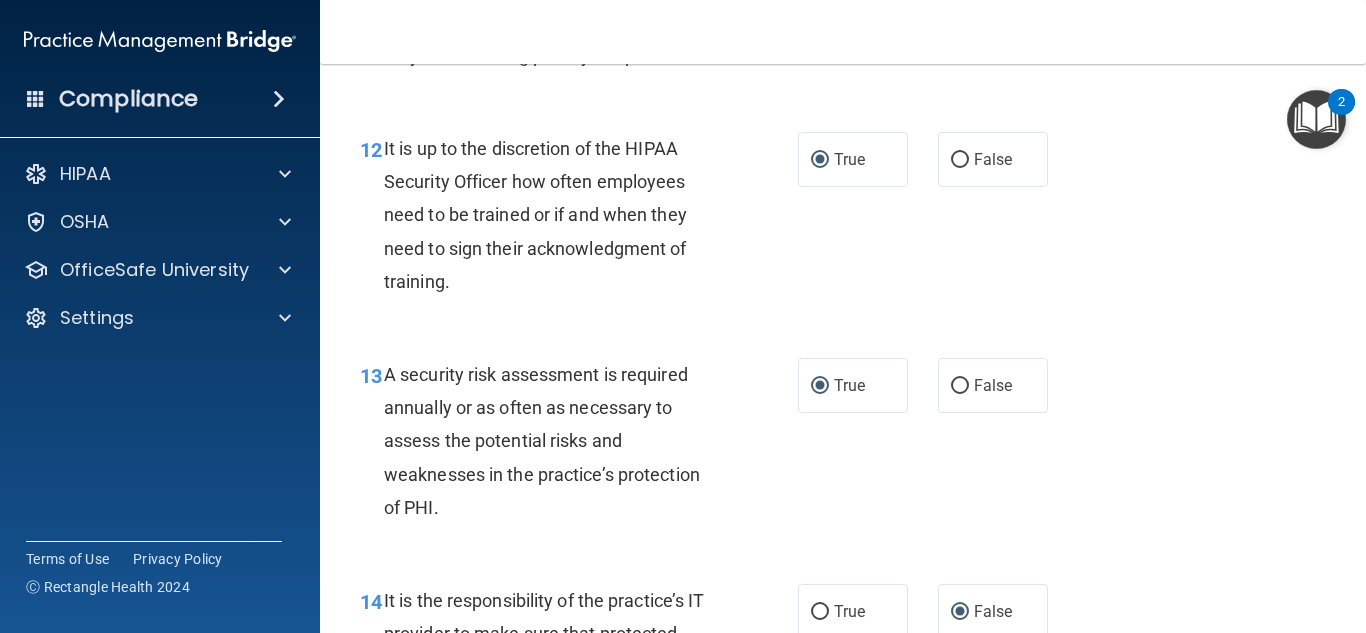 scroll, scrollTop: 2575, scrollLeft: 0, axis: vertical 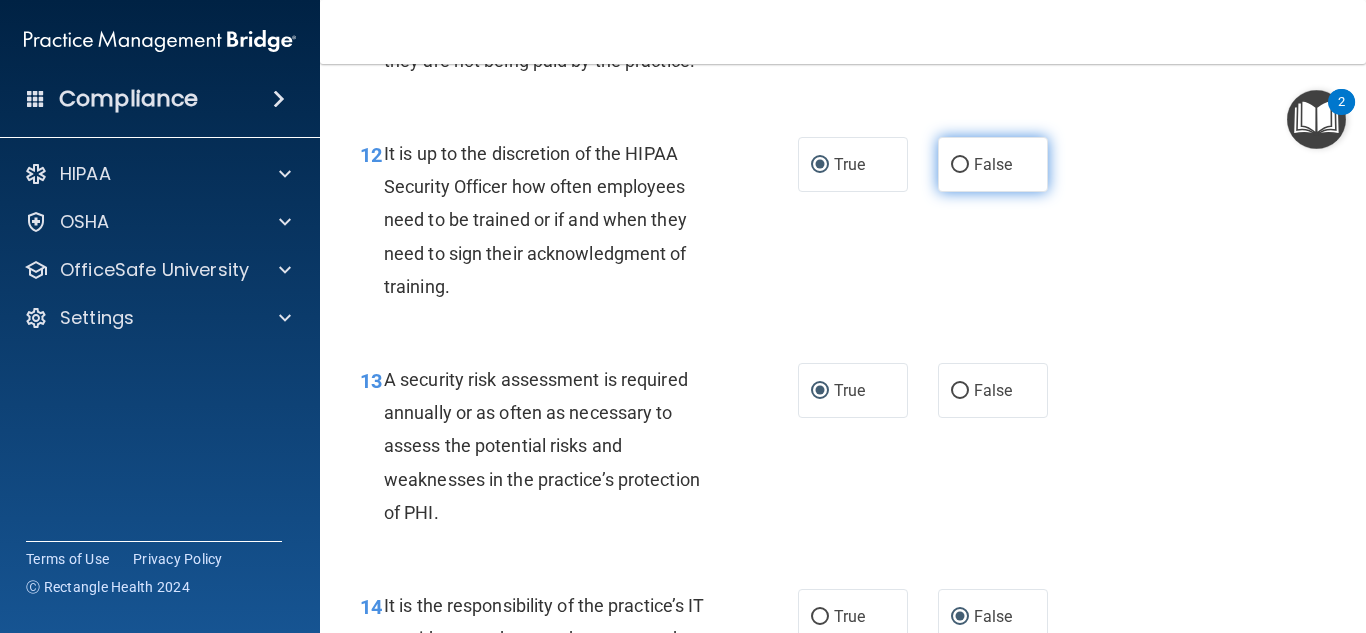 click on "False" at bounding box center [960, 165] 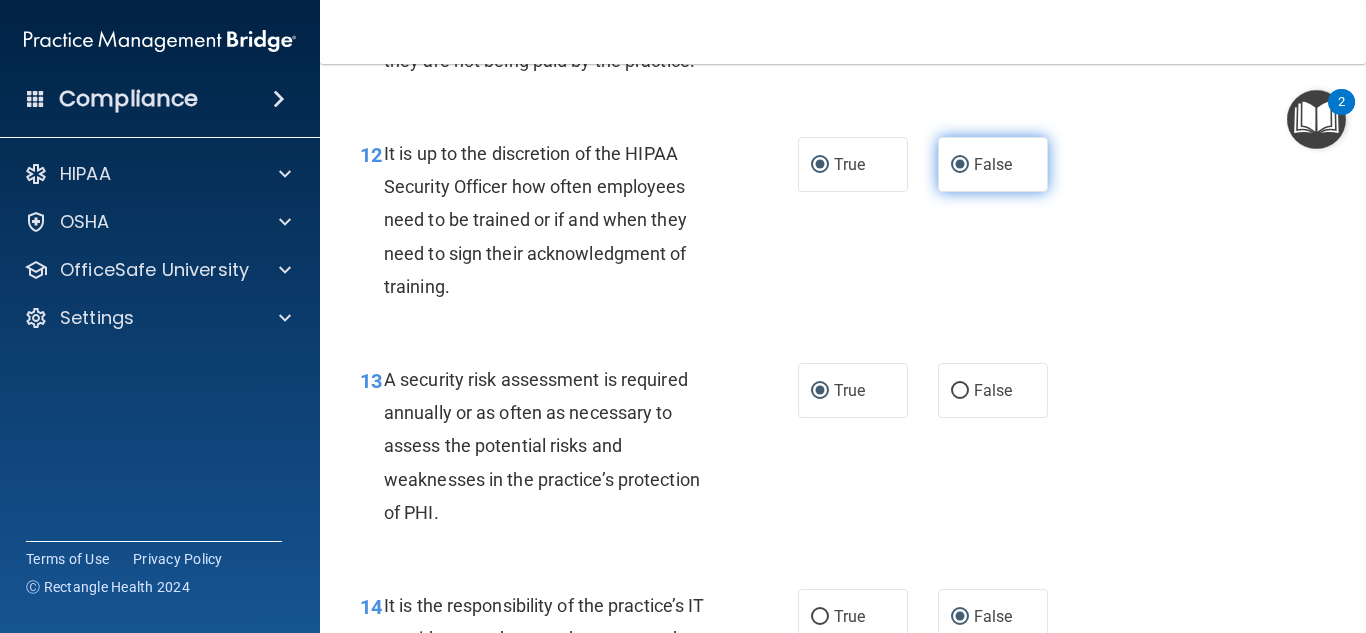 radio on "false" 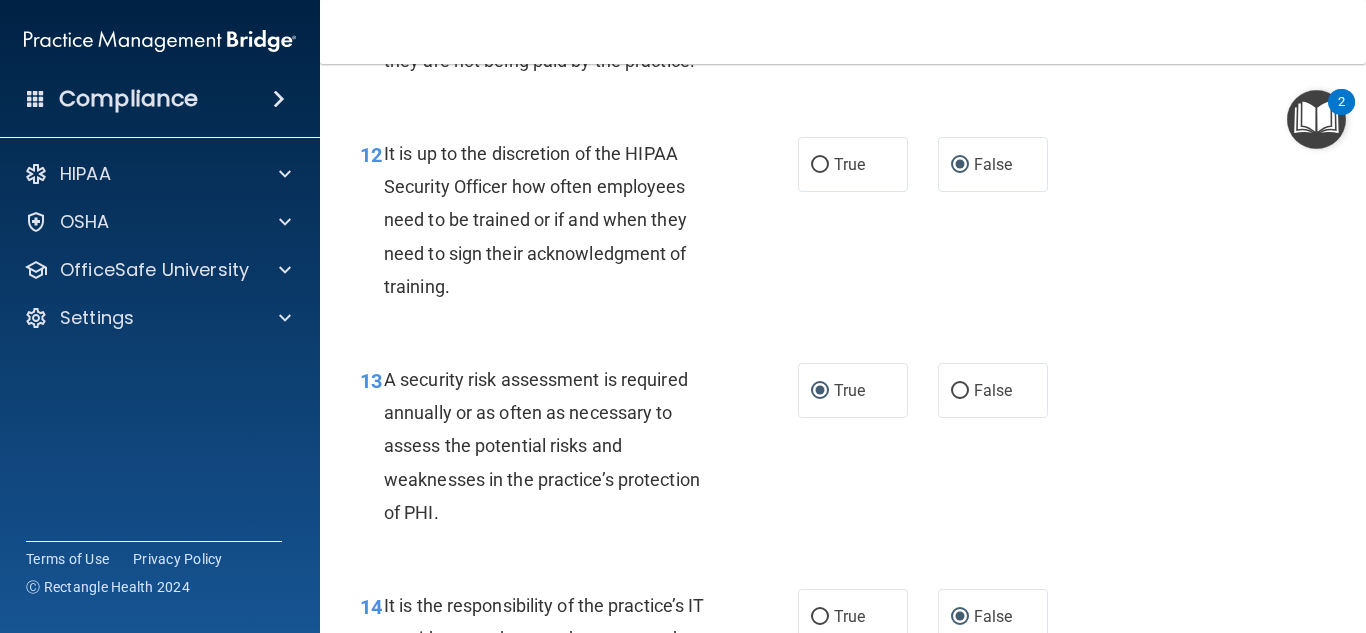 click on "It is up to the discretion of the HIPAA Security Officer how often employees need to be trained or if and when they need to sign their acknowledgment of training." at bounding box center (535, 220) 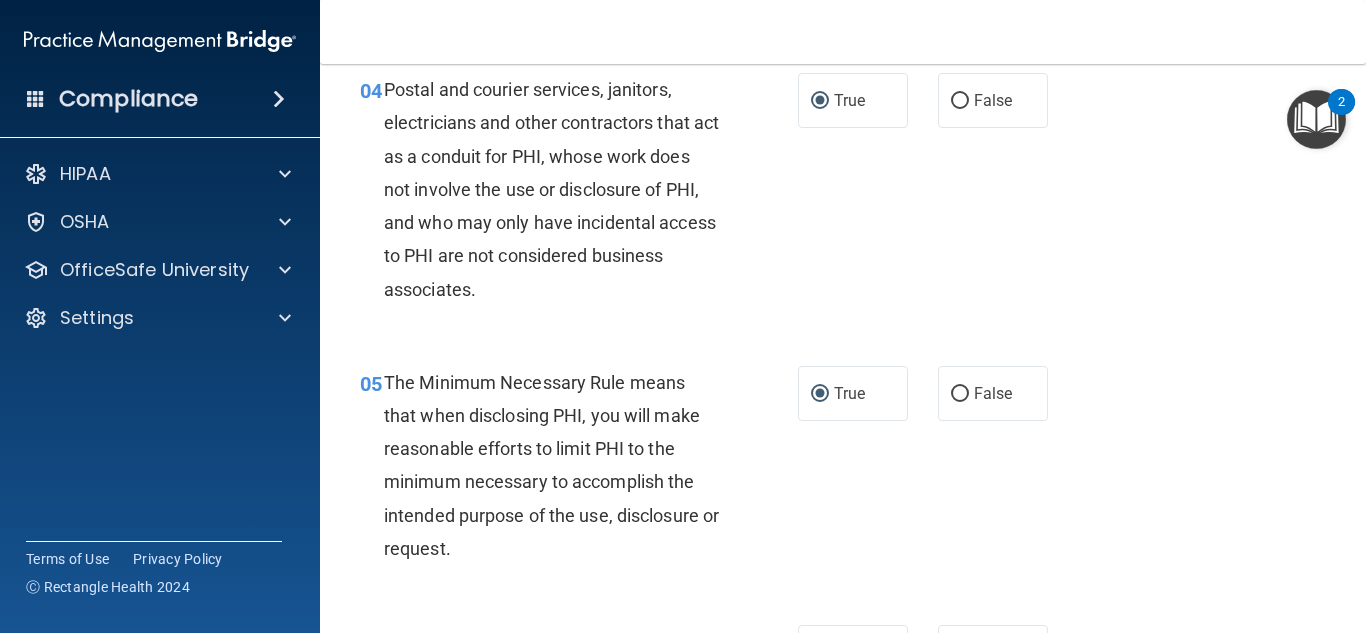 scroll, scrollTop: 695, scrollLeft: 0, axis: vertical 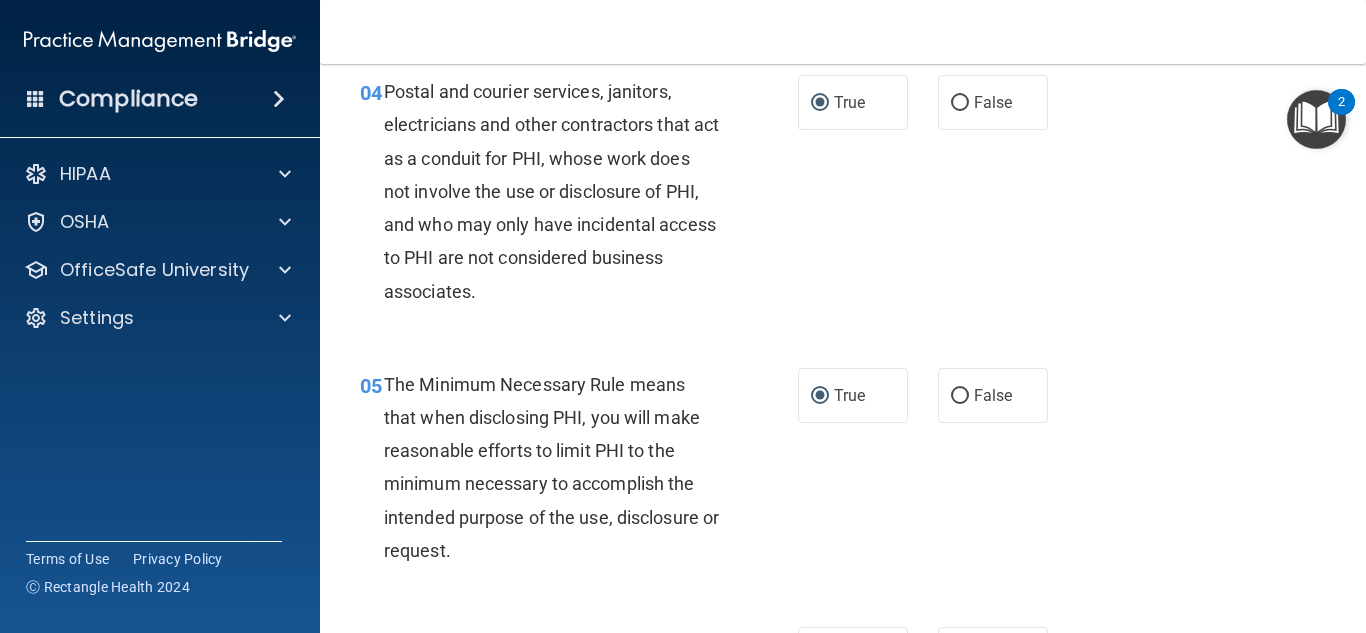 click on "Postal and courier services, janitors, electricians and other contractors that act as a conduit for PHI, whose work does not involve the use or disclosure of PHI, and who may only have incidental access to PHI are not considered business associates." at bounding box center (551, 191) 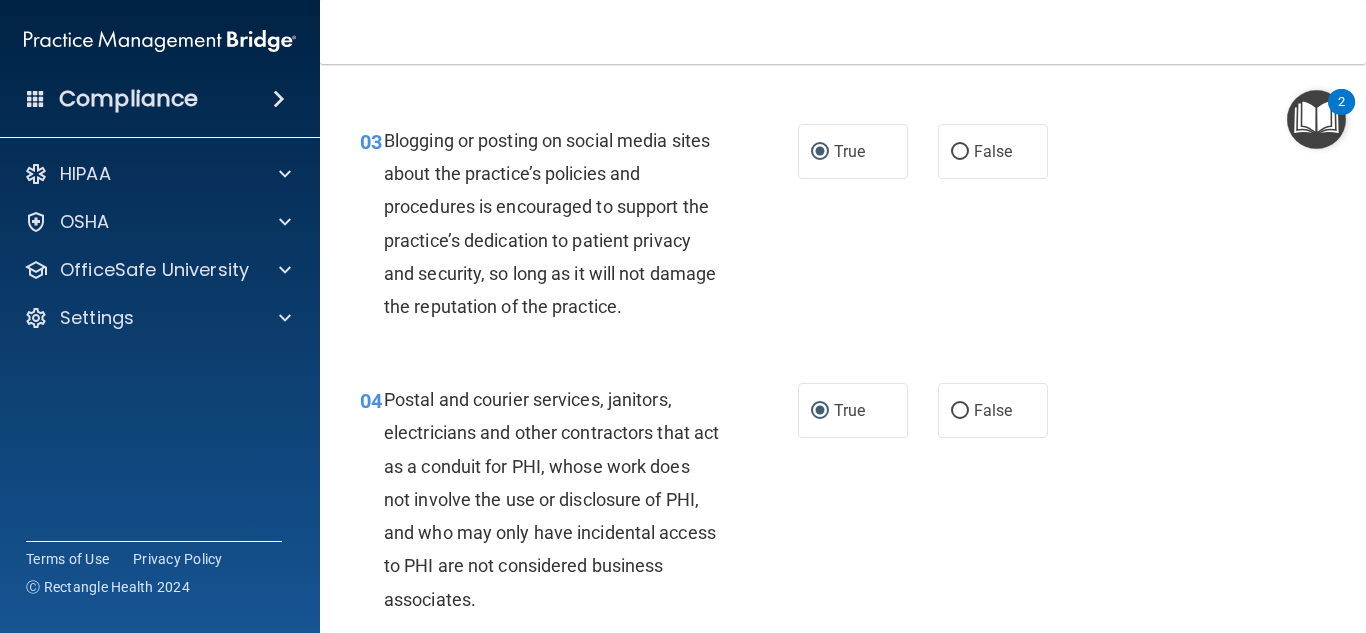 scroll, scrollTop: 383, scrollLeft: 0, axis: vertical 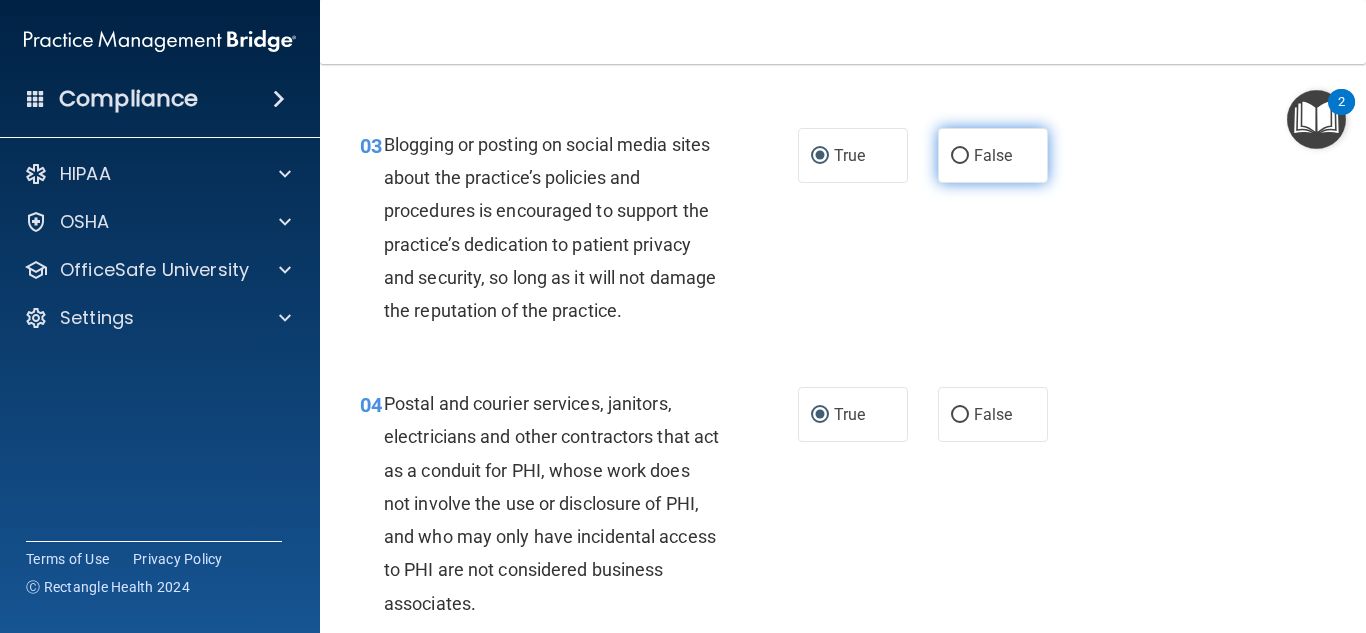 click on "False" at bounding box center [960, 156] 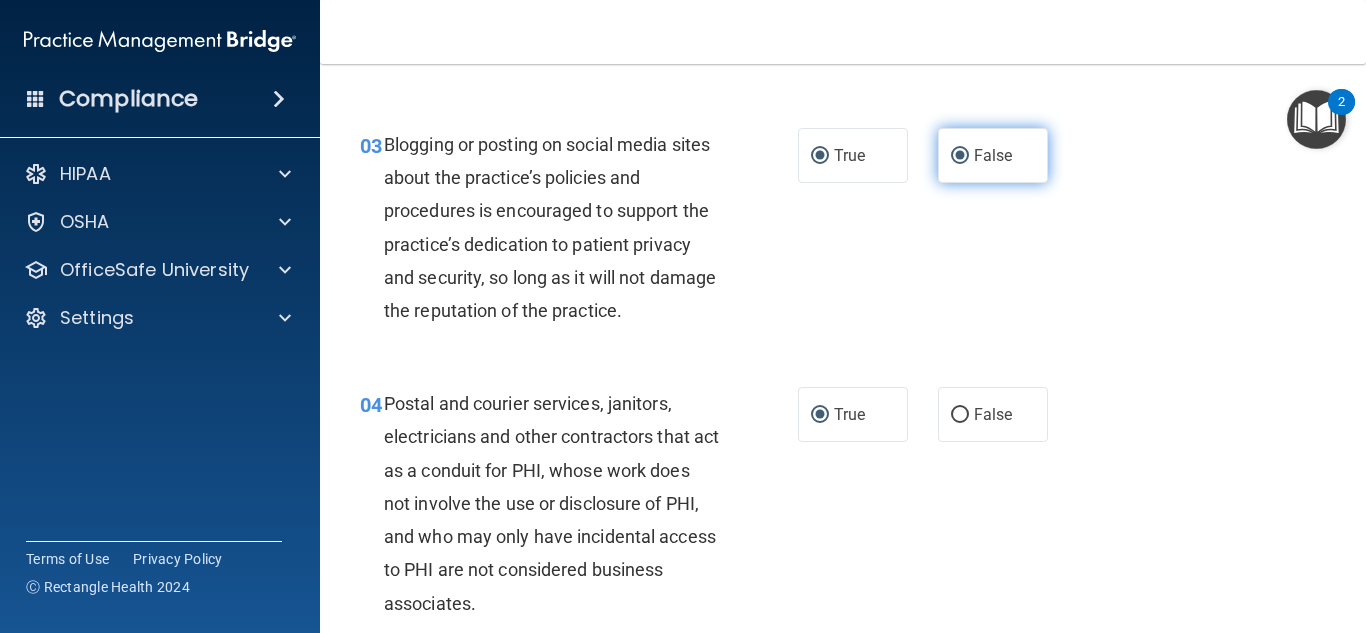 radio on "false" 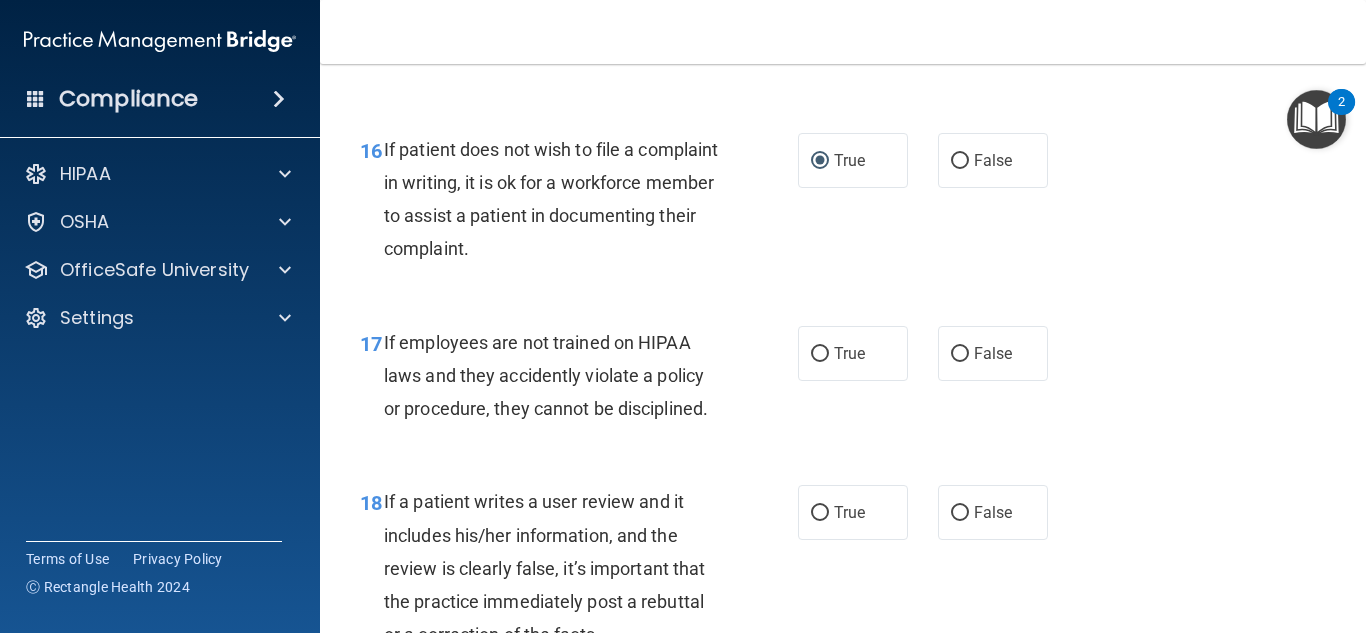 scroll, scrollTop: 3386, scrollLeft: 0, axis: vertical 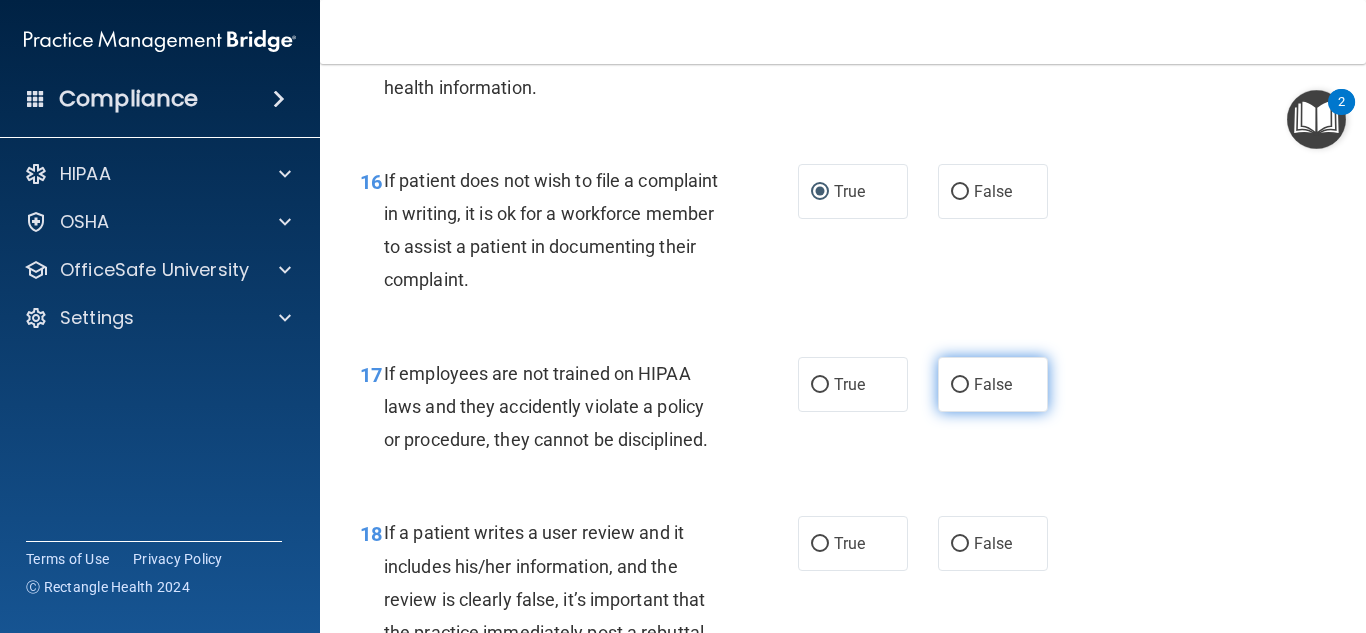 click on "False" at bounding box center (960, 385) 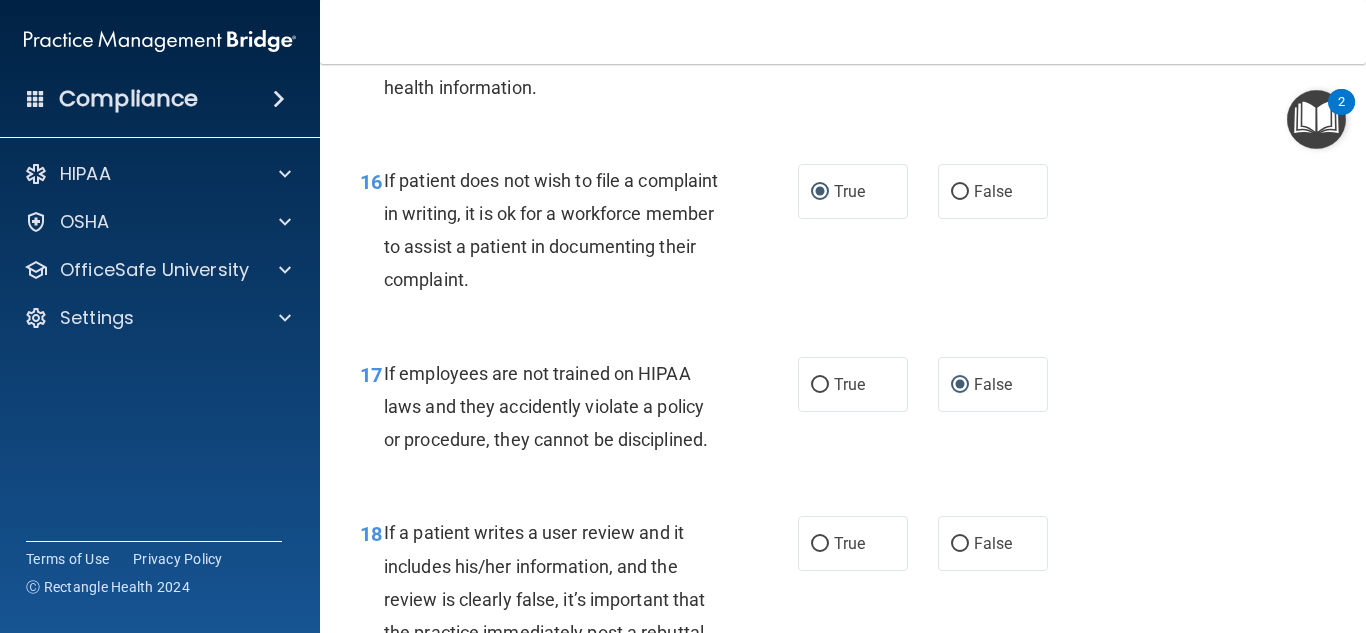 click on "17       If employees are not trained on HIPAA laws and they accidently violate a policy or procedure, they cannot be disciplined.                 True           False" at bounding box center (843, 412) 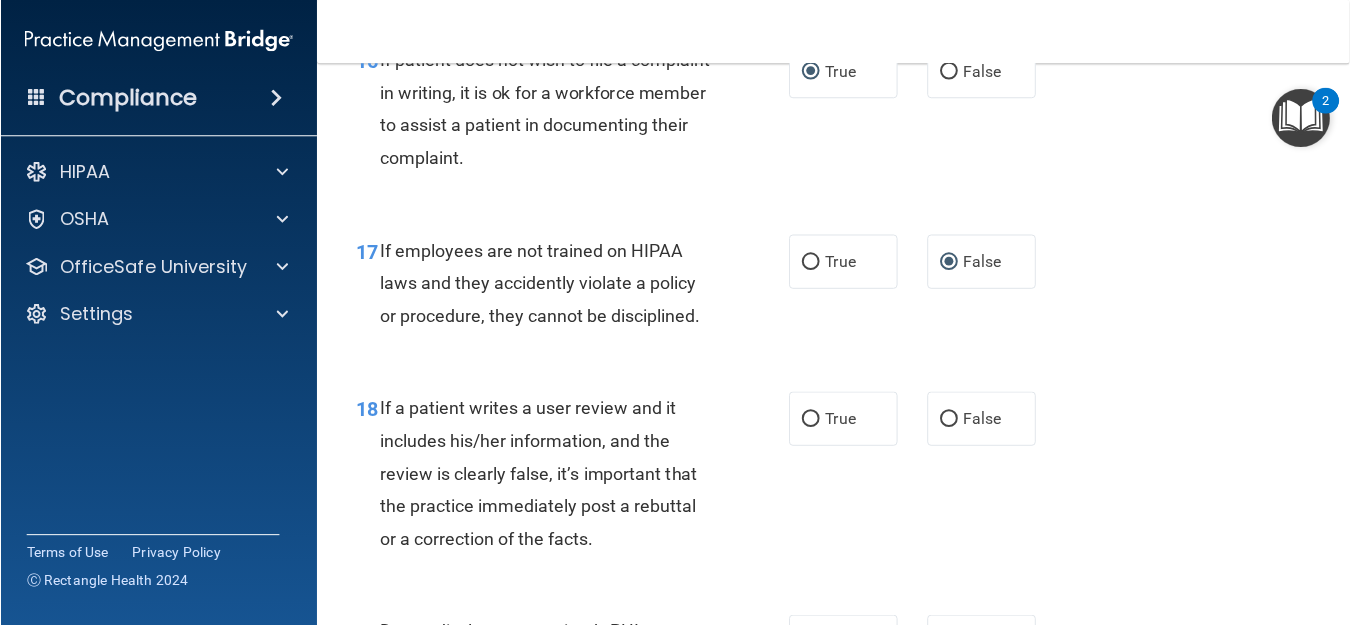 scroll, scrollTop: 3508, scrollLeft: 0, axis: vertical 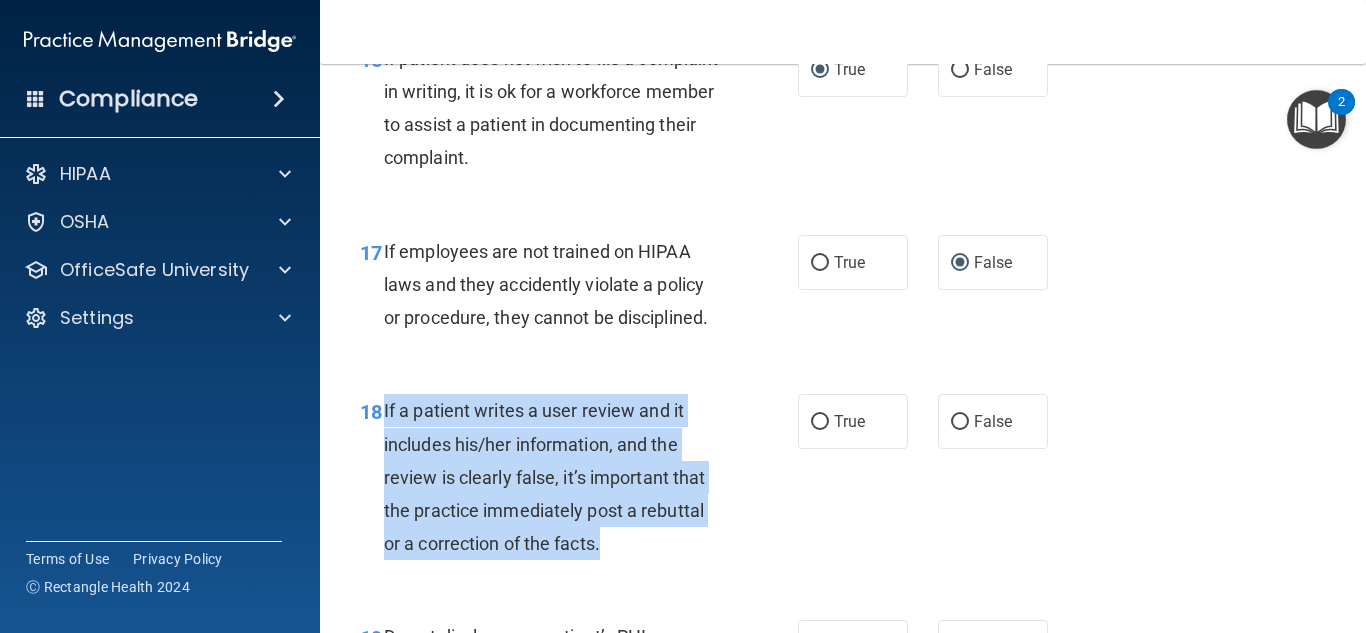 drag, startPoint x: 380, startPoint y: 444, endPoint x: 617, endPoint y: 580, distance: 273.24896 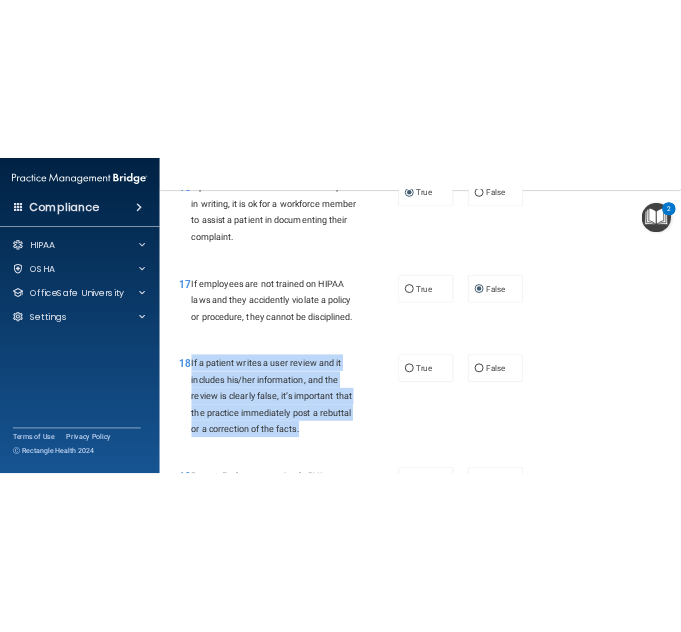 scroll, scrollTop: 3641, scrollLeft: 0, axis: vertical 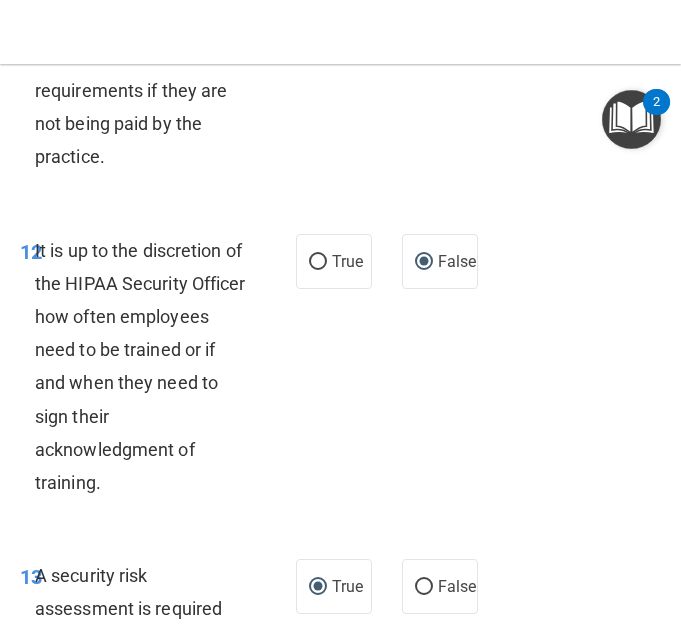 click on "It is up to the discretion of the HIPAA Security Officer how often employees need to be trained or if and when they need to sign their acknowledgment of training." at bounding box center (140, 367) 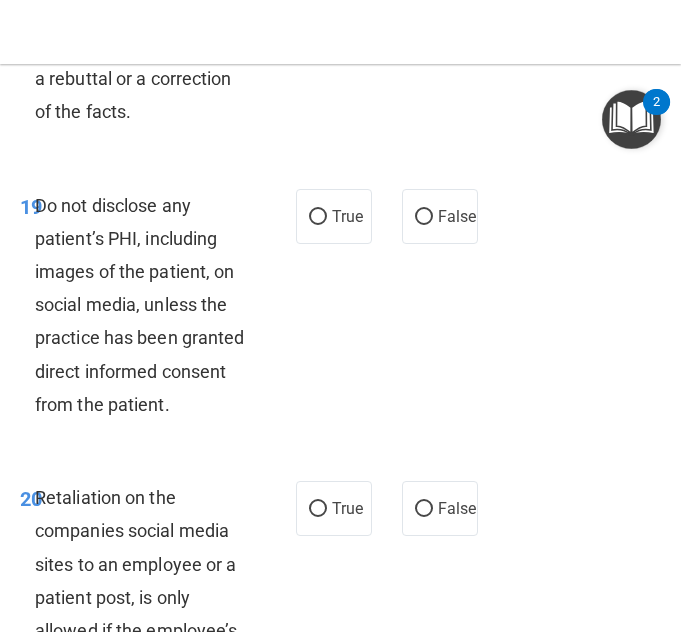 scroll, scrollTop: 5633, scrollLeft: 0, axis: vertical 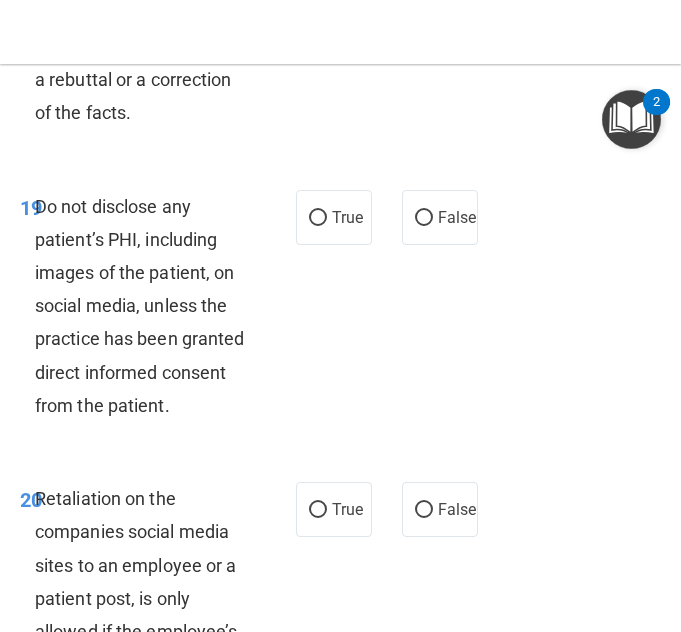 click on "False" at bounding box center (440, -109) 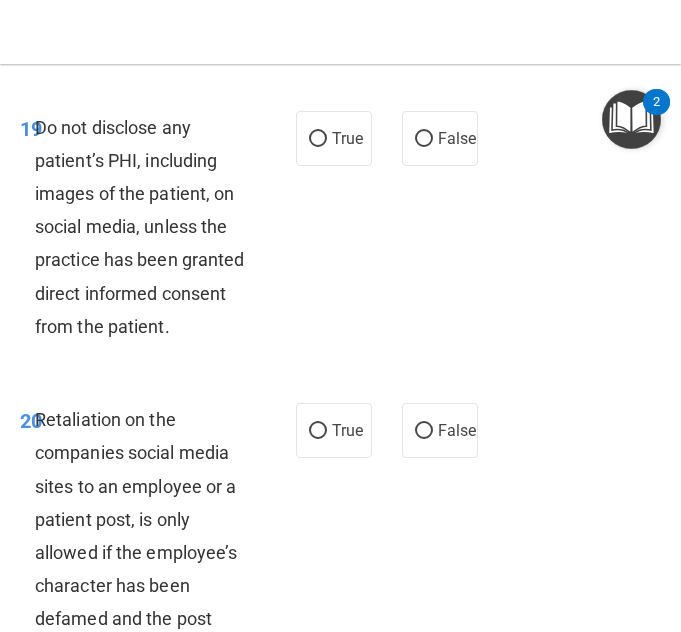scroll, scrollTop: 5725, scrollLeft: 0, axis: vertical 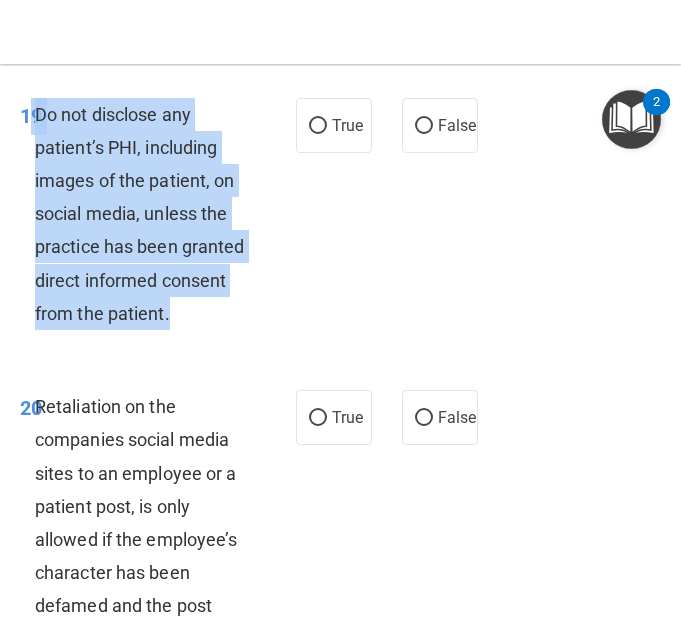 drag, startPoint x: 33, startPoint y: 312, endPoint x: 254, endPoint y: 513, distance: 298.734 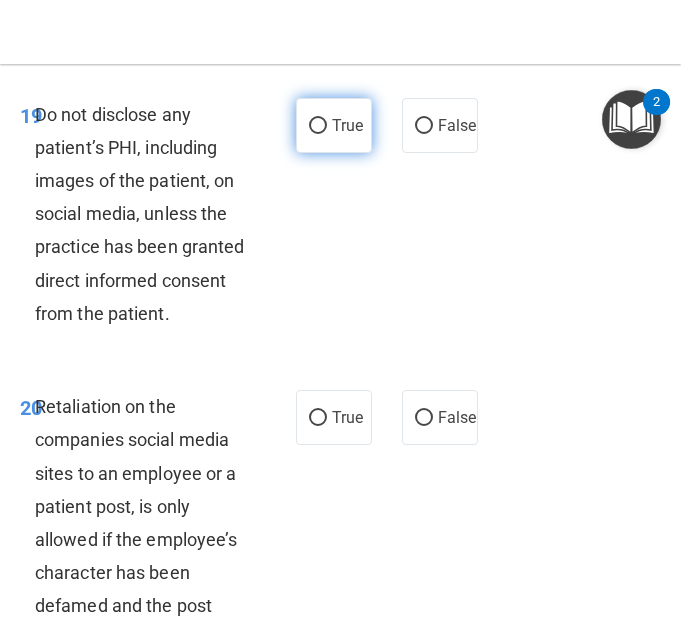 click on "True" at bounding box center [334, 125] 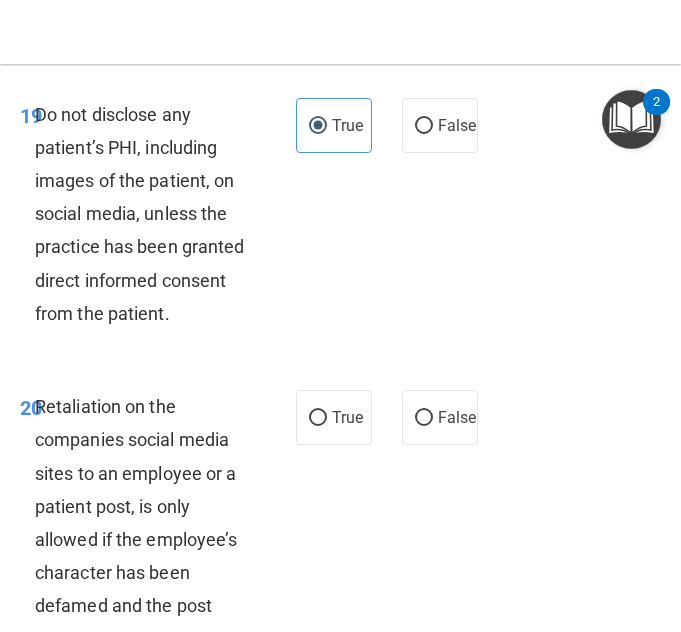 click on "Do not disclose any patient’s PHI, including images of the patient, on social media, unless the practice has been granted direct informed consent from the patient." at bounding box center (149, 214) 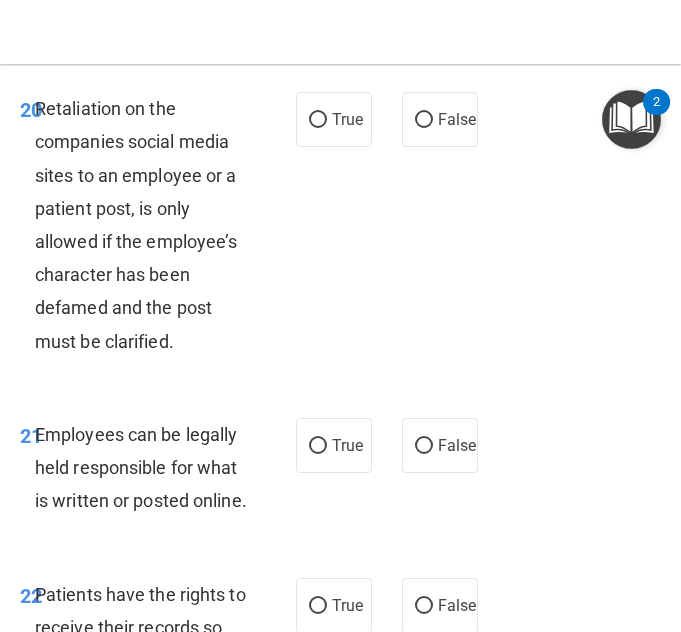 scroll, scrollTop: 6026, scrollLeft: 0, axis: vertical 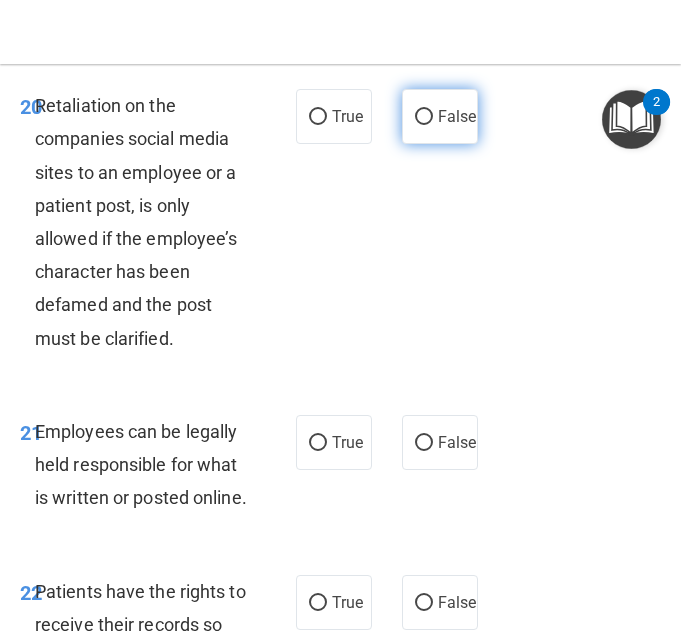 click on "False" at bounding box center [440, 116] 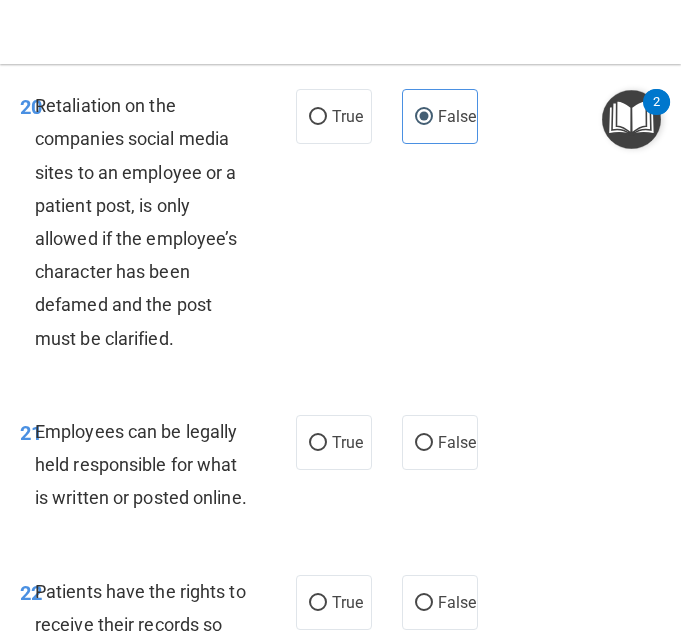 click on "Retaliation on the companies social media sites to an employee or a patient post, is only allowed if the employee’s character has been defamed and the post must be clarified." at bounding box center (149, 222) 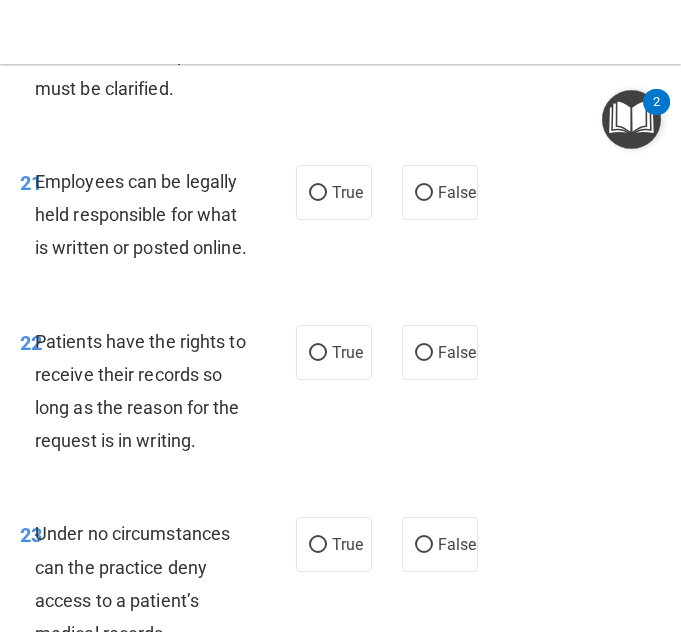 scroll, scrollTop: 6291, scrollLeft: 0, axis: vertical 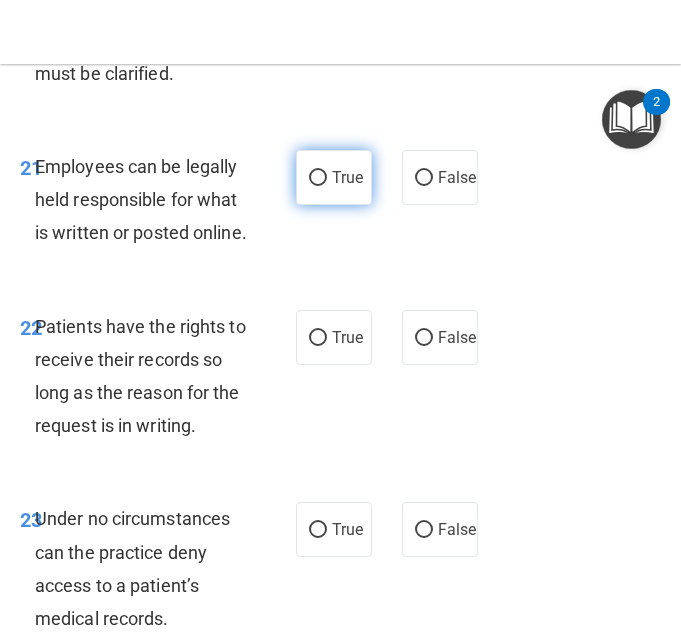 click on "True" at bounding box center (318, 178) 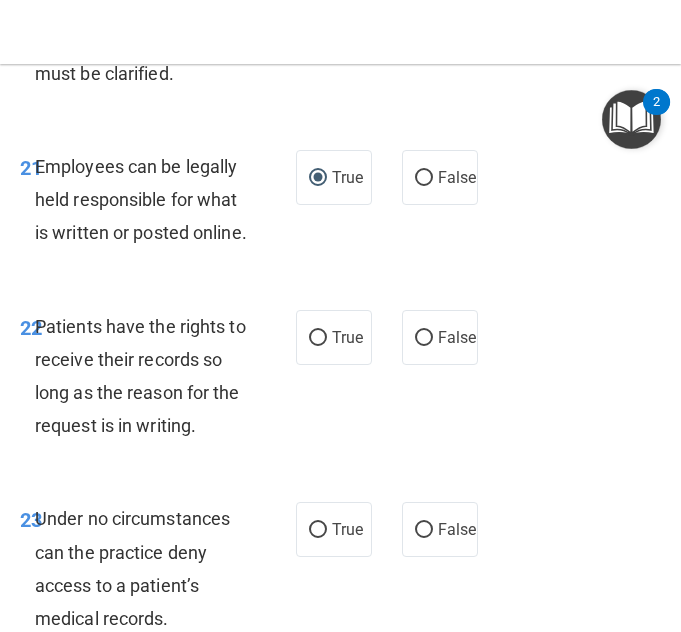 click on "21       Employees can be legally held responsible for what is written or posted online.                 True           False" at bounding box center (340, 205) 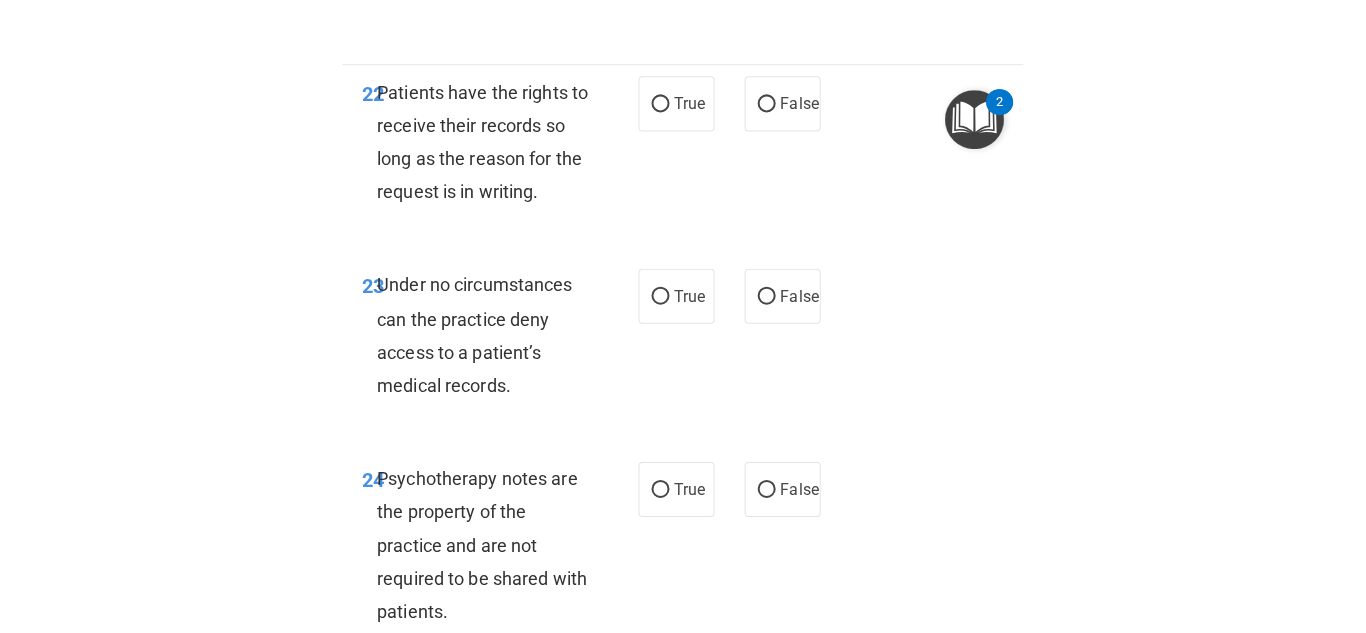 scroll, scrollTop: 6561, scrollLeft: 0, axis: vertical 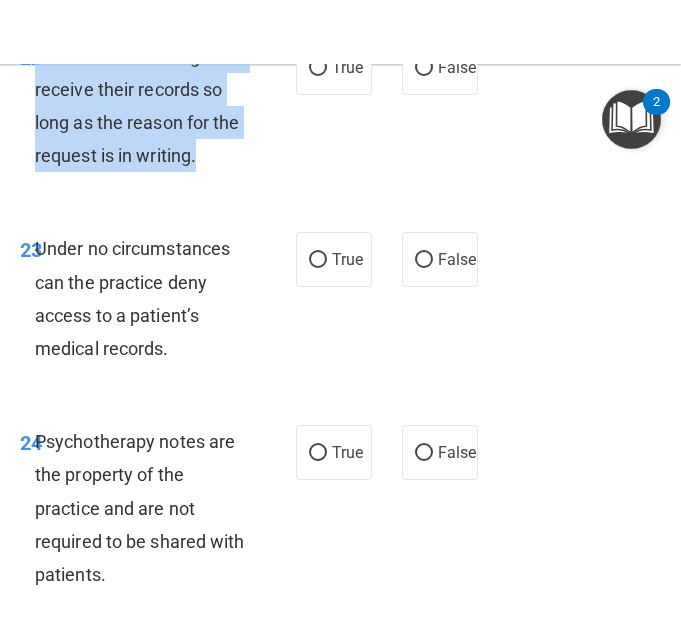 drag, startPoint x: 38, startPoint y: 281, endPoint x: 231, endPoint y: 392, distance: 222.64322 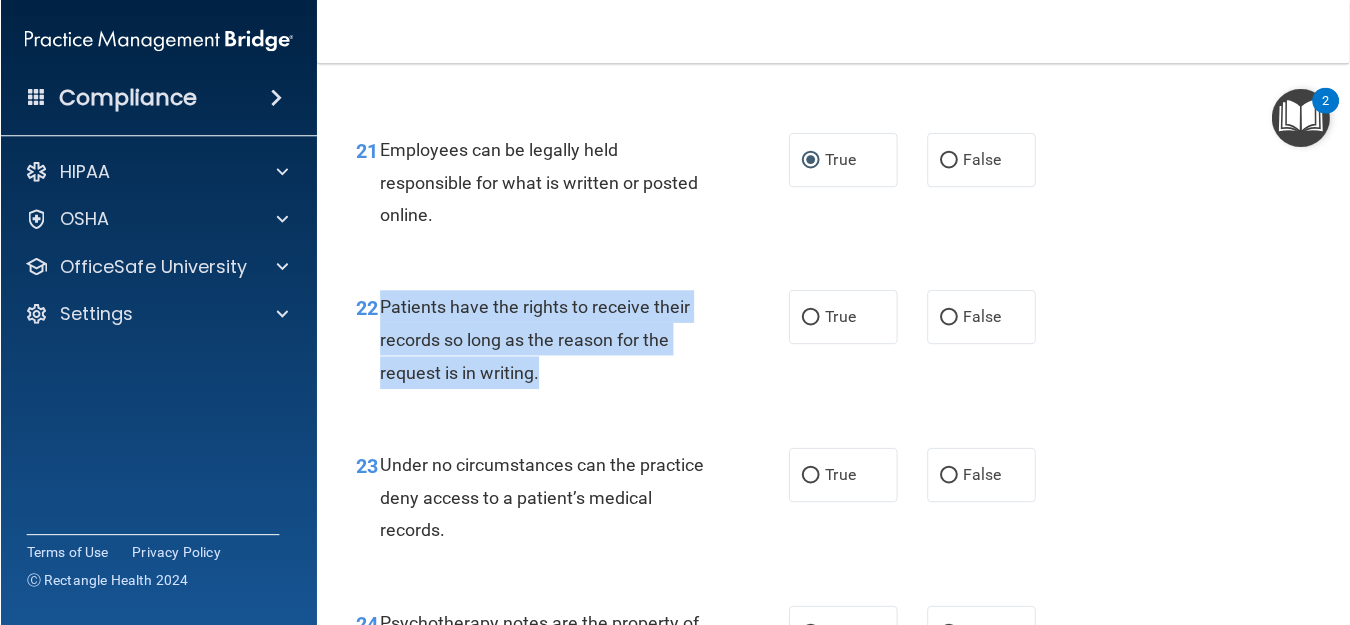 scroll, scrollTop: 4441, scrollLeft: 0, axis: vertical 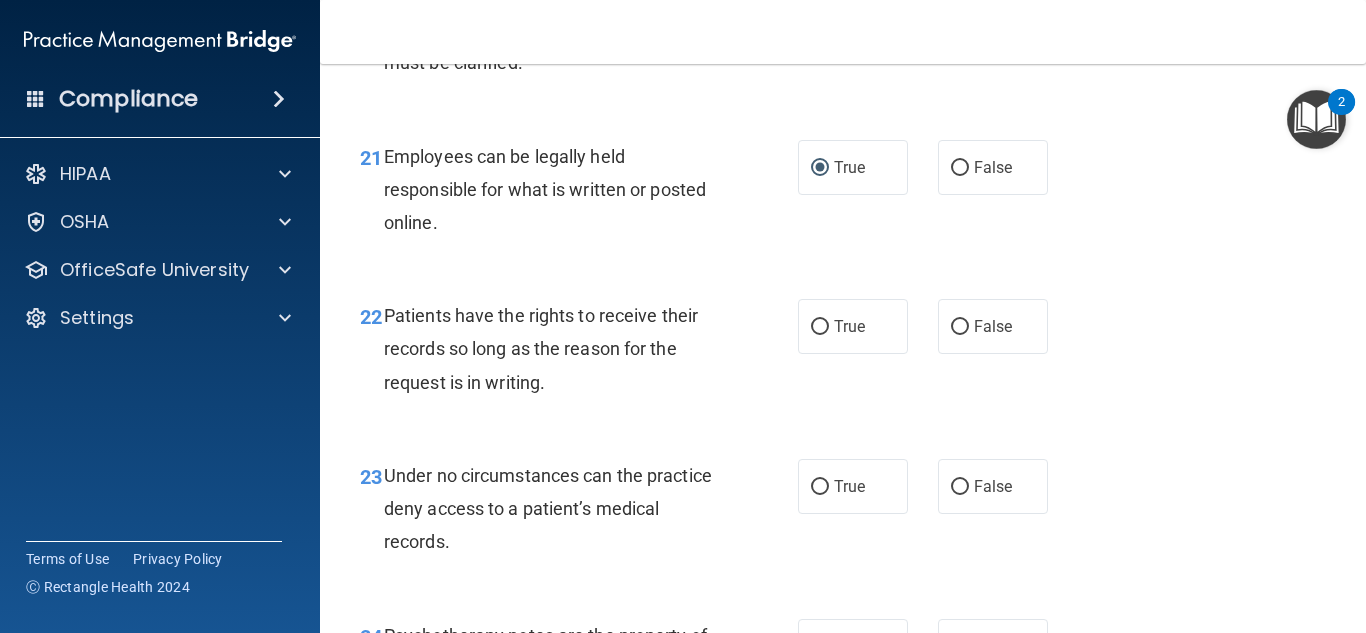 click on "22       Patients have the rights to receive their records so long as the reason for the request is in writing.                 True           False" at bounding box center [843, 354] 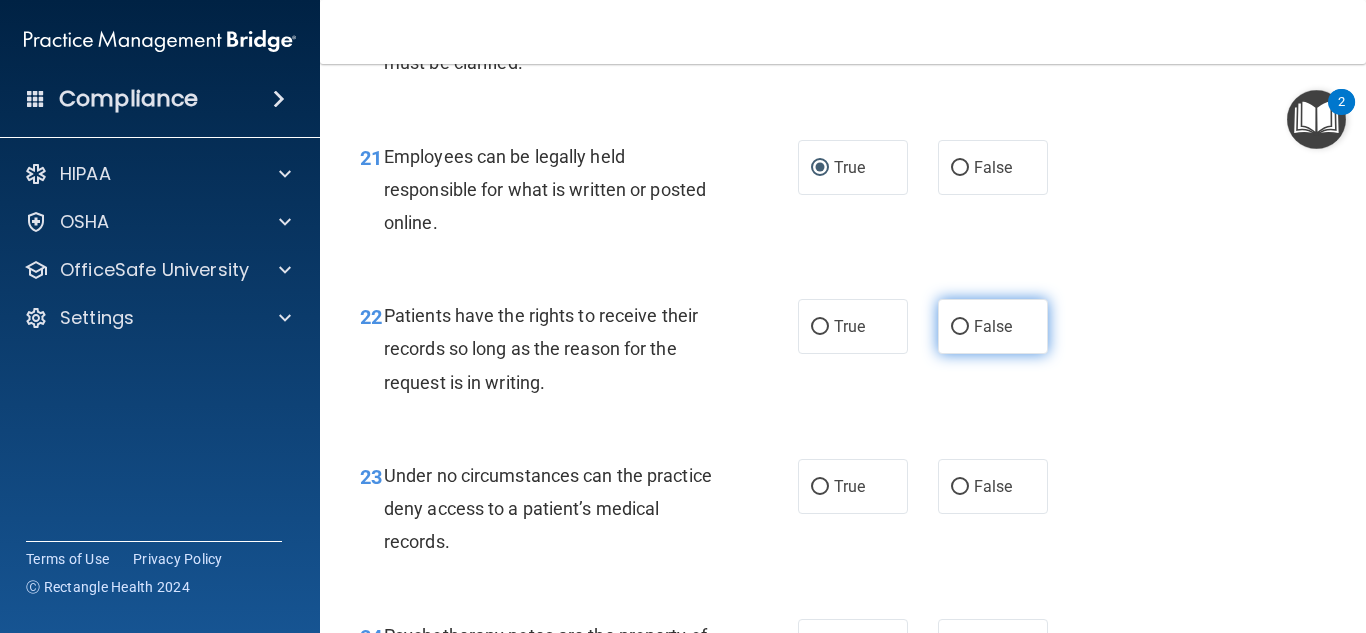 click on "False" at bounding box center (960, 327) 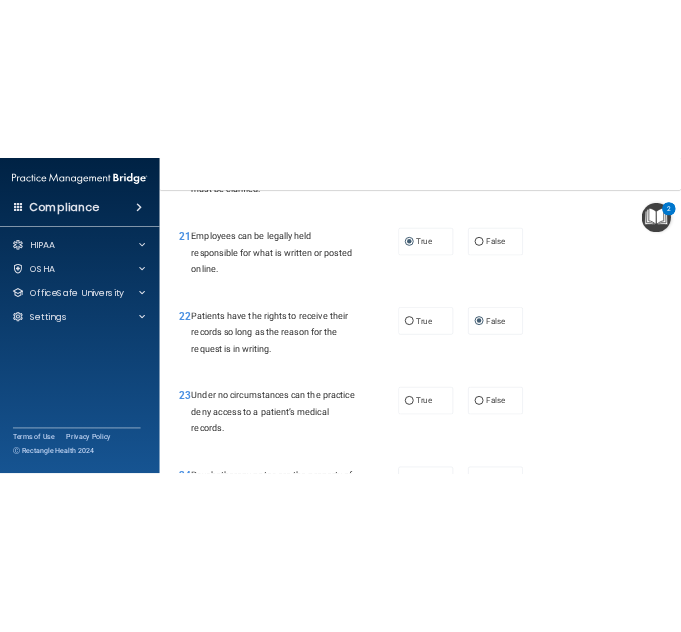 scroll, scrollTop: 4607, scrollLeft: 0, axis: vertical 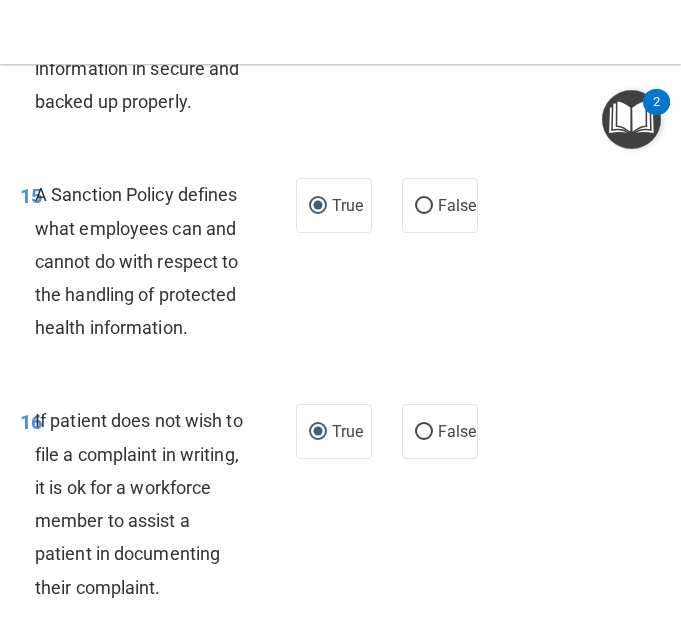 click on "A Sanction Policy defines what employees can and cannot do with respect to the handling of protected health information." at bounding box center [149, 261] 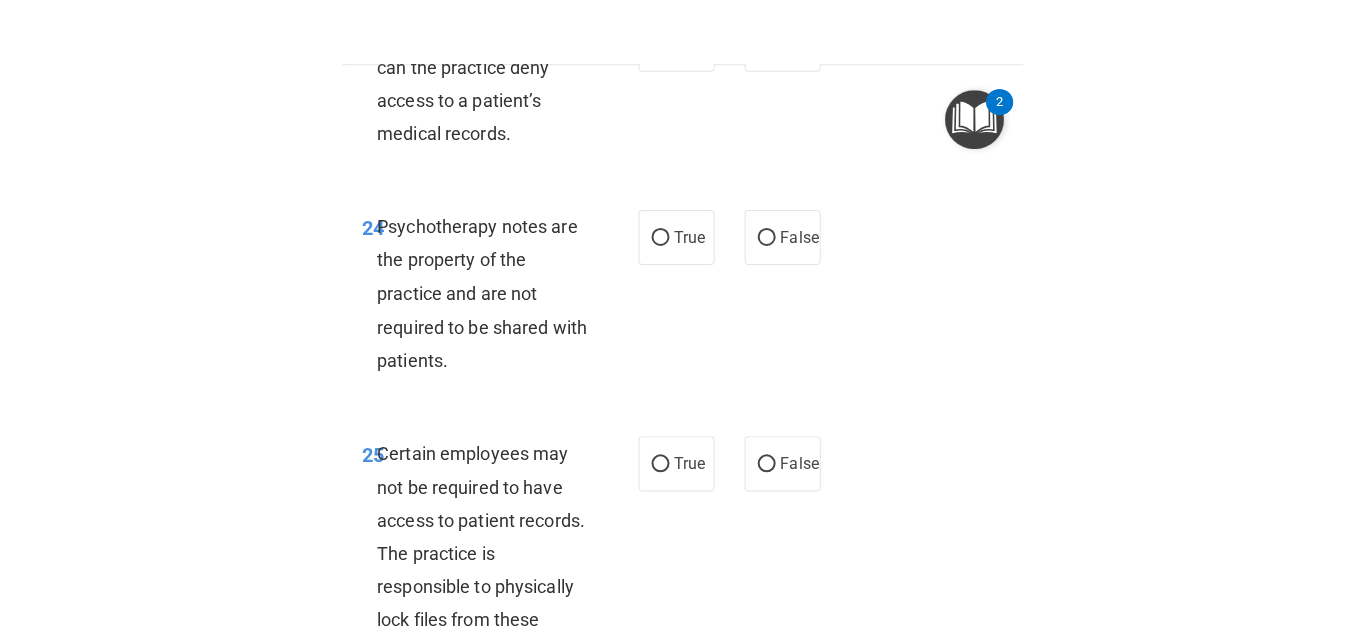 scroll, scrollTop: 6780, scrollLeft: 0, axis: vertical 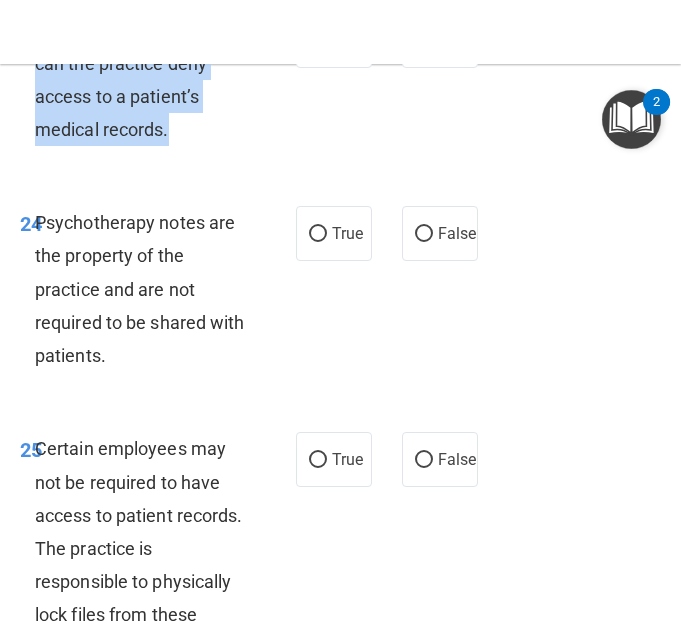 drag, startPoint x: 34, startPoint y: 261, endPoint x: 178, endPoint y: 365, distance: 177.62883 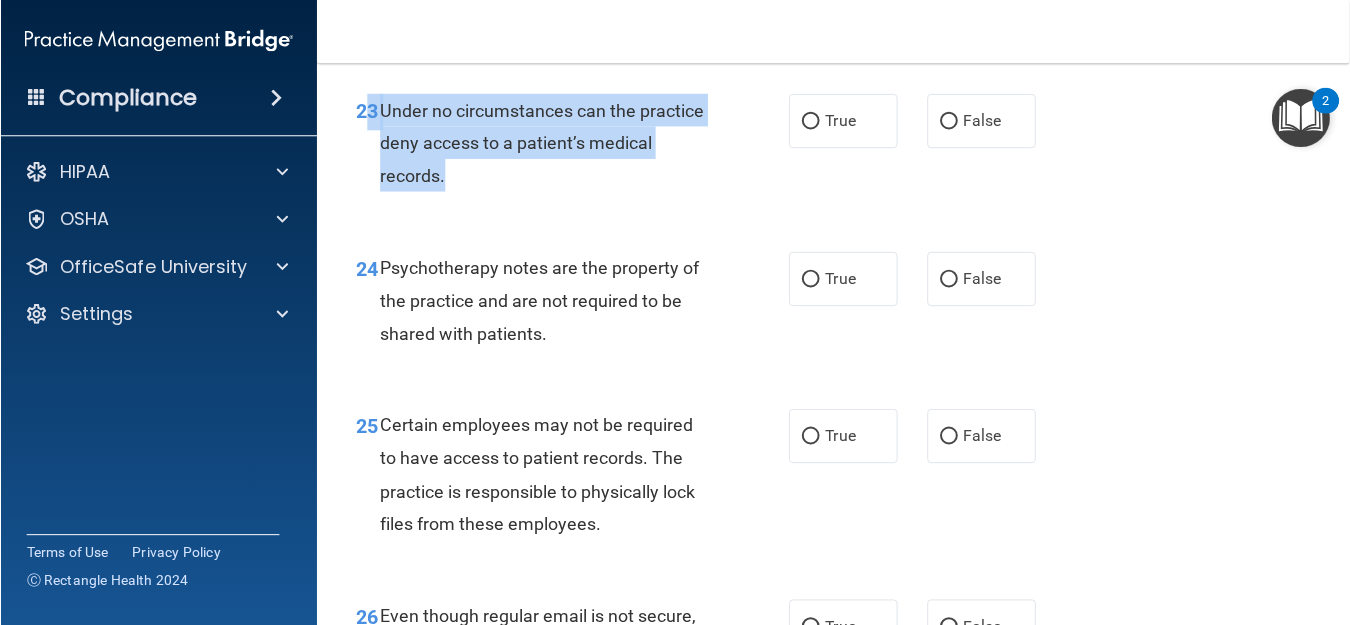 scroll, scrollTop: 4801, scrollLeft: 0, axis: vertical 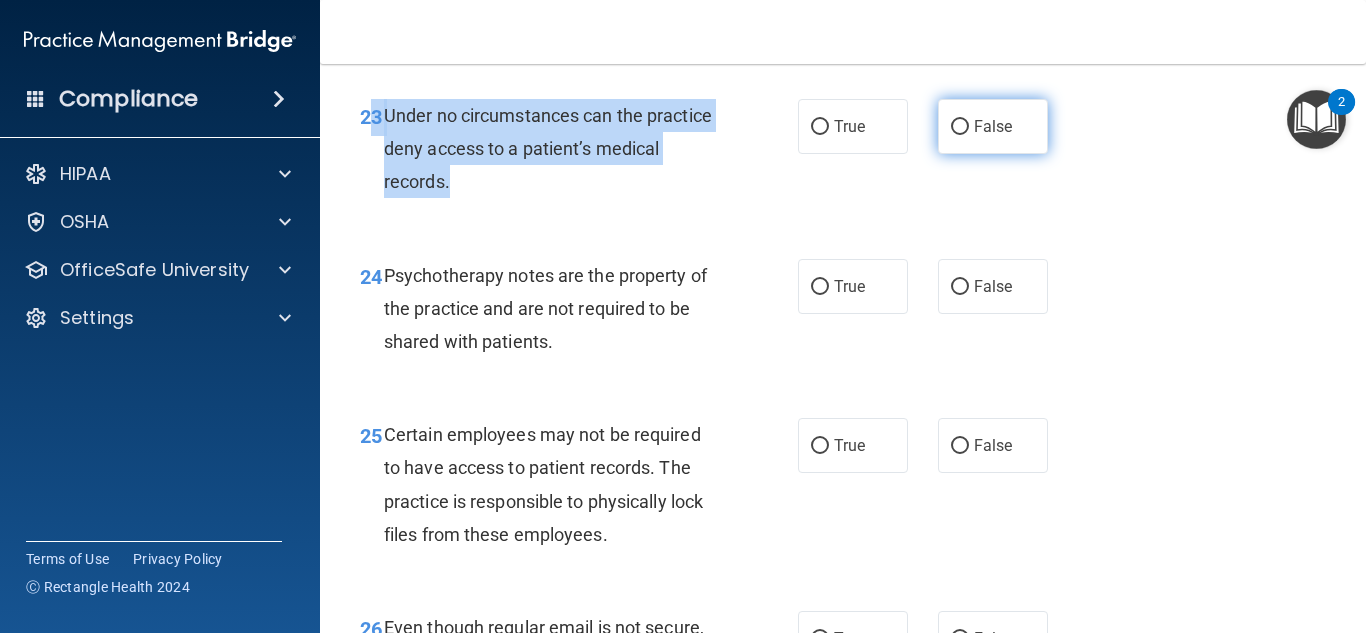 click on "False" at bounding box center (960, 127) 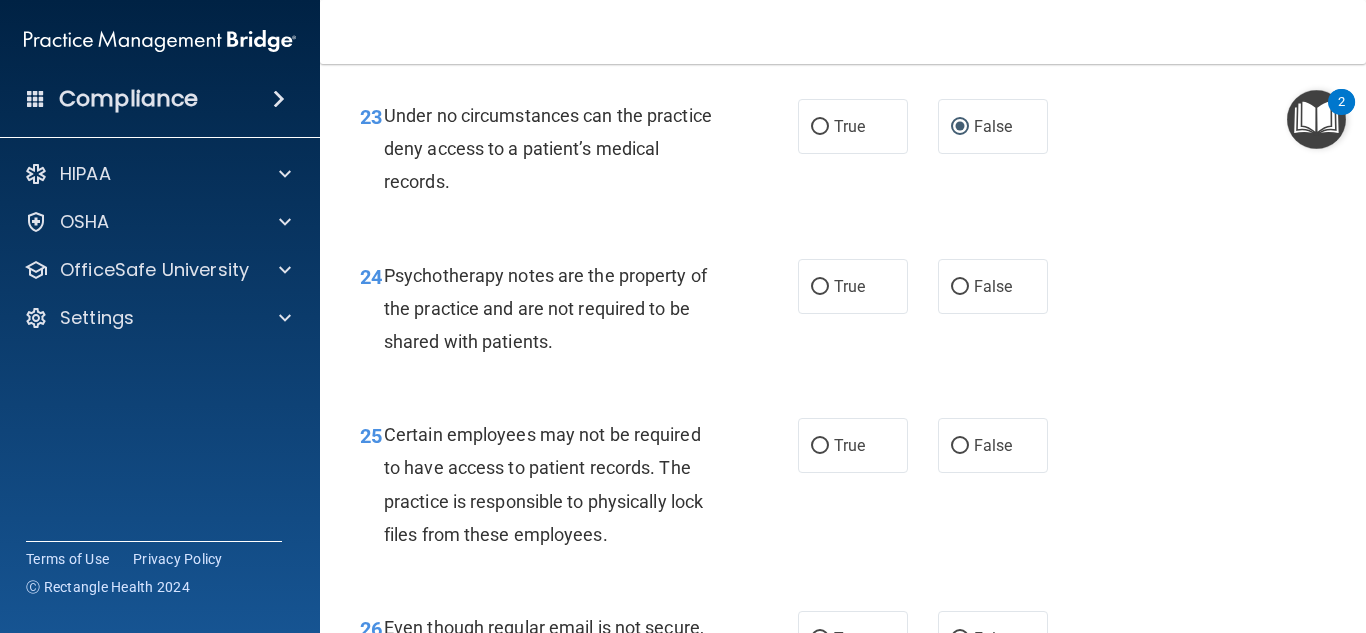 click on "23       Under no circumstances can the practice deny access to a patient’s medical records.                 True           False" at bounding box center (843, 154) 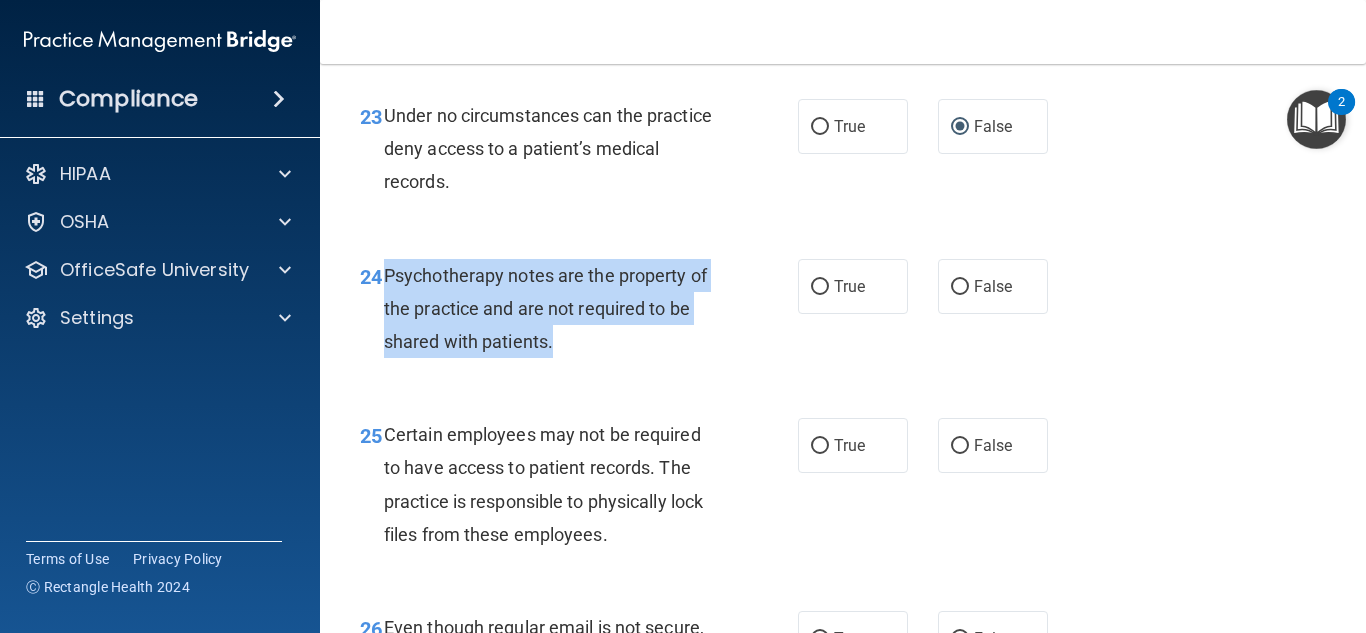 drag, startPoint x: 383, startPoint y: 303, endPoint x: 582, endPoint y: 383, distance: 214.47844 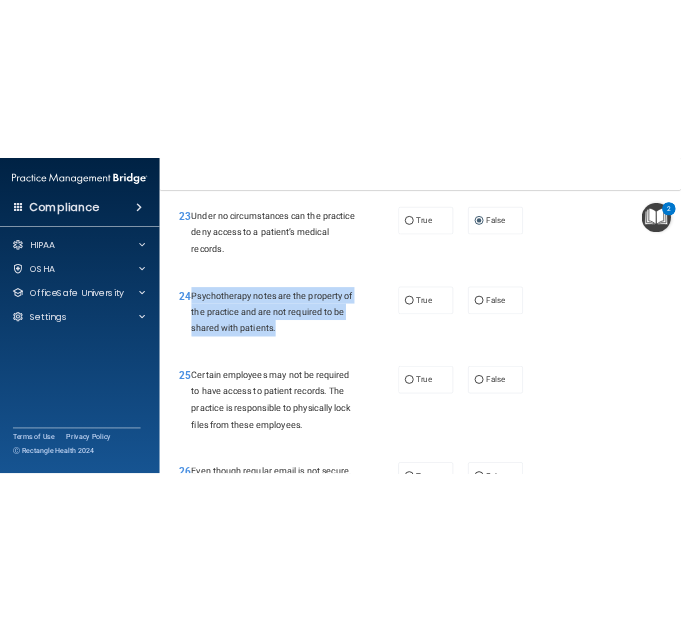 scroll, scrollTop: 4968, scrollLeft: 0, axis: vertical 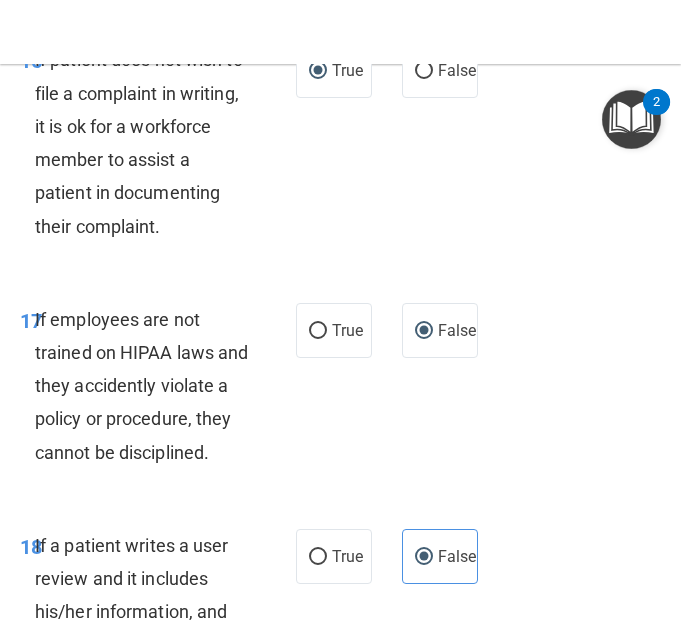 click on "If patient does not wish to file a complaint in writing, it is ok for a workforce member to assist a patient in documenting their complaint." at bounding box center [149, 142] 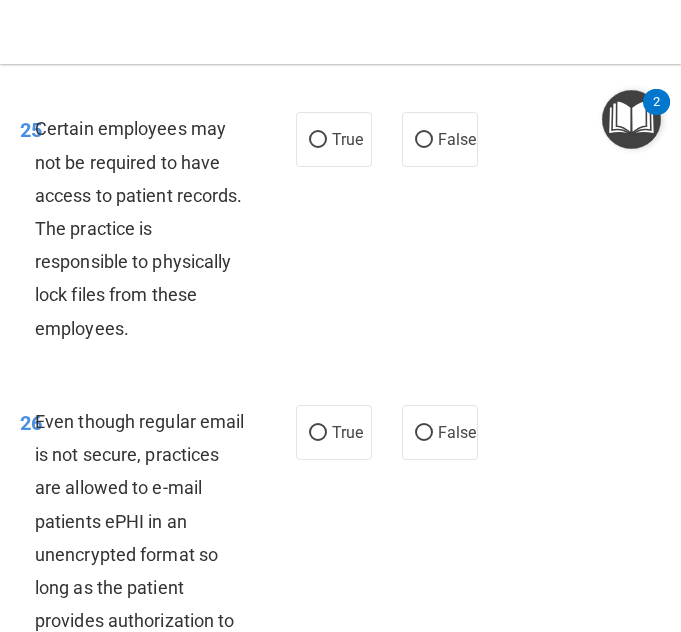 scroll, scrollTop: 7092, scrollLeft: 0, axis: vertical 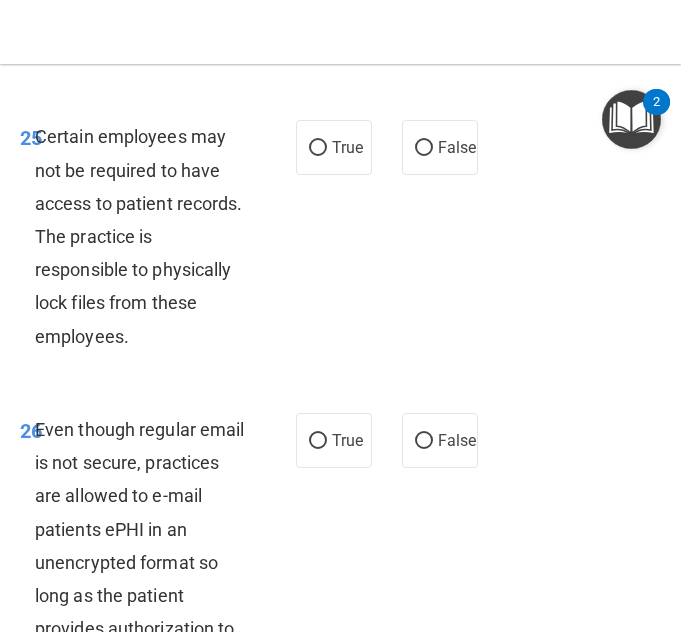 click on "True" at bounding box center (318, -78) 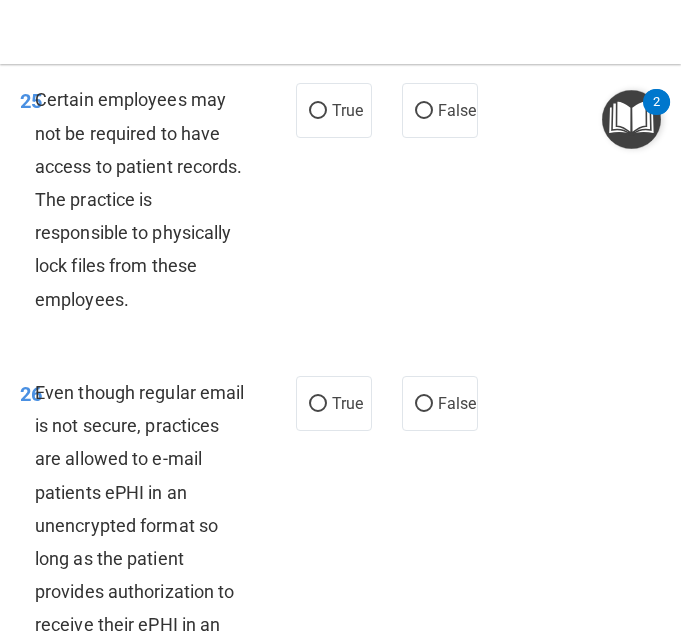 scroll, scrollTop: 7138, scrollLeft: 0, axis: vertical 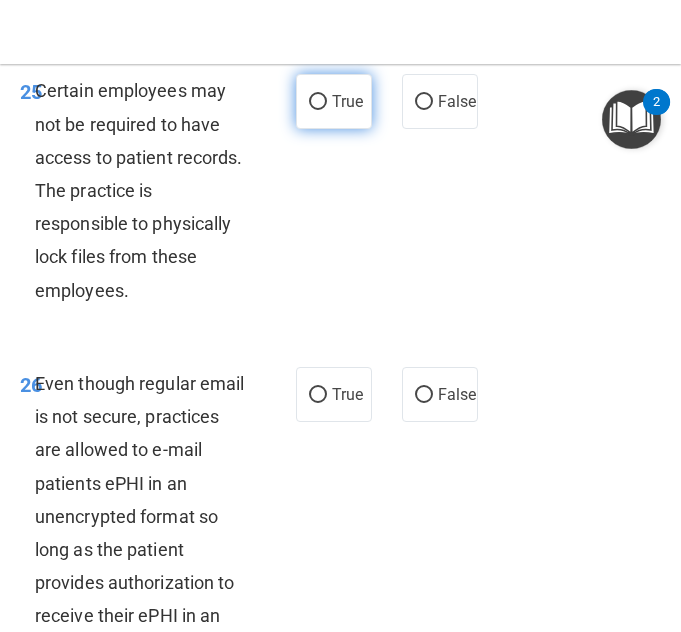 click on "True" at bounding box center (318, 102) 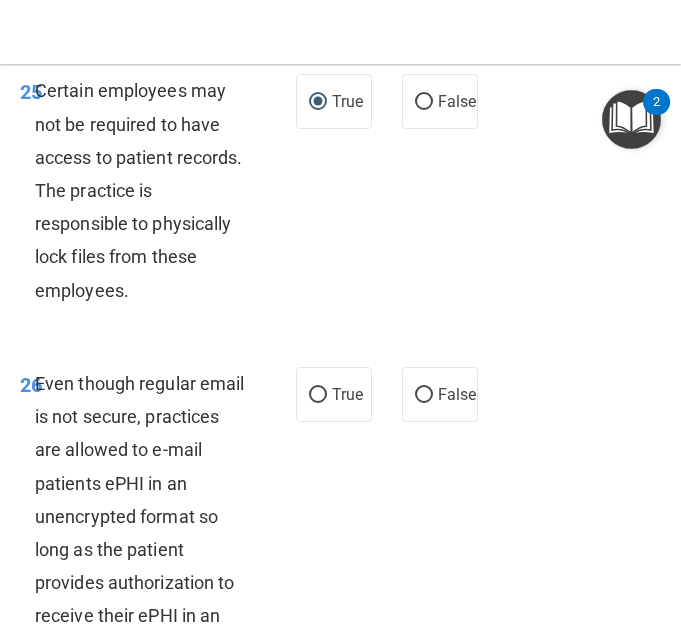 drag, startPoint x: 32, startPoint y: 321, endPoint x: 127, endPoint y: 519, distance: 219.61102 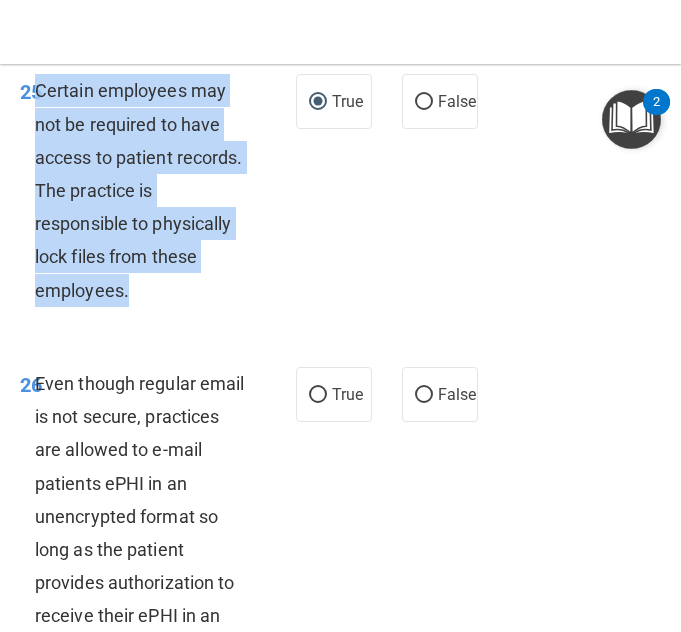 drag, startPoint x: 37, startPoint y: 315, endPoint x: 158, endPoint y: 512, distance: 231.19257 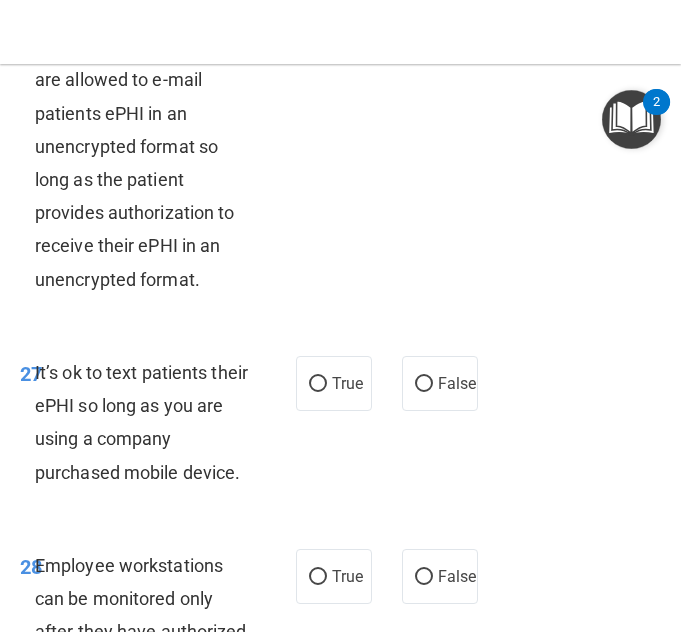 scroll, scrollTop: 7512, scrollLeft: 0, axis: vertical 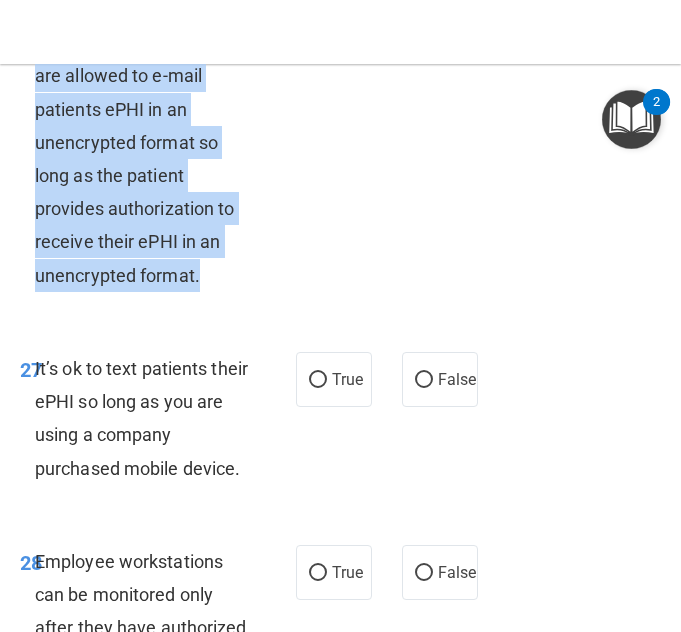 drag, startPoint x: 36, startPoint y: 238, endPoint x: 218, endPoint y: 498, distance: 317.37045 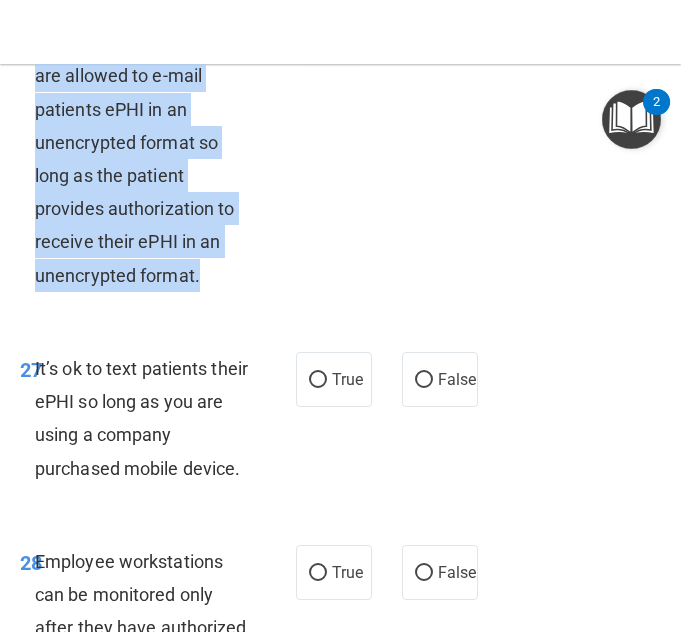 click on "True" at bounding box center (318, 21) 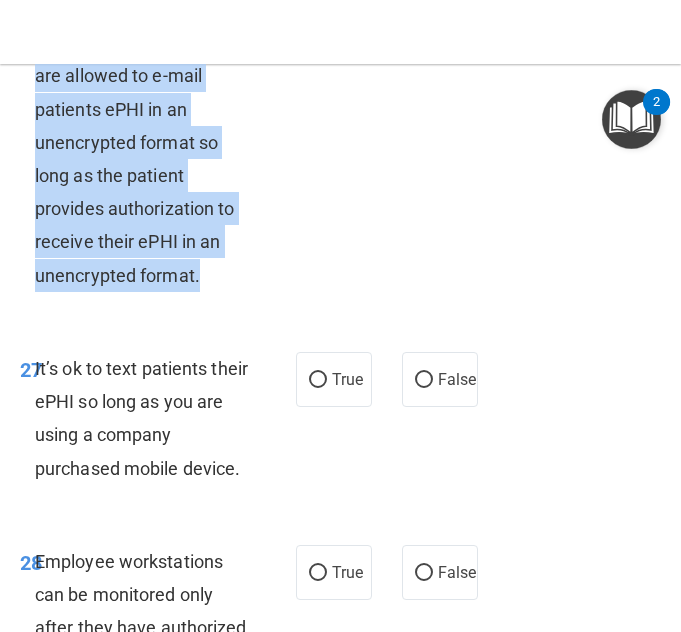 click on "Even though regular email is not secure, practices are allowed to e-mail patients ePHI in an unencrypted format so long as the patient provides authorization to receive their ePHI in an unencrypted format." at bounding box center (149, 142) 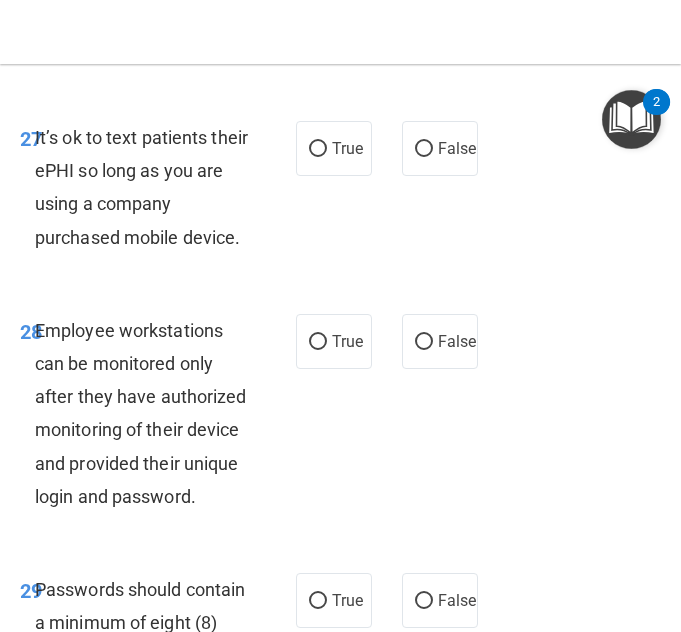 scroll, scrollTop: 7745, scrollLeft: 0, axis: vertical 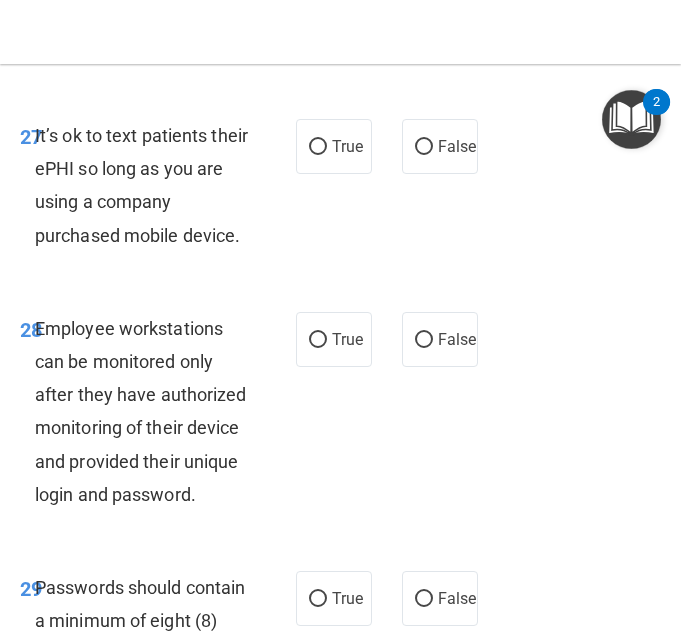 drag, startPoint x: 34, startPoint y: 364, endPoint x: 249, endPoint y: 475, distance: 241.96281 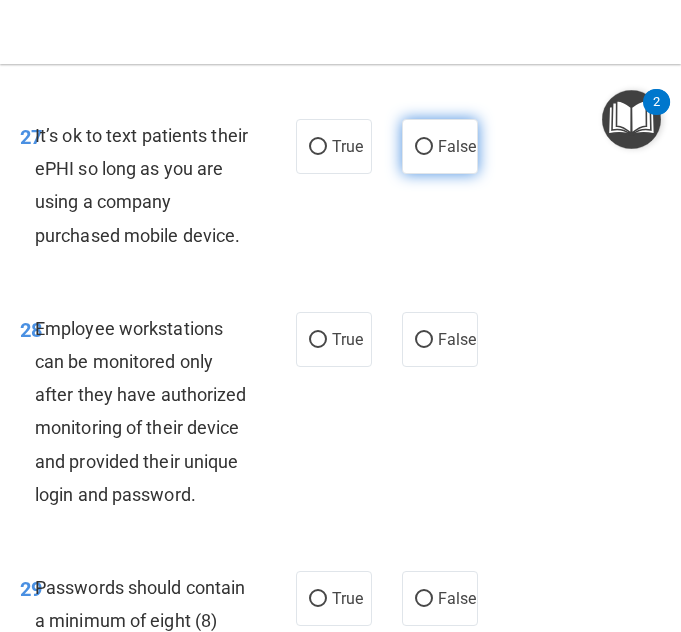 click on "False" at bounding box center (424, 147) 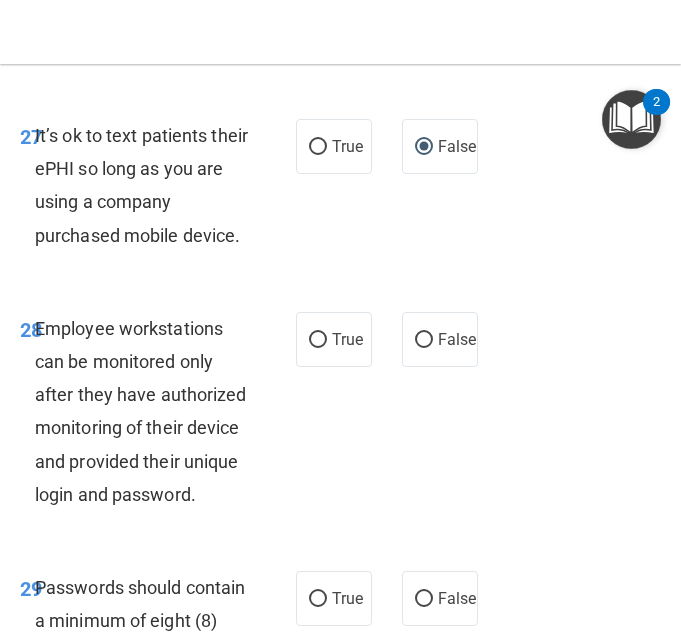 click on "Employee workstations can be monitored only after they have authorized monitoring of their device and provided their unique login and password." at bounding box center [149, 411] 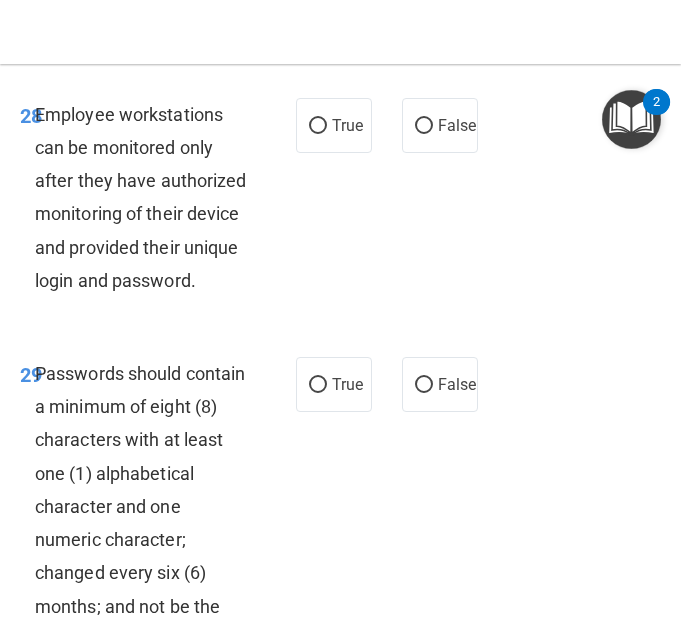 scroll, scrollTop: 7965, scrollLeft: 0, axis: vertical 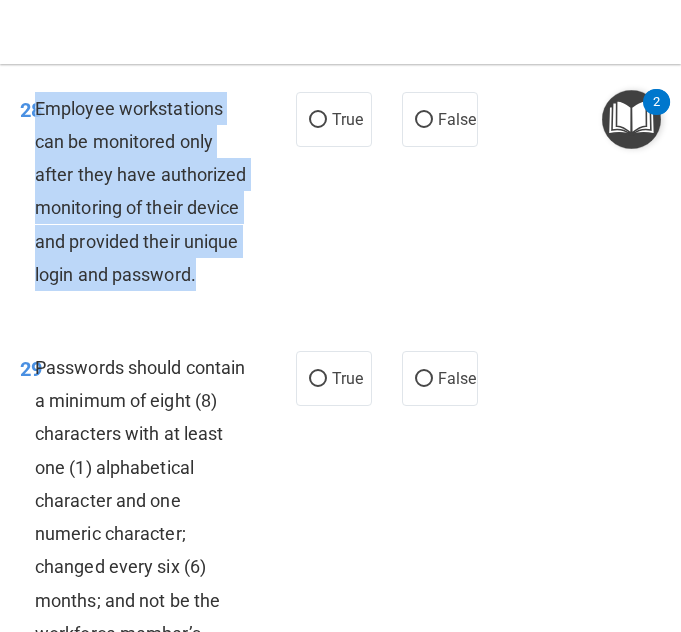 drag, startPoint x: 35, startPoint y: 329, endPoint x: 197, endPoint y: 560, distance: 282.1436 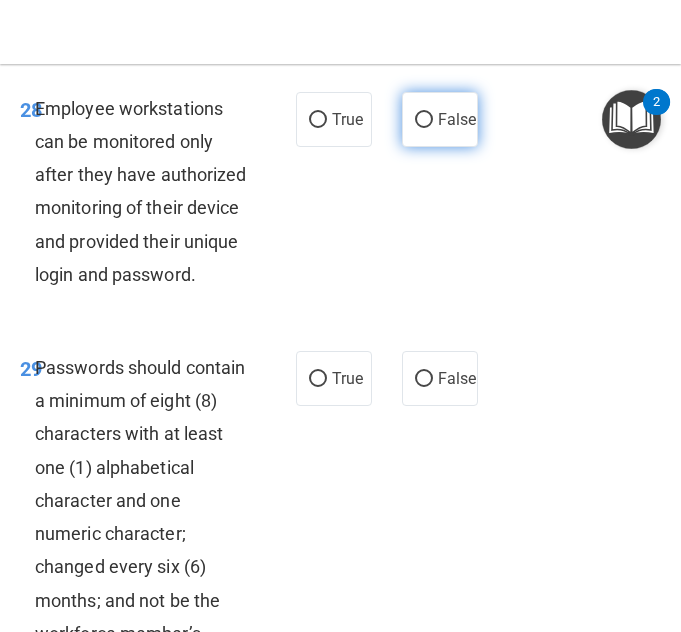 click on "False" at bounding box center (457, 119) 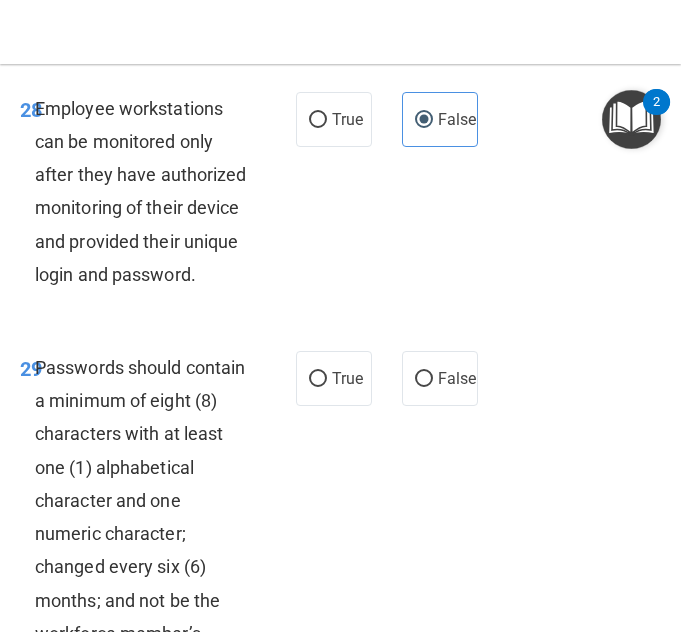 click on "Employee workstations can be monitored only after they have authorized monitoring of their device and provided their unique login and password." at bounding box center (149, 191) 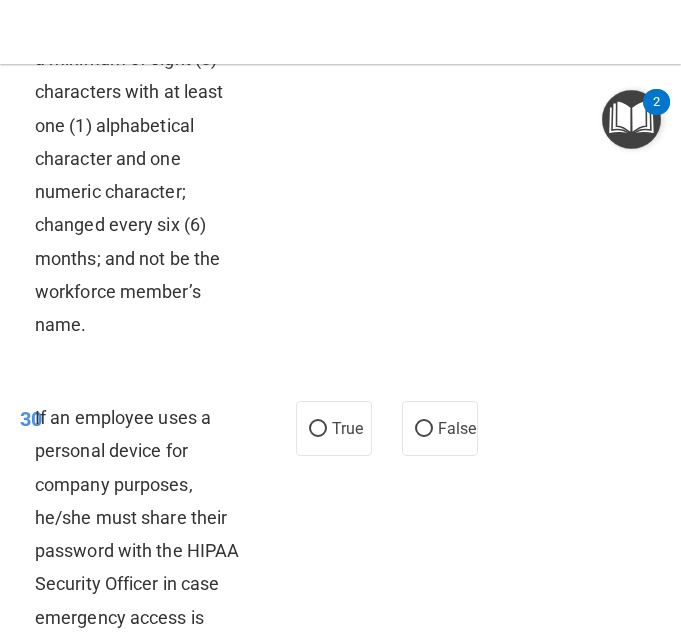 scroll, scrollTop: 8320, scrollLeft: 0, axis: vertical 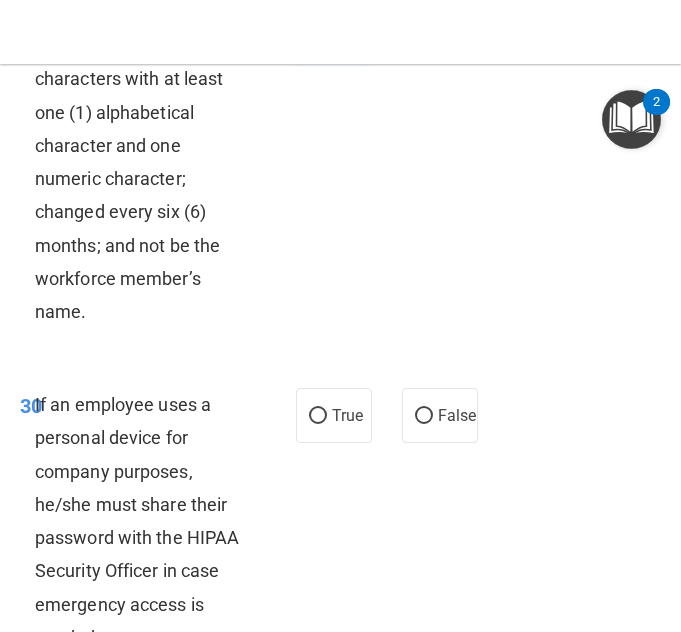 click on "True" at bounding box center [318, 24] 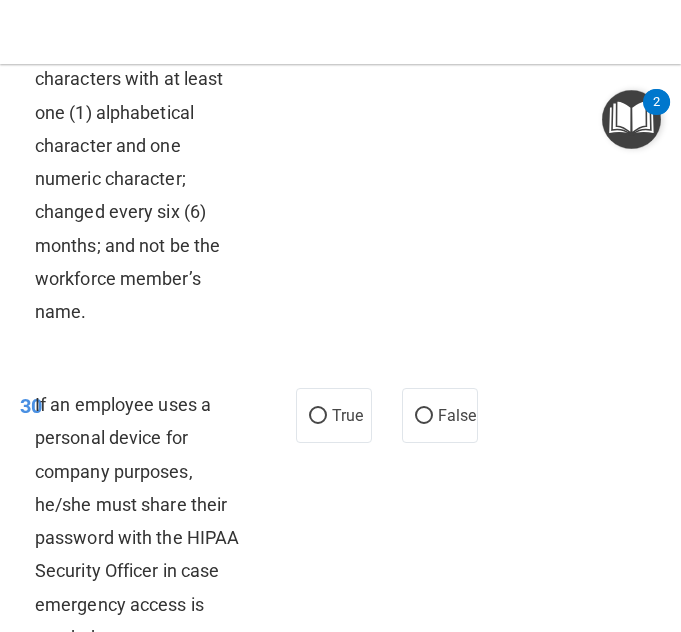 click on "Passwords should contain a minimum of eight (8) characters with at least one (1) alphabetical character and one numeric character; changed every six (6) months; and not be the workforce member’s name." at bounding box center (149, 162) 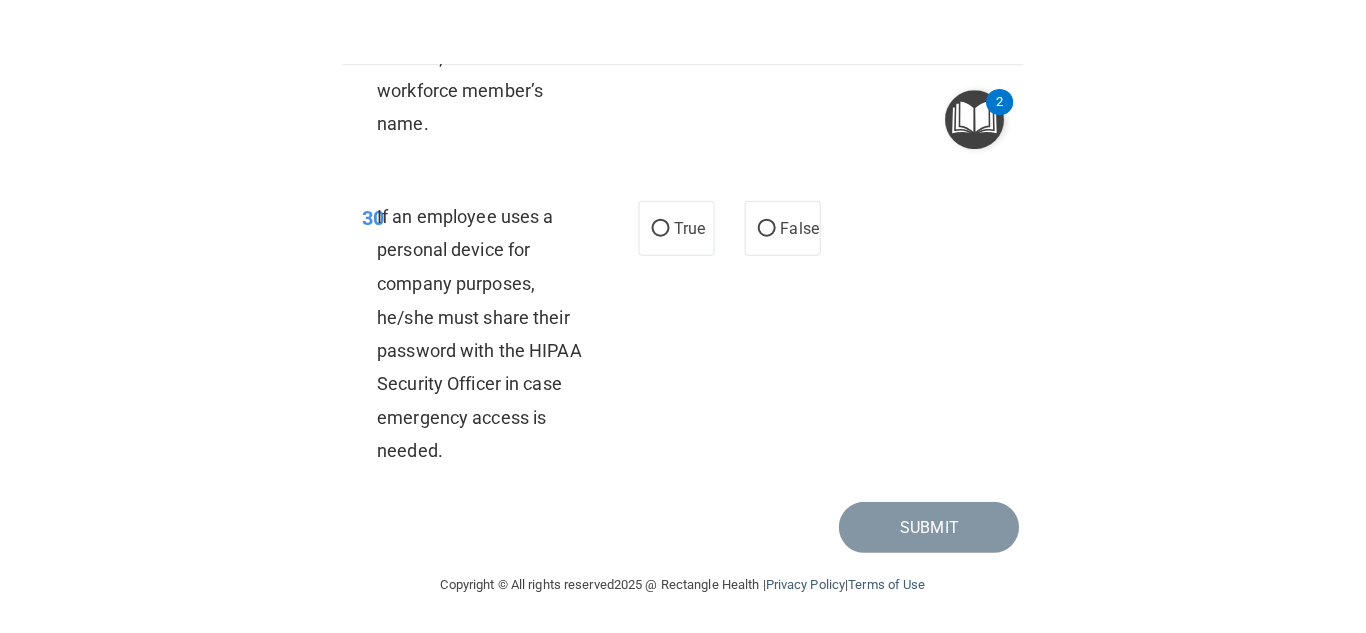 scroll, scrollTop: 8709, scrollLeft: 0, axis: vertical 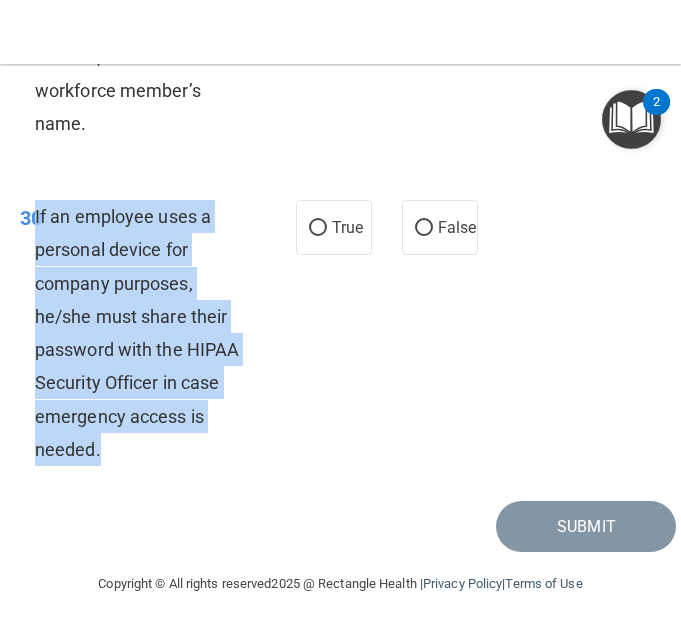drag, startPoint x: 36, startPoint y: 276, endPoint x: 164, endPoint y: 517, distance: 272.88275 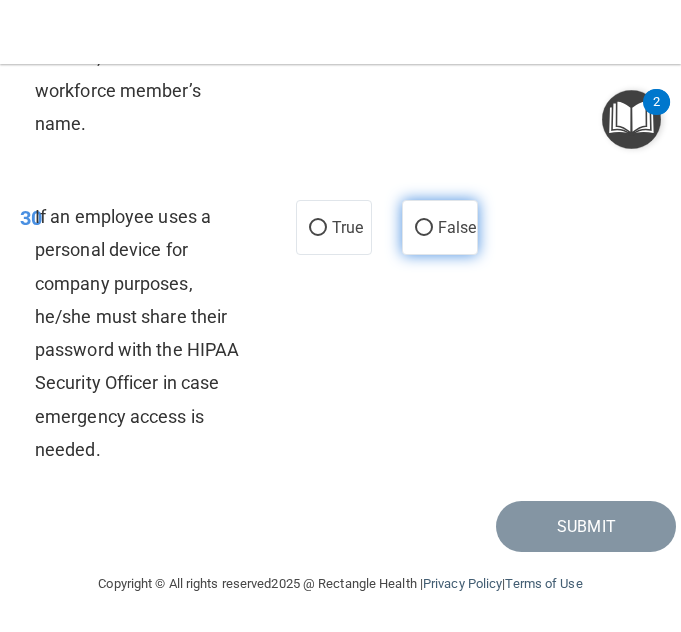 click on "False" at bounding box center (440, 227) 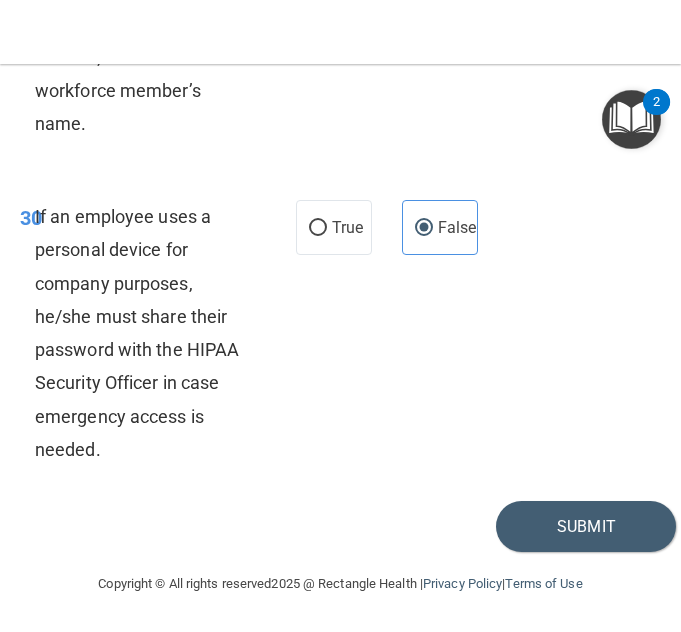 click on "If an employee uses a personal device for company purposes, he/she must share their password with the HIPAA Security Officer in case emergency access is needed." at bounding box center [137, 333] 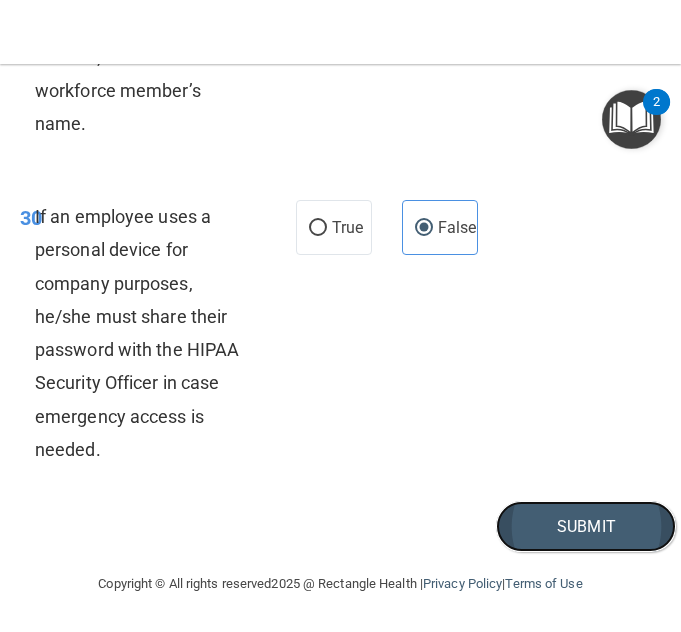 click on "Submit" at bounding box center [586, 526] 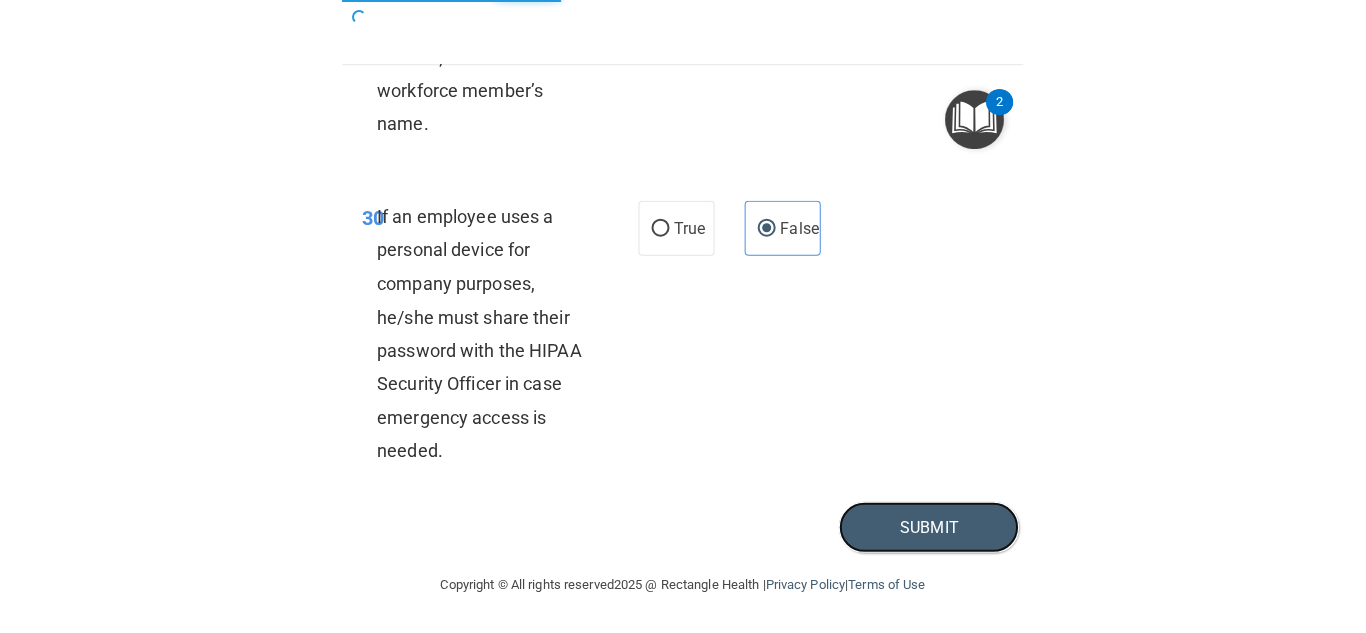 scroll, scrollTop: 6048, scrollLeft: 0, axis: vertical 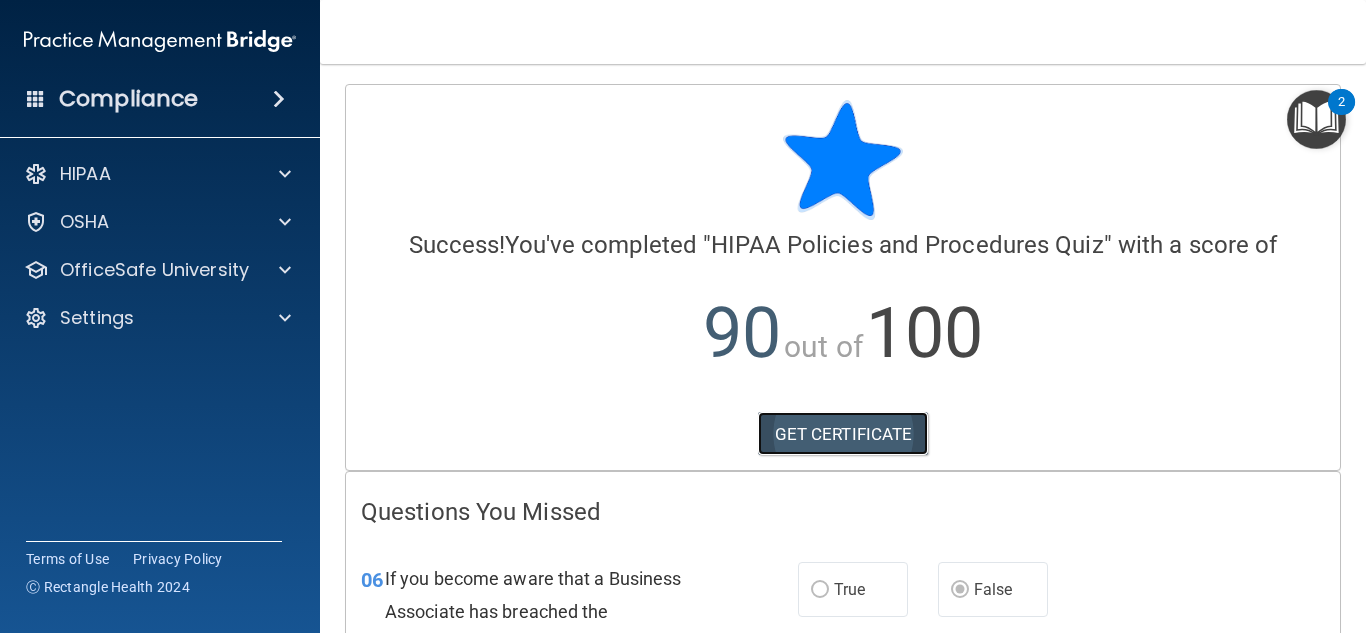 click on "GET CERTIFICATE" at bounding box center [843, 434] 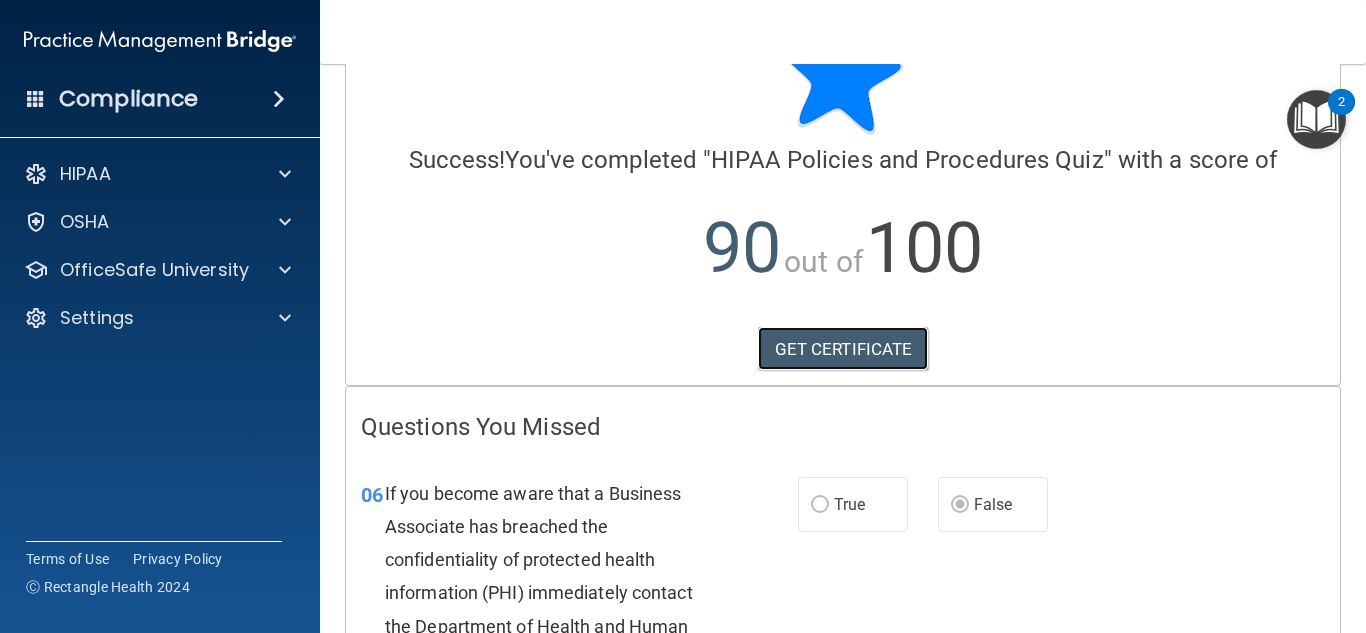 scroll, scrollTop: 0, scrollLeft: 0, axis: both 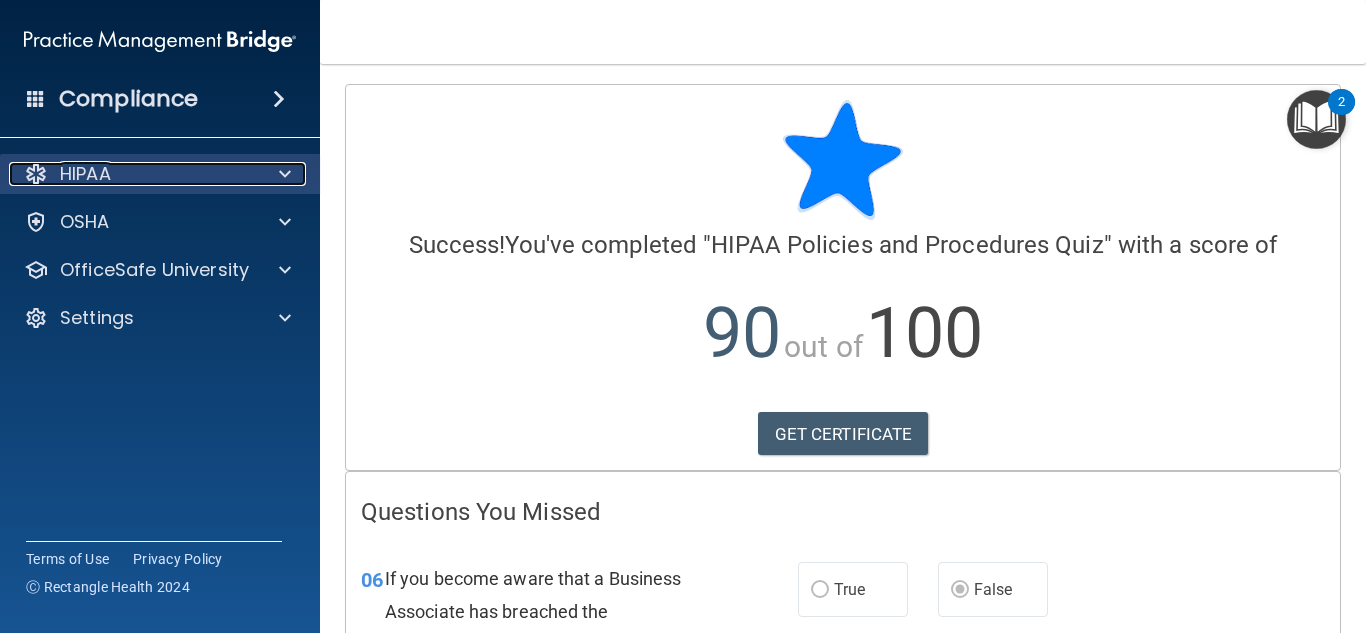click at bounding box center [282, 174] 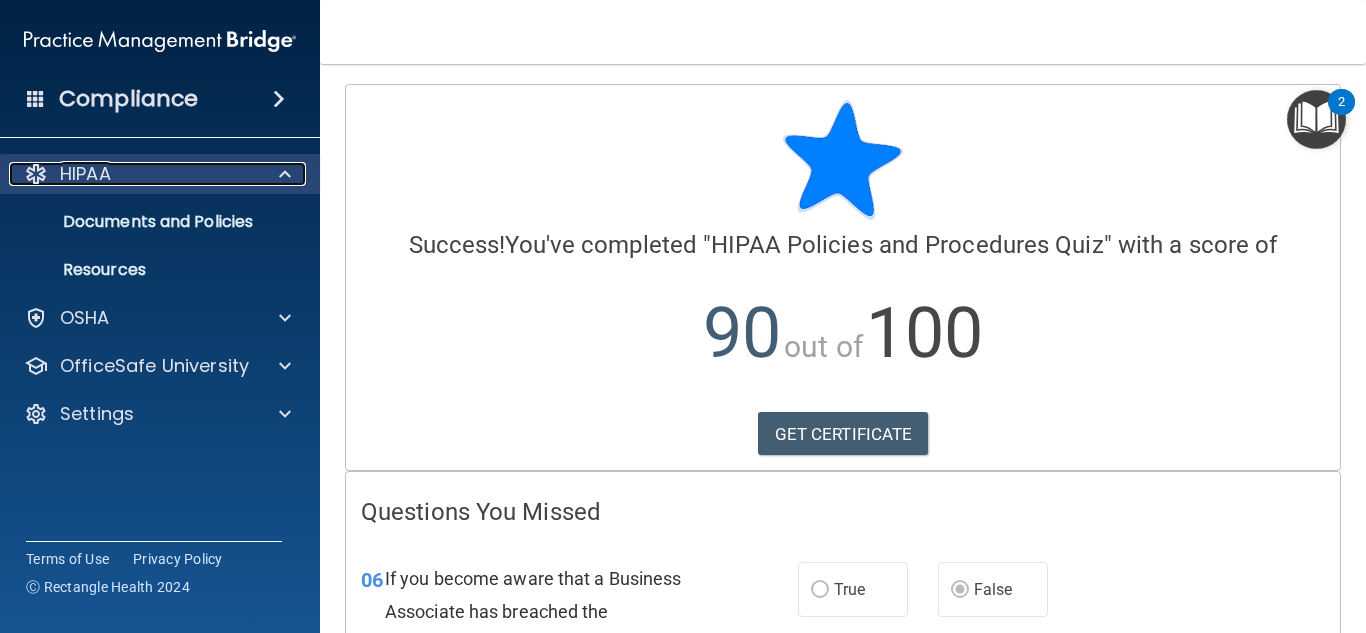 click at bounding box center [282, 174] 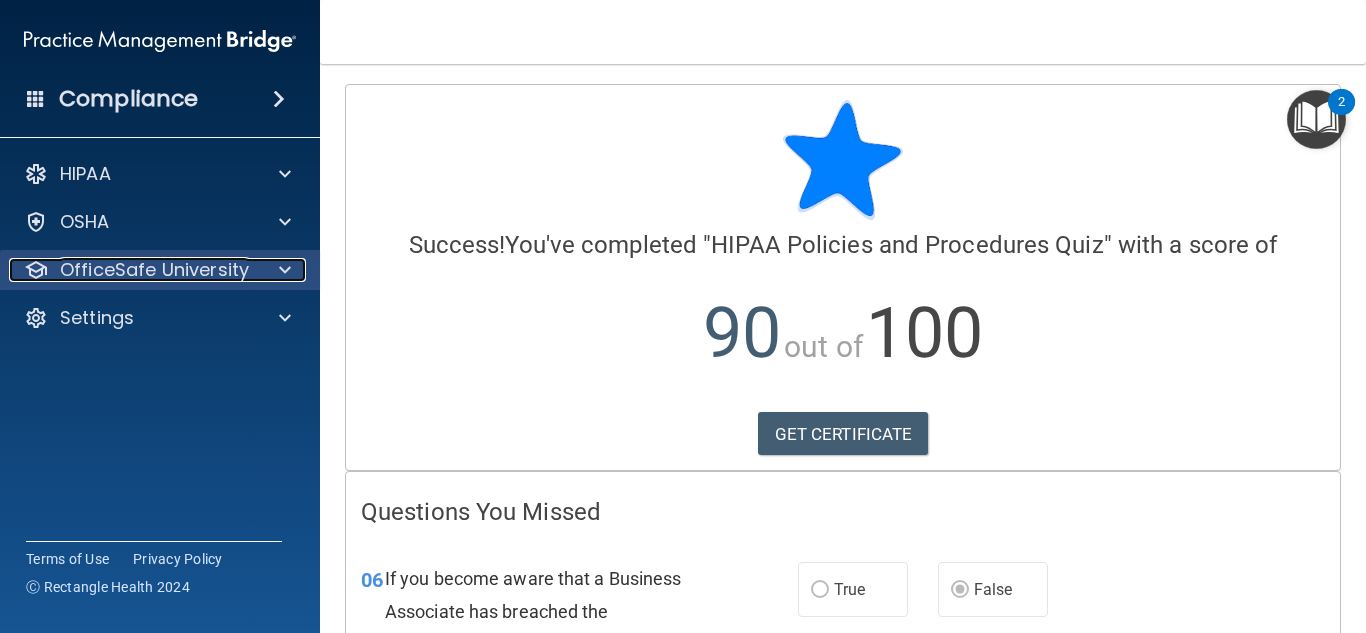 click at bounding box center (285, 270) 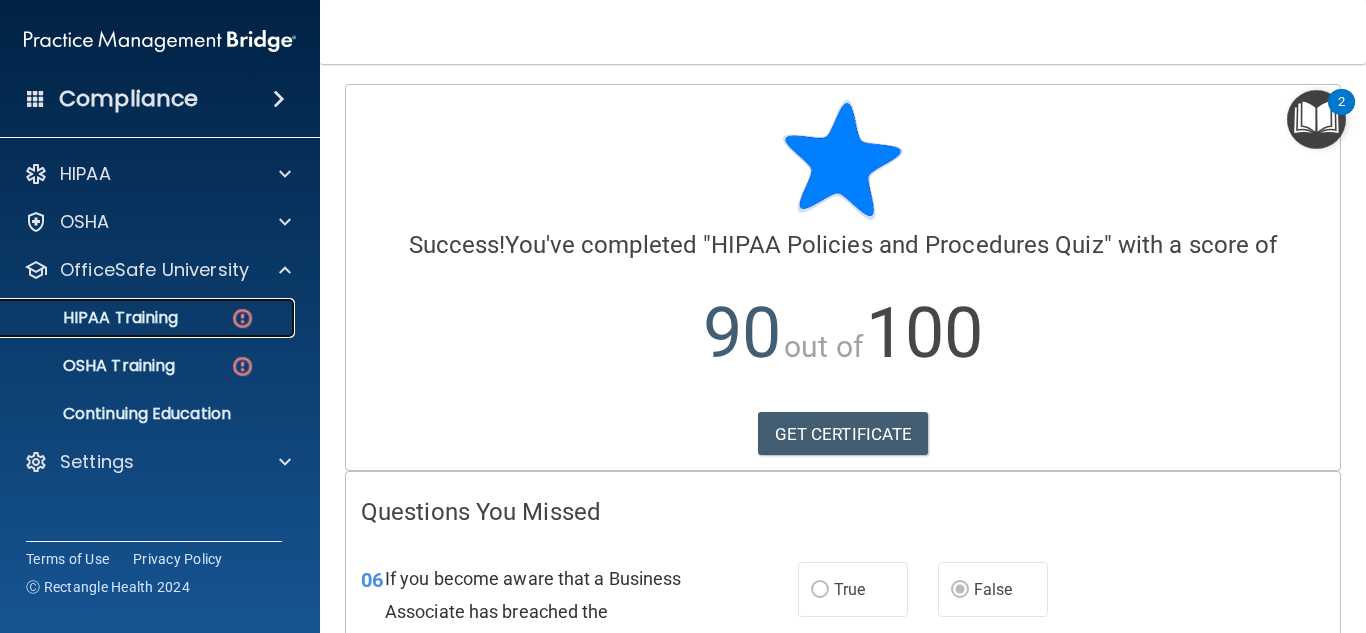 click on "HIPAA Training" at bounding box center [95, 318] 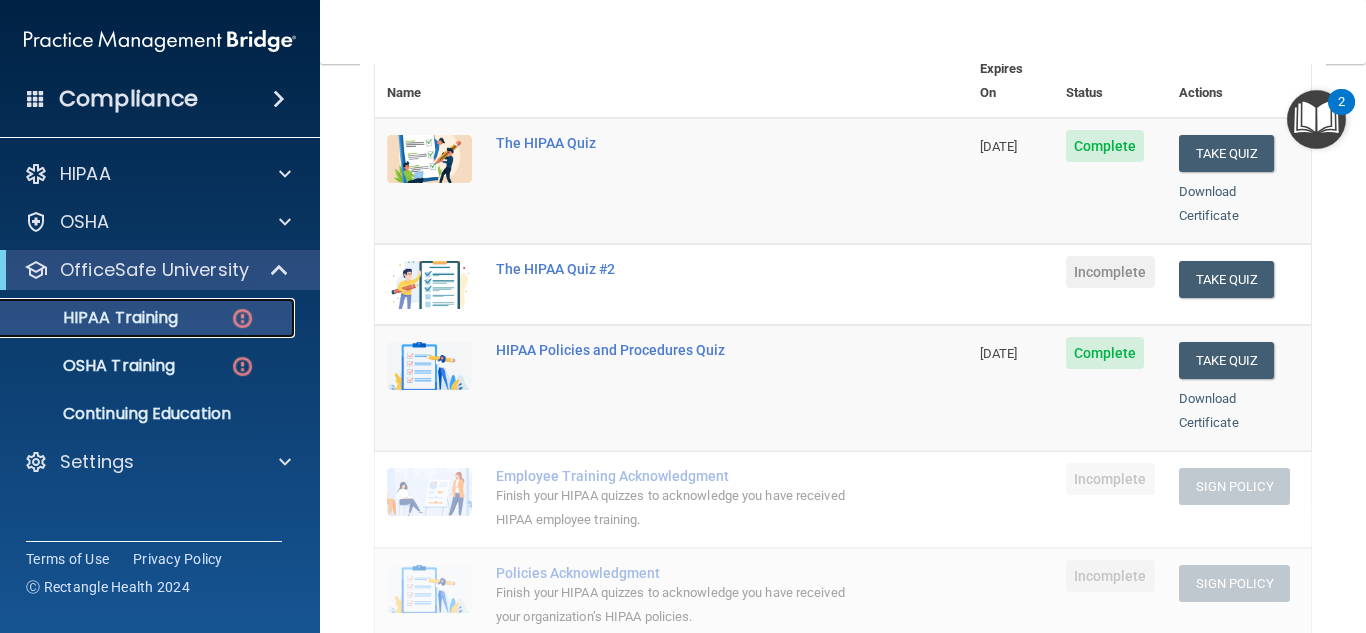 scroll, scrollTop: 248, scrollLeft: 0, axis: vertical 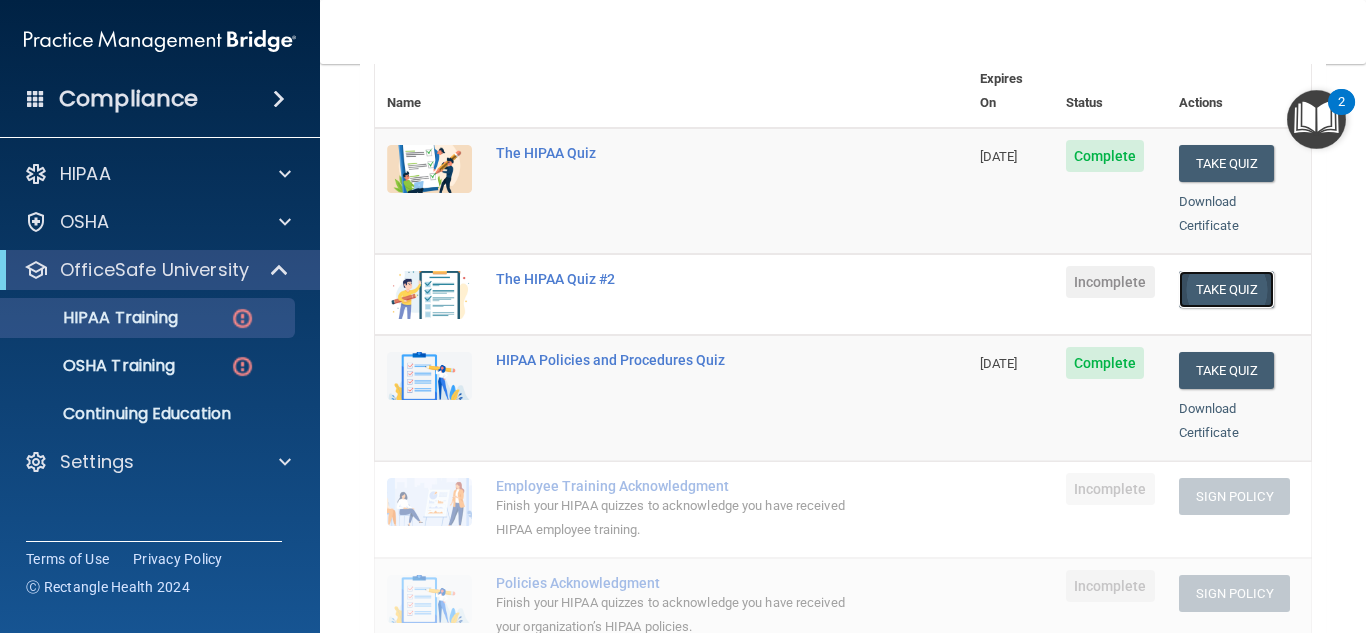 click on "Take Quiz" at bounding box center [1227, 289] 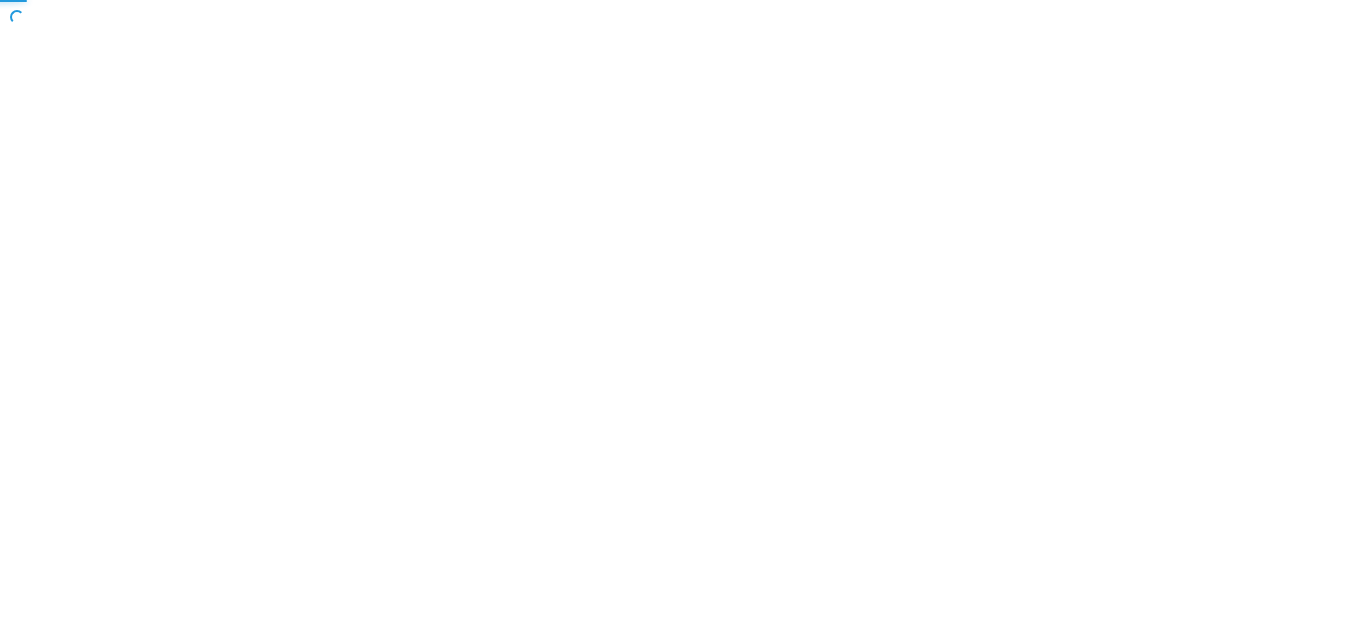 scroll, scrollTop: 0, scrollLeft: 0, axis: both 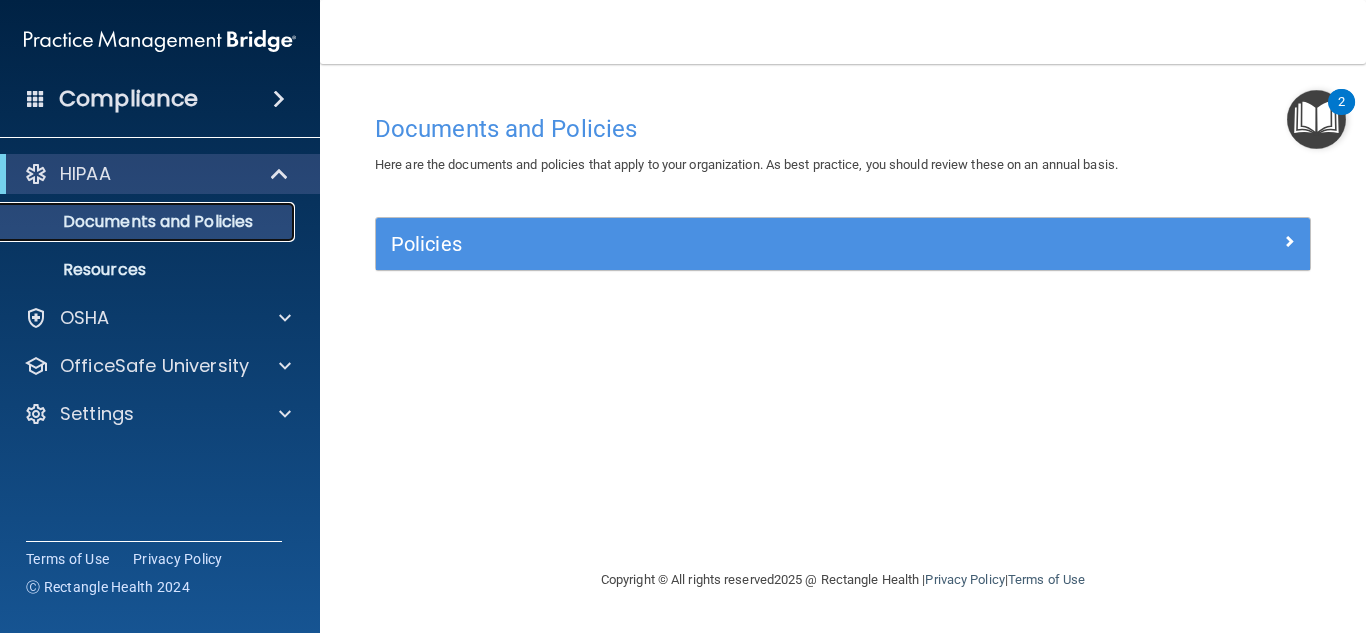 click on "Documents and Policies" at bounding box center [149, 222] 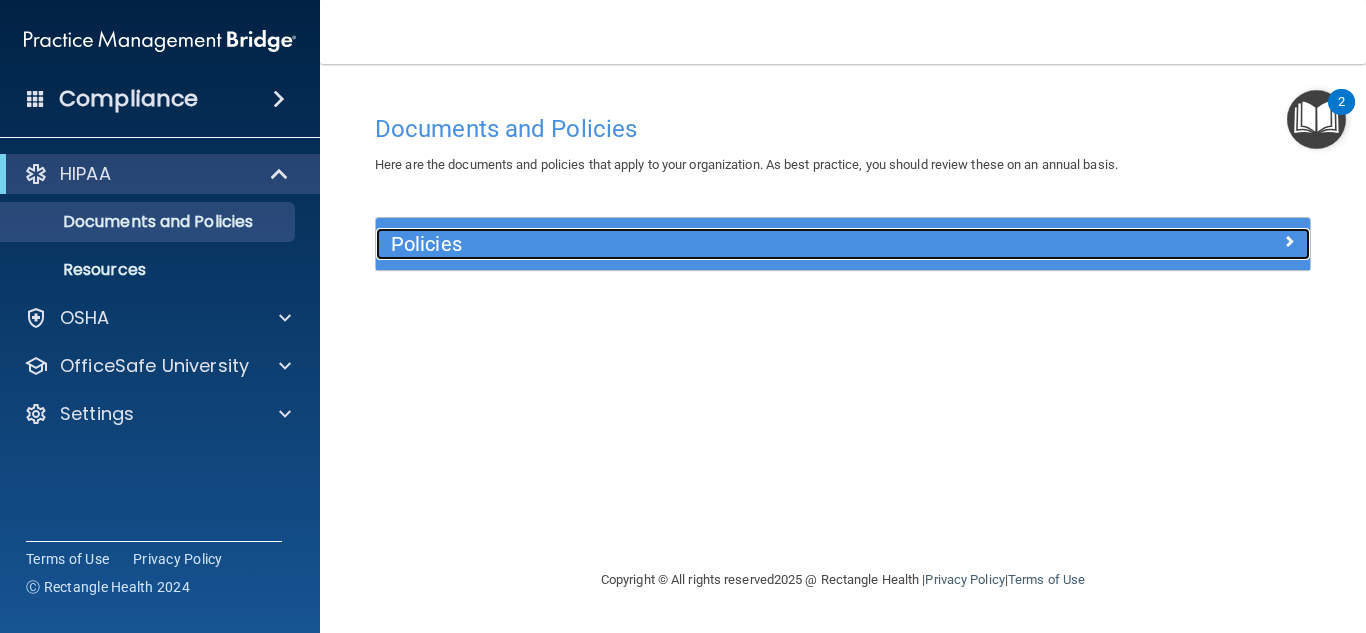click on "Policies" at bounding box center (726, 244) 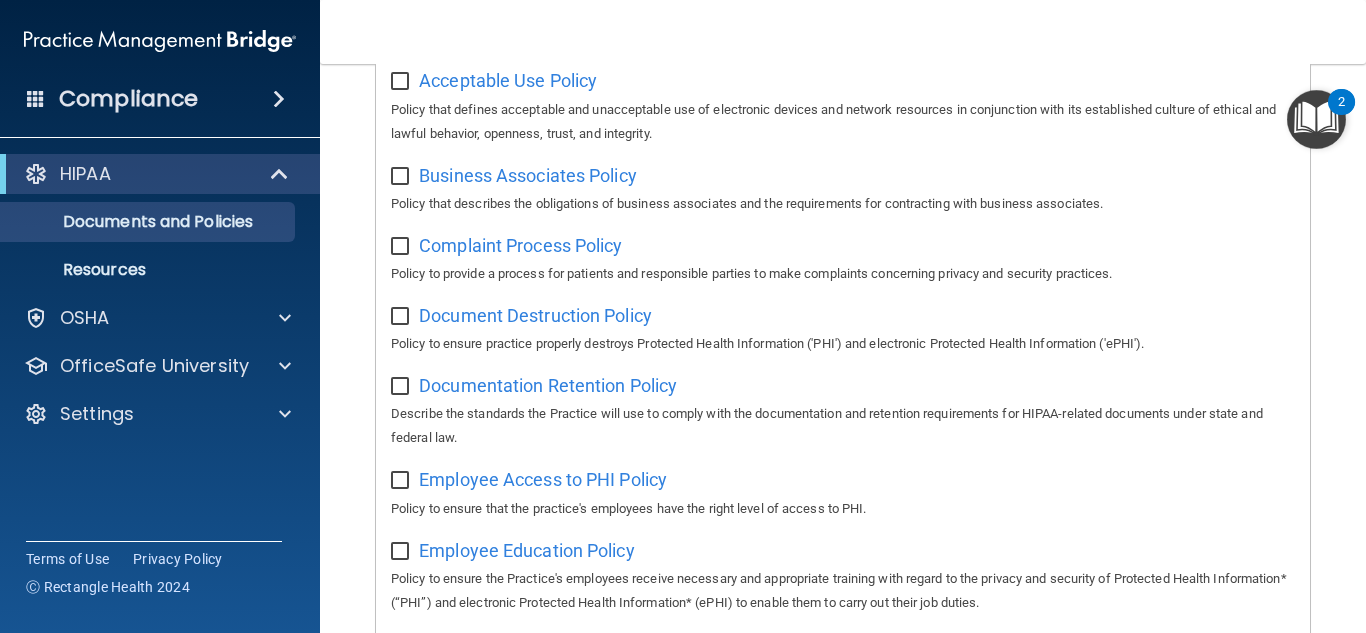scroll, scrollTop: 265, scrollLeft: 0, axis: vertical 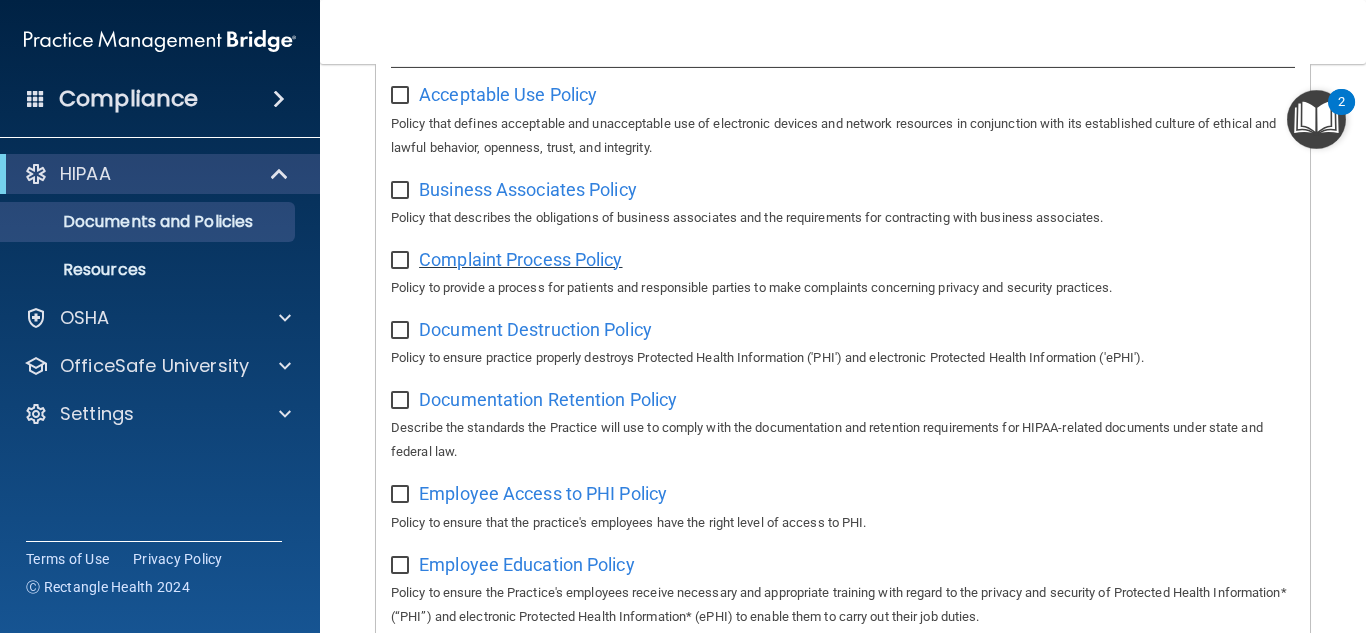 click on "Complaint Process Policy" at bounding box center [520, 259] 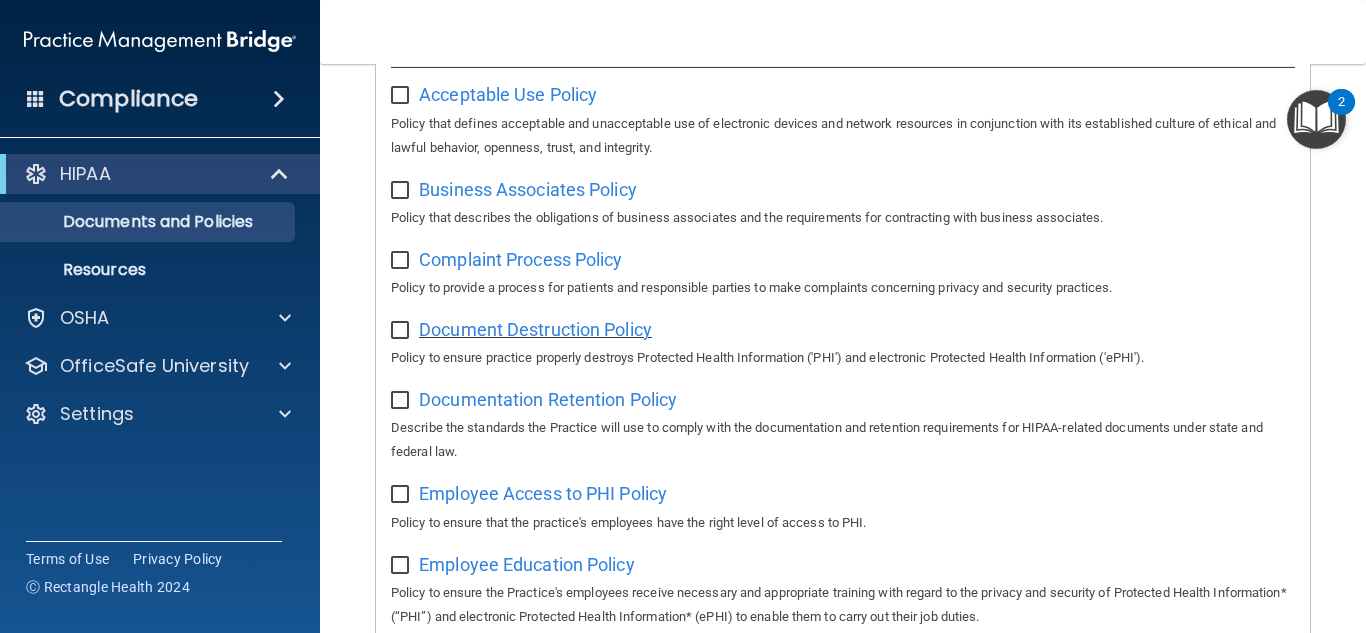 click on "Document Destruction Policy" at bounding box center [535, 329] 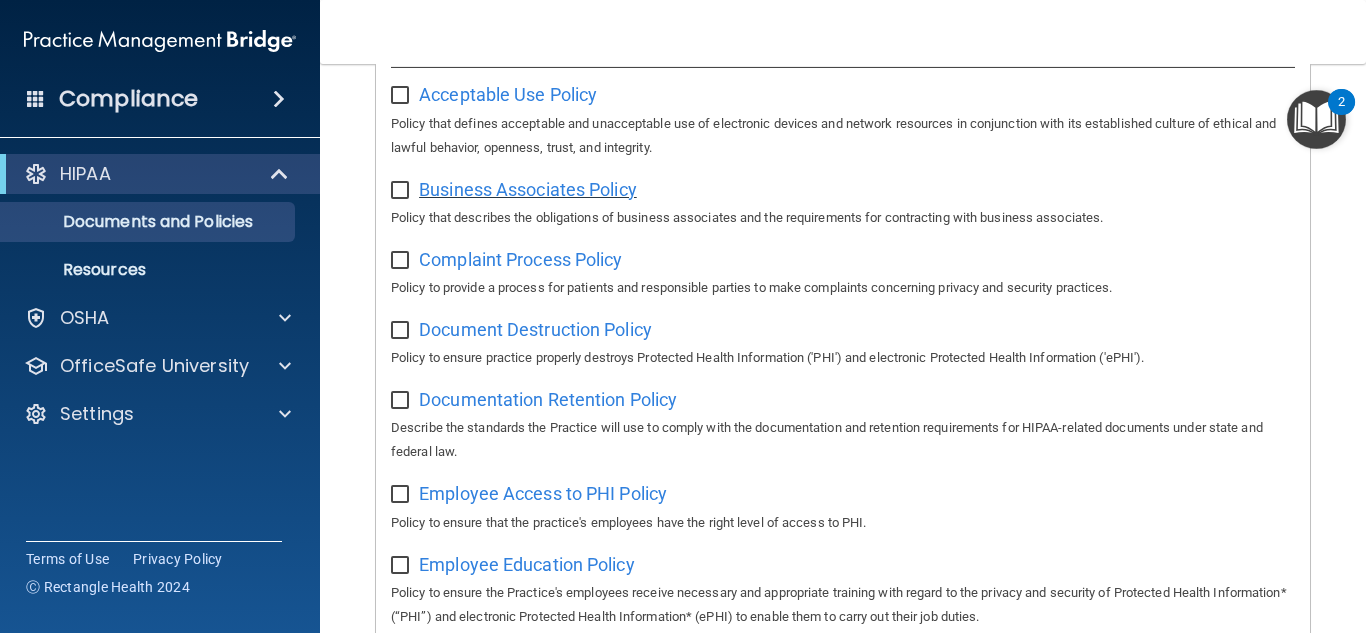 click on "Business Associates Policy" at bounding box center (528, 189) 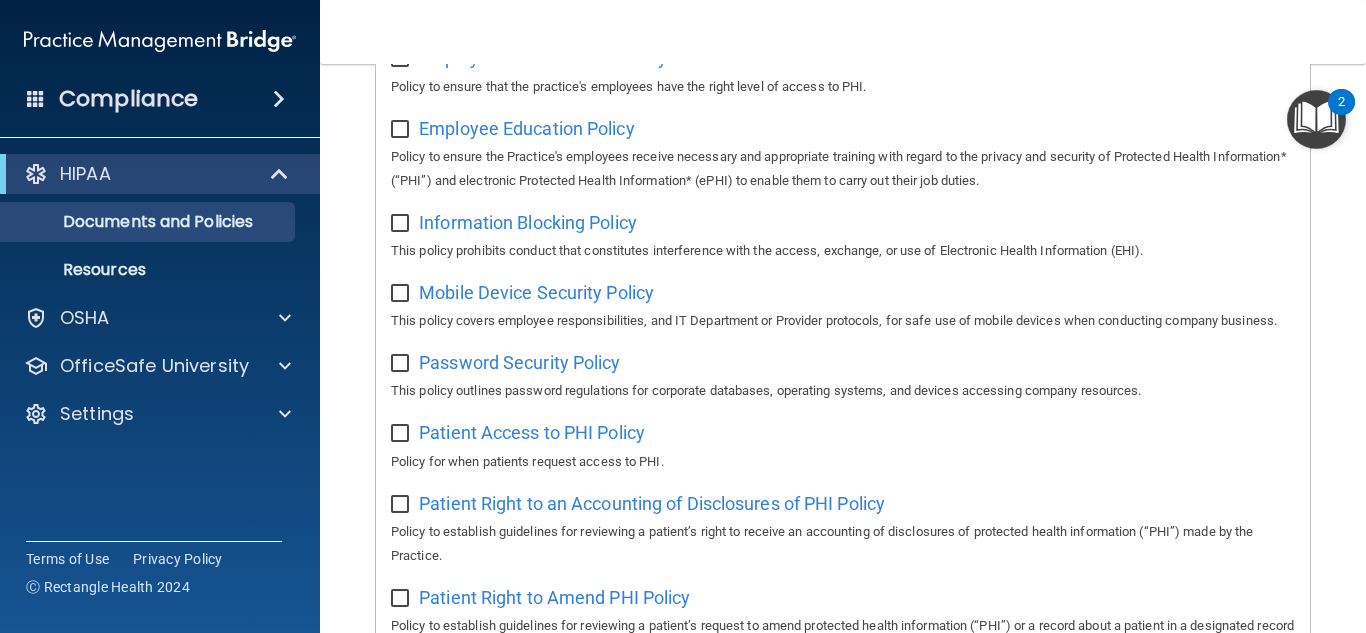 scroll, scrollTop: 699, scrollLeft: 0, axis: vertical 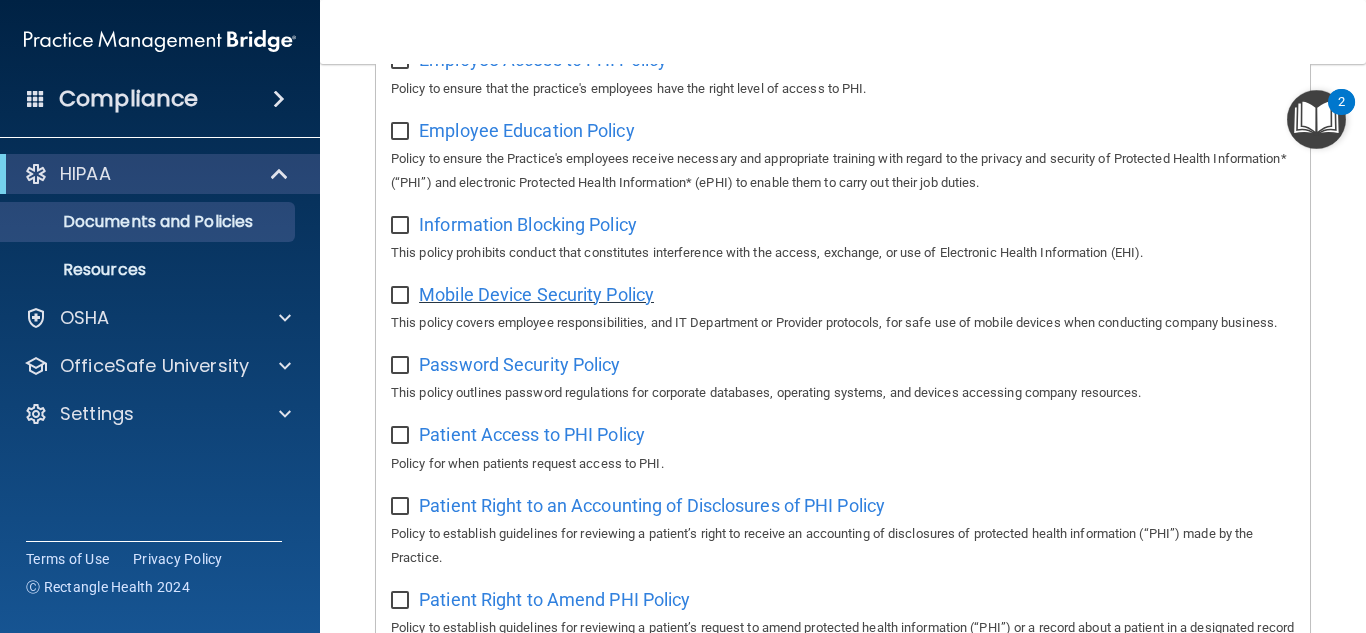 click on "Mobile Device Security Policy" at bounding box center [536, 294] 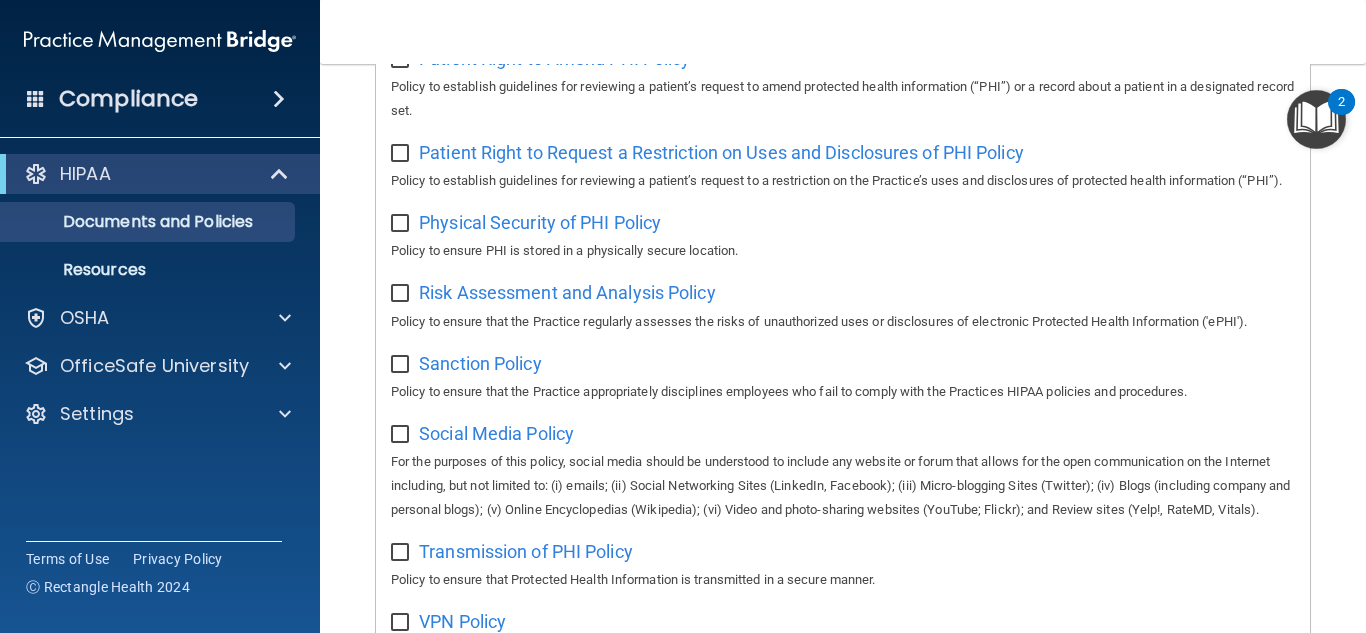 scroll, scrollTop: 1261, scrollLeft: 0, axis: vertical 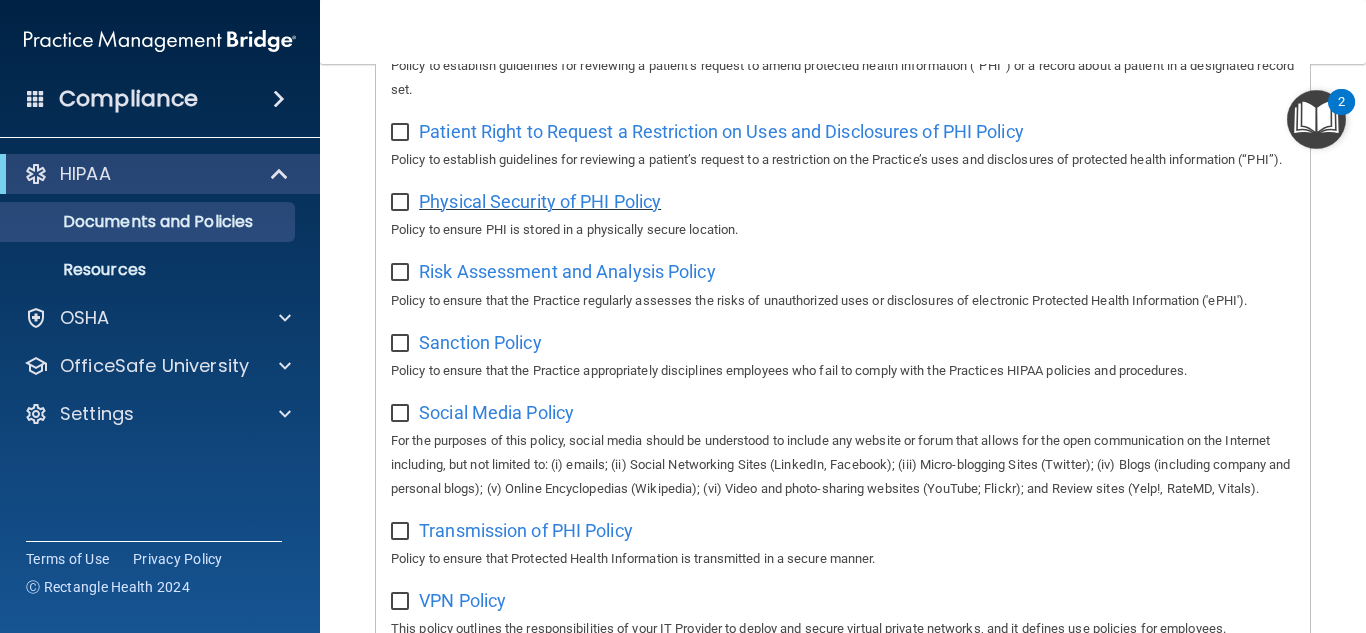 click on "Physical Security of PHI Policy" at bounding box center (540, 201) 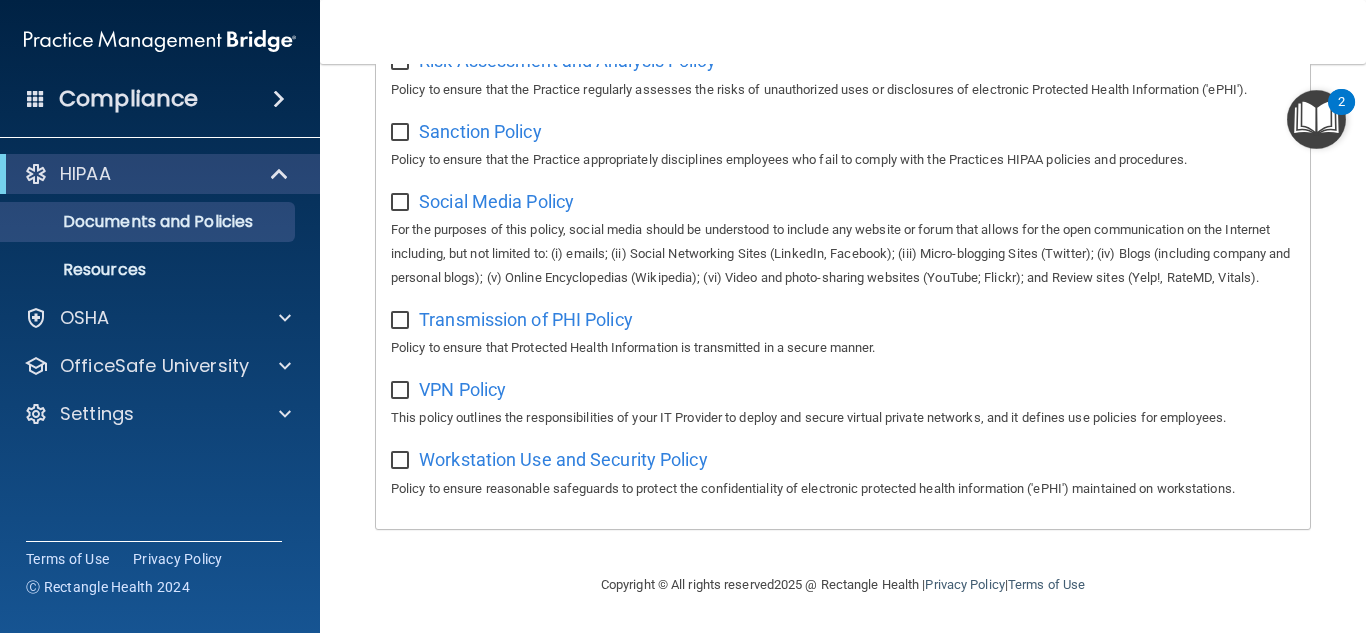 scroll, scrollTop: 1522, scrollLeft: 0, axis: vertical 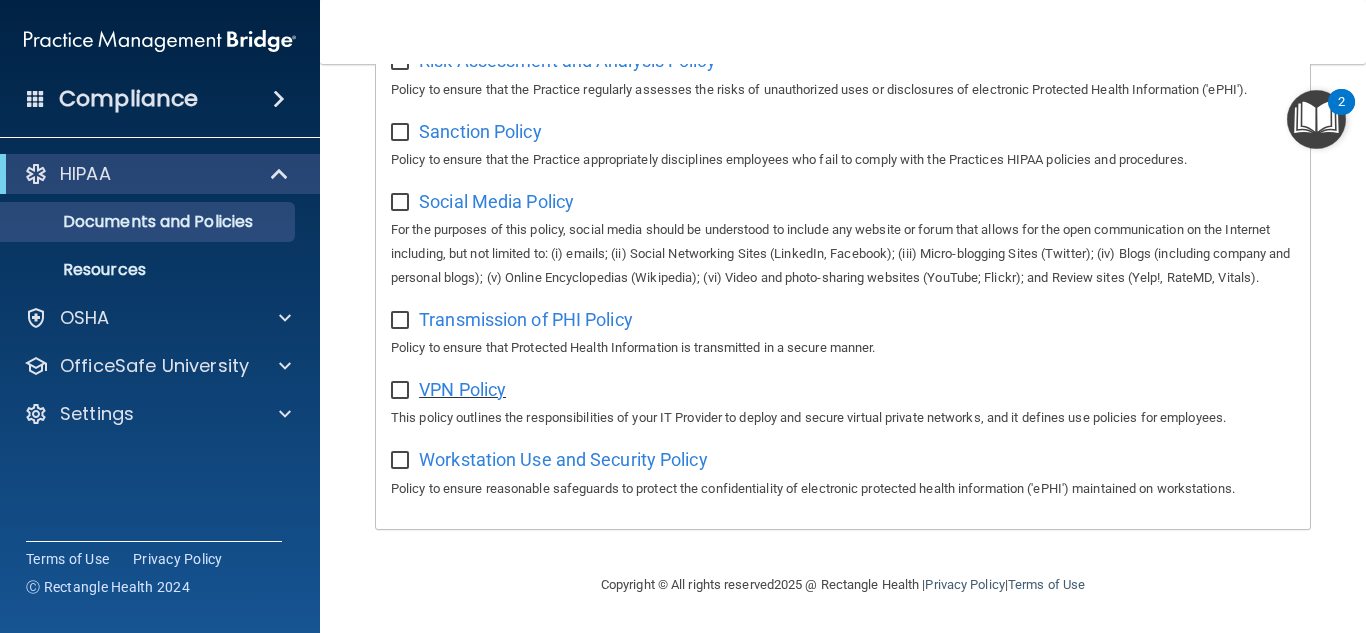 click on "VPN Policy" at bounding box center (462, 389) 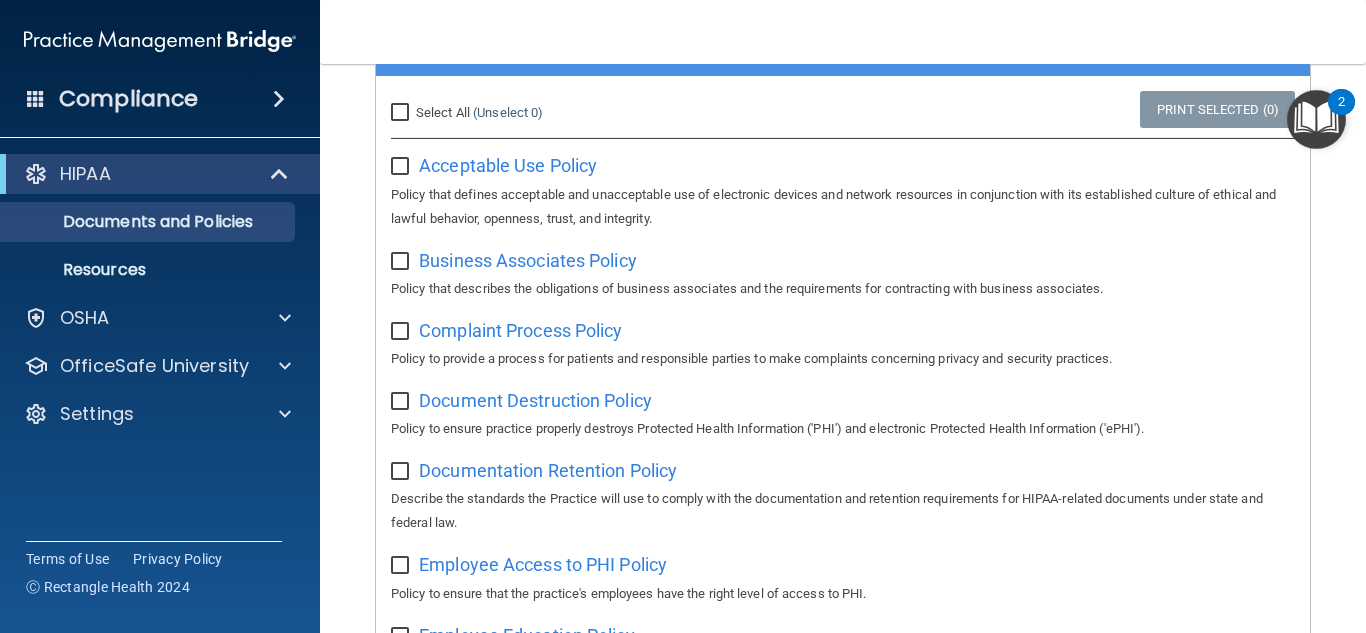 scroll, scrollTop: 192, scrollLeft: 0, axis: vertical 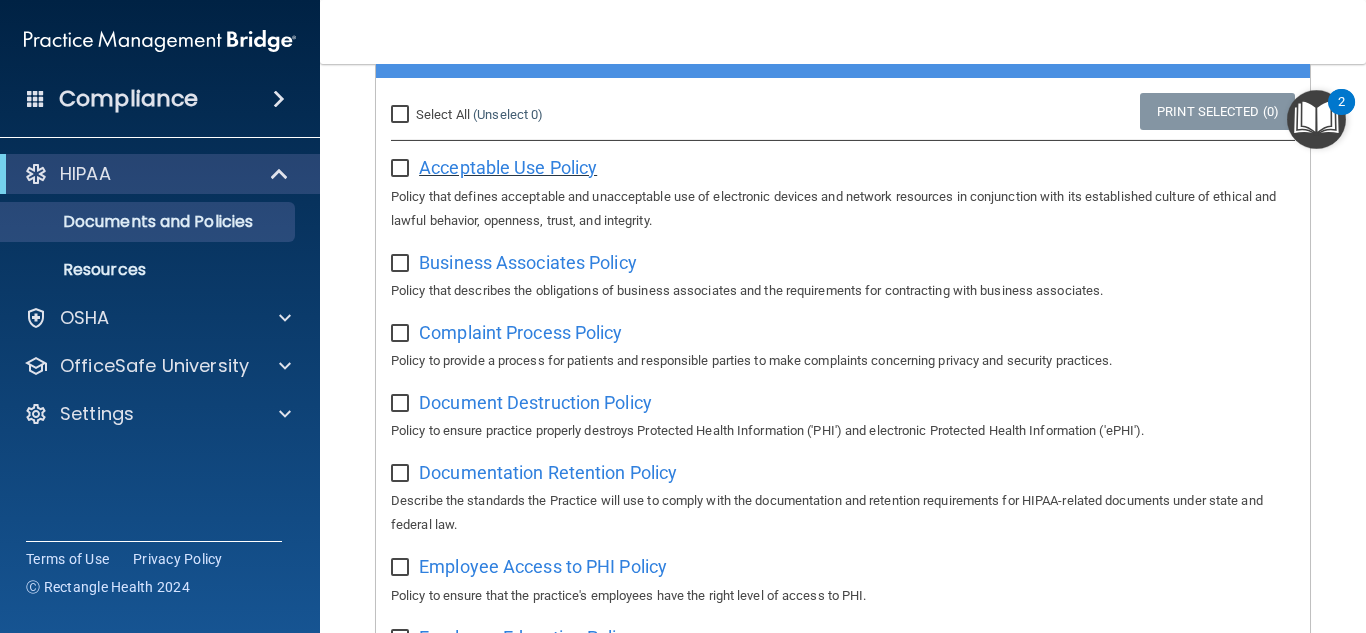 click on "Acceptable Use Policy" at bounding box center [508, 167] 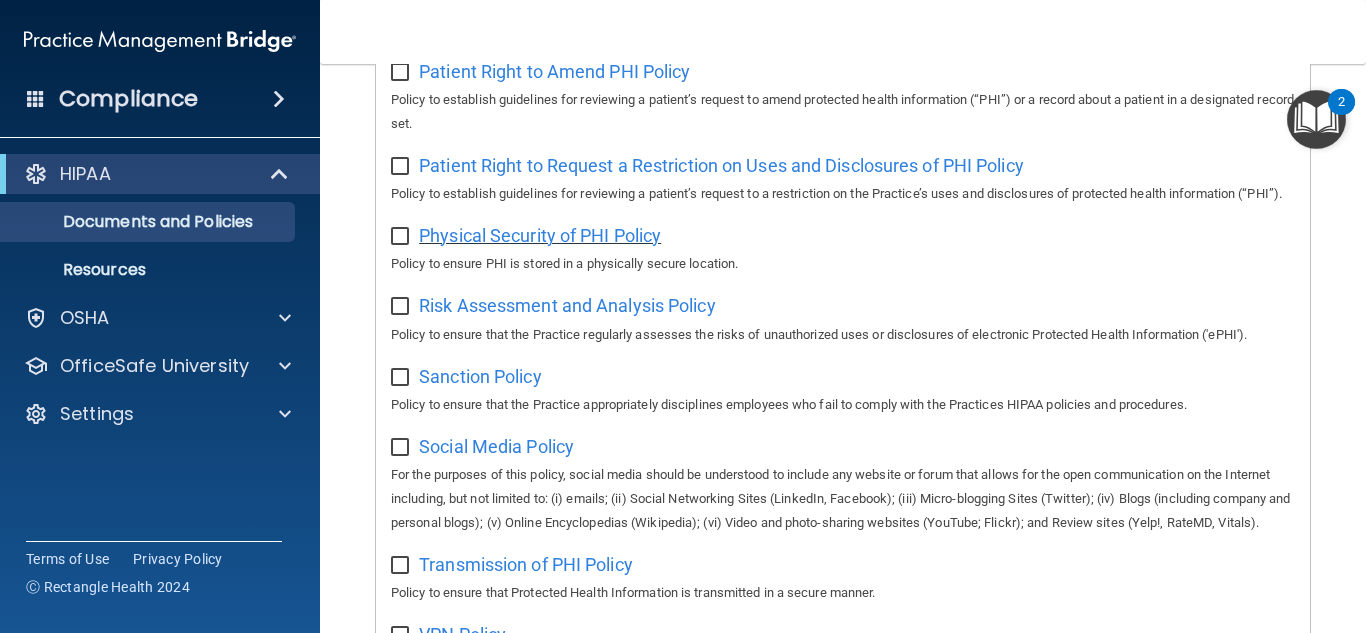 scroll, scrollTop: 1237, scrollLeft: 0, axis: vertical 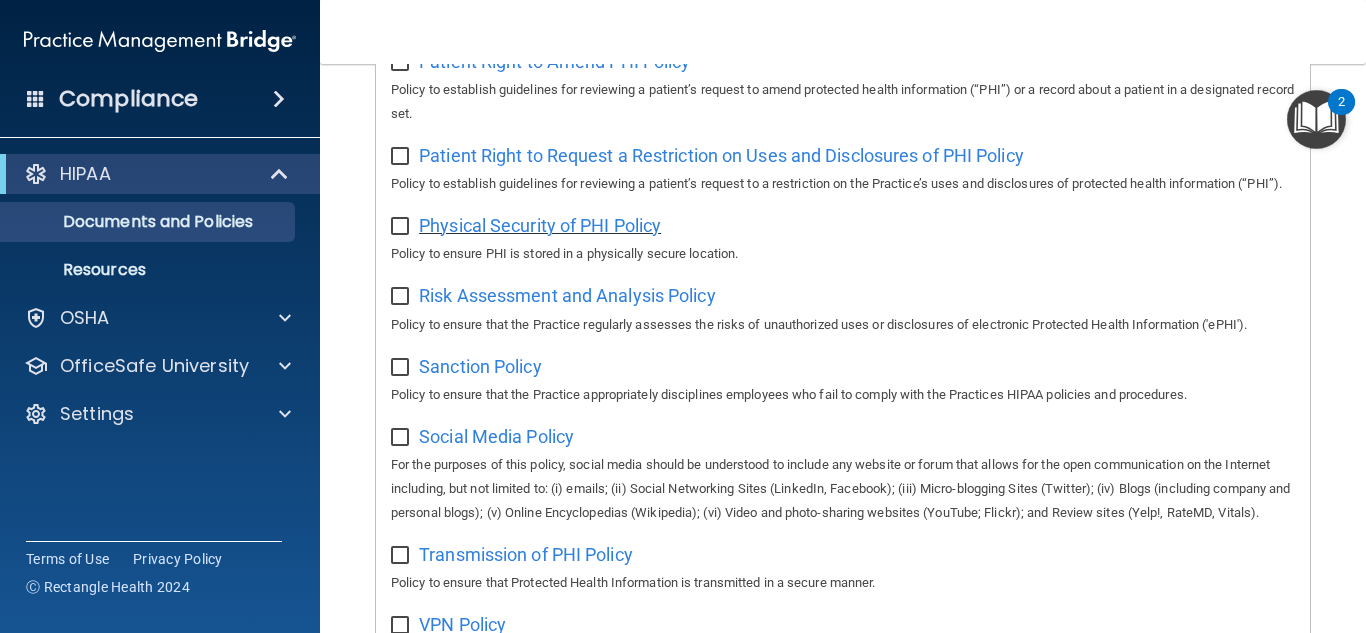 click on "Physical Security of PHI Policy" at bounding box center (540, 225) 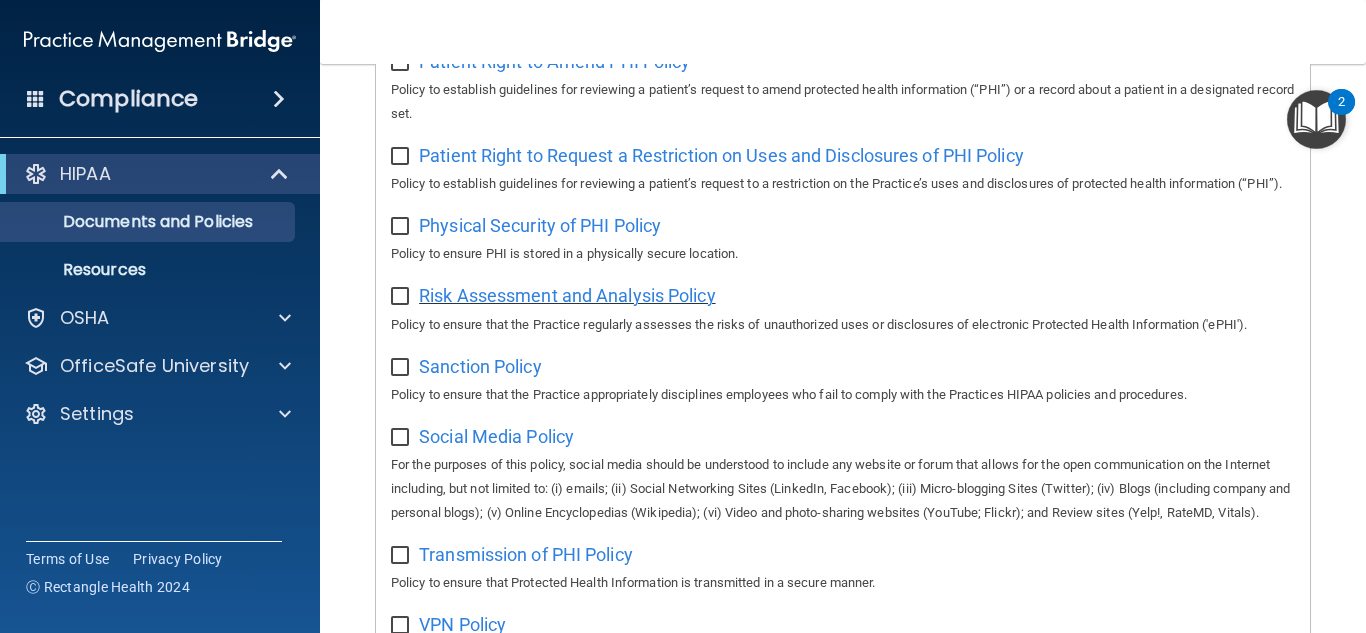 click on "Risk Assessment and Analysis Policy" at bounding box center (567, 295) 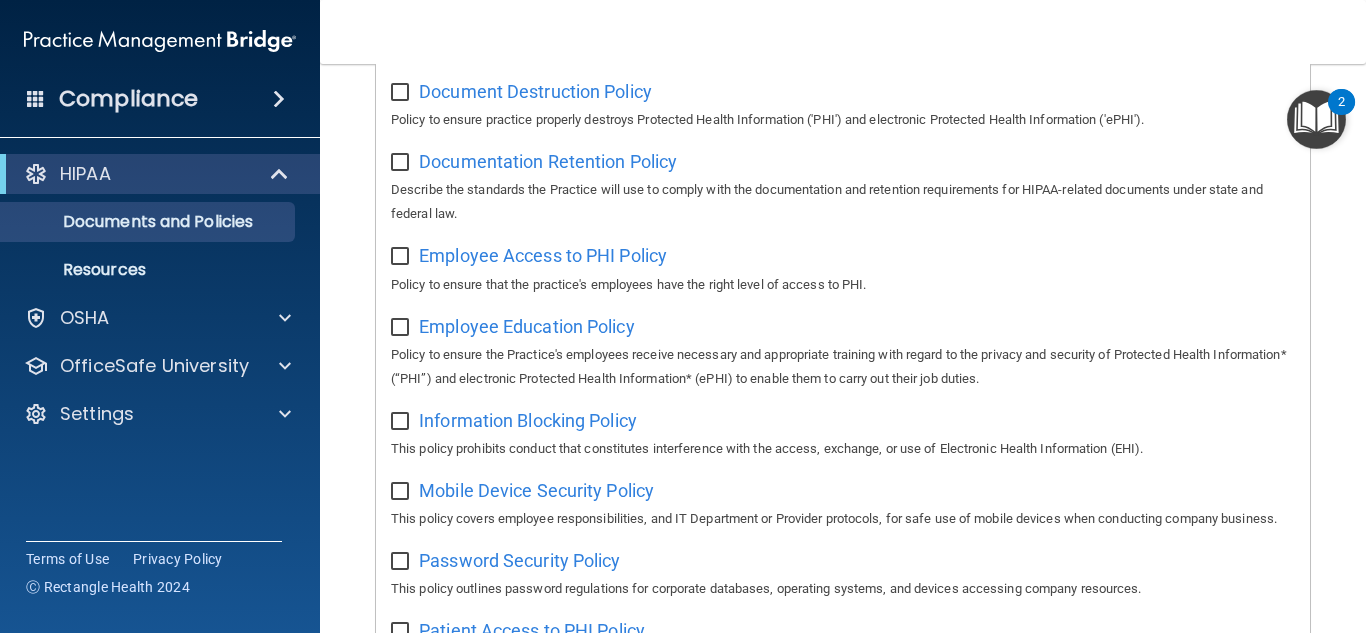 scroll, scrollTop: 512, scrollLeft: 0, axis: vertical 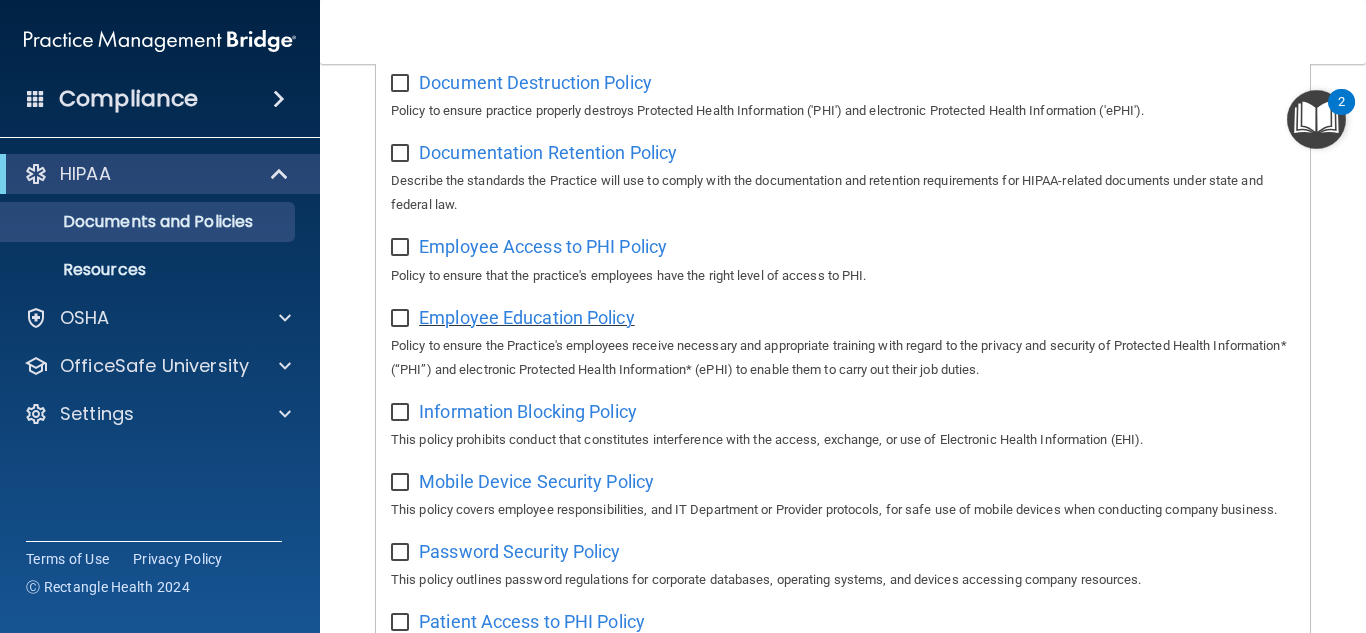 click on "Employee Education Policy" at bounding box center (527, 317) 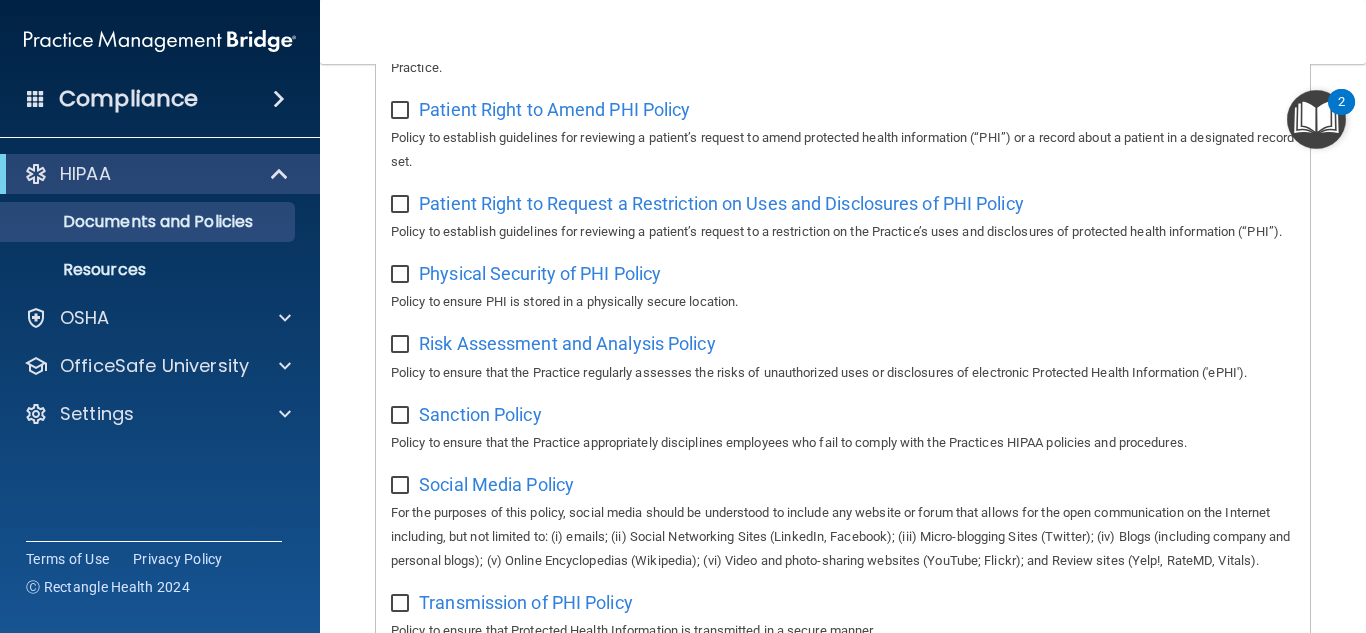 scroll, scrollTop: 1265, scrollLeft: 0, axis: vertical 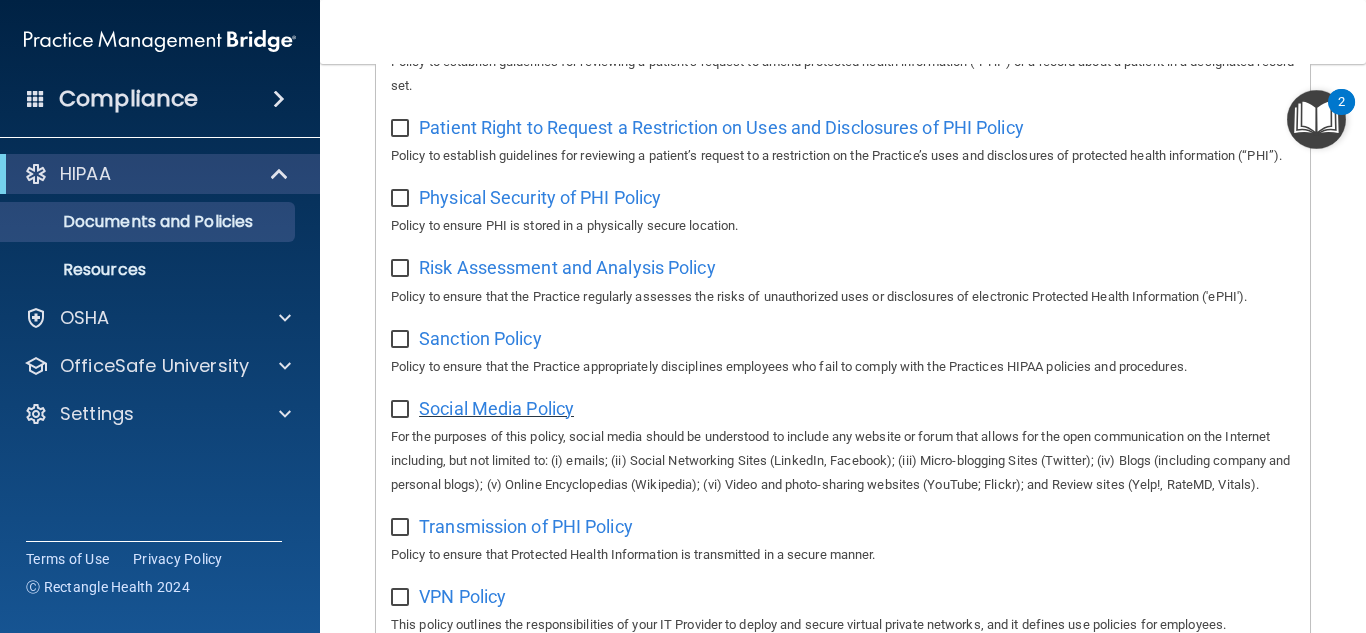 click on "Social Media Policy" at bounding box center [496, 408] 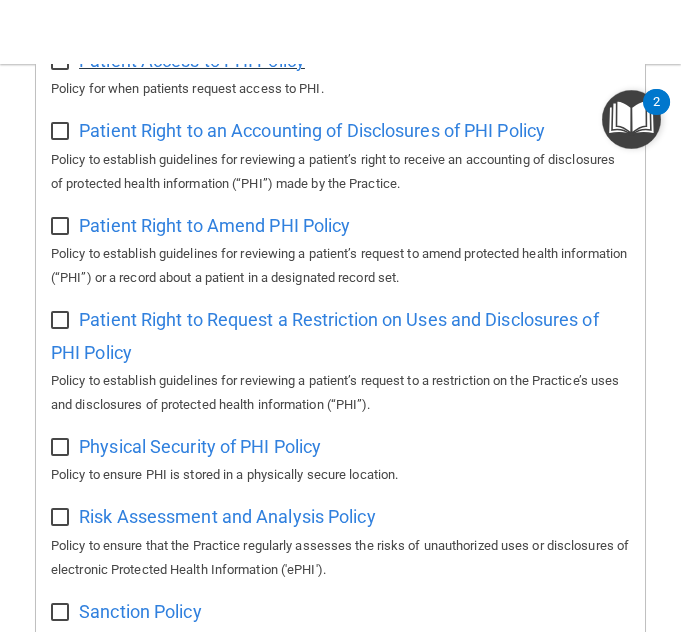 click on "Patient Access to PHI Policy" at bounding box center [192, 60] 